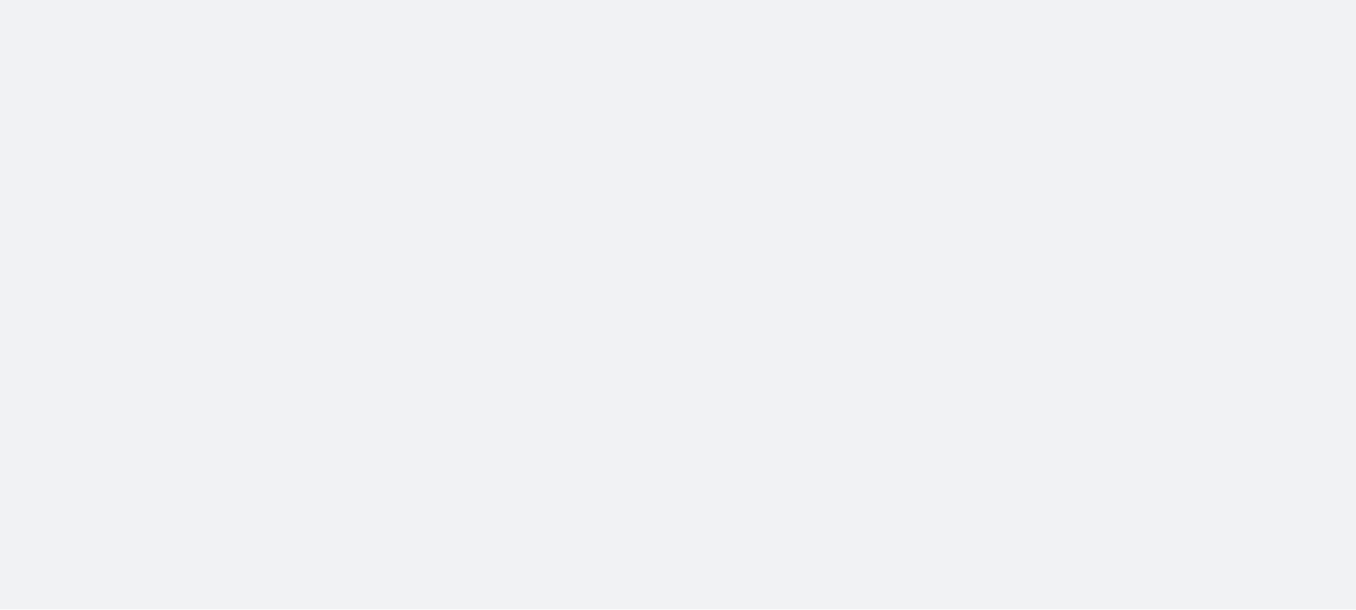 scroll, scrollTop: 0, scrollLeft: 0, axis: both 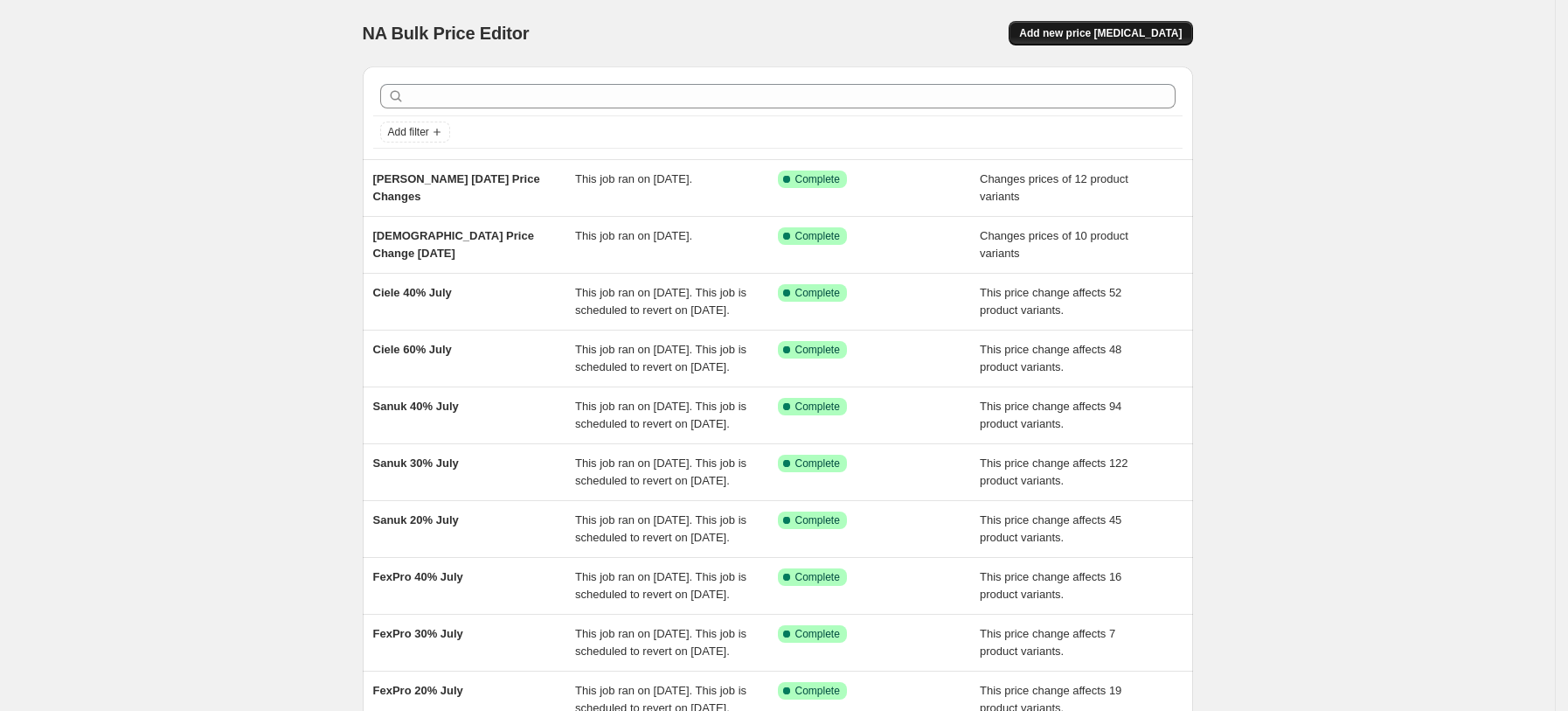 click on "Add new price [MEDICAL_DATA]" at bounding box center [1100, 33] 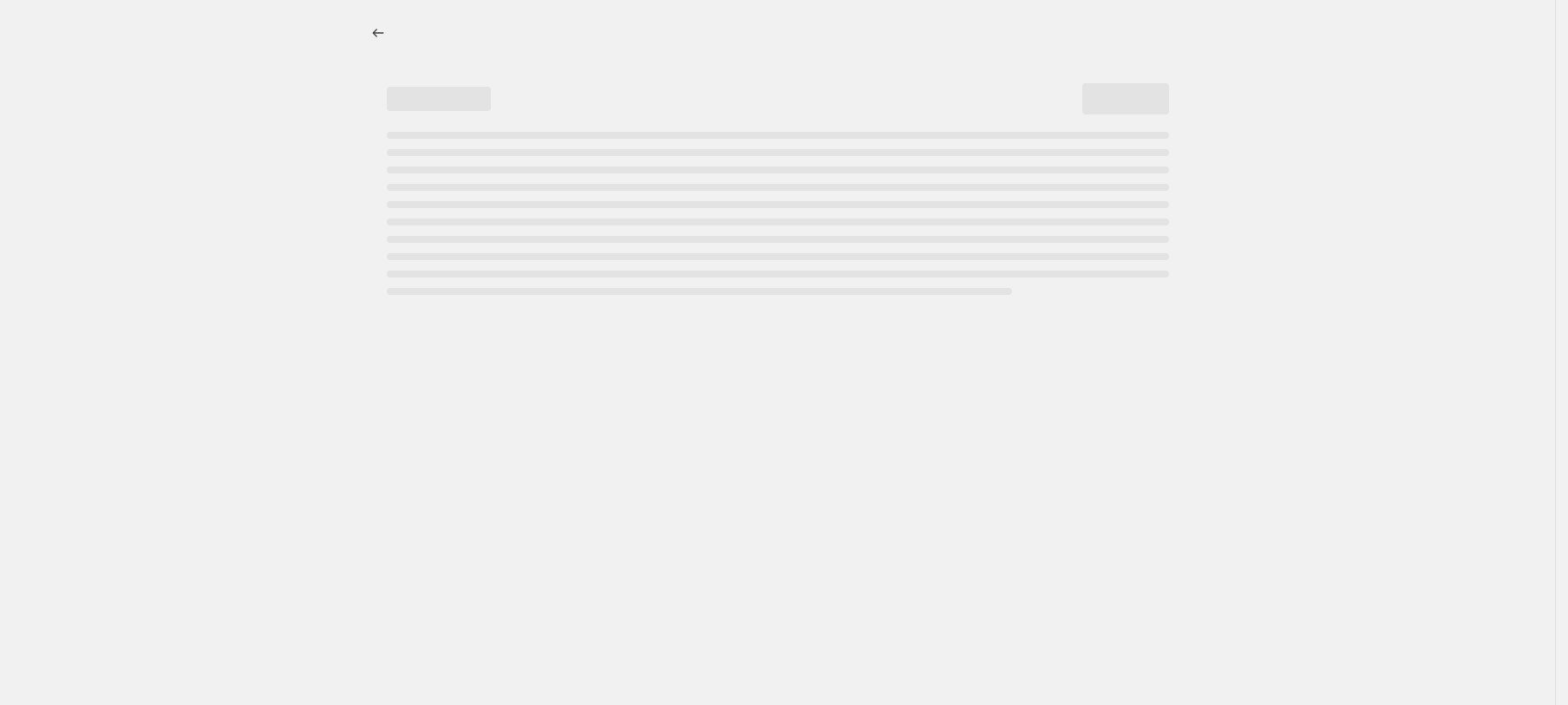 select on "percentage" 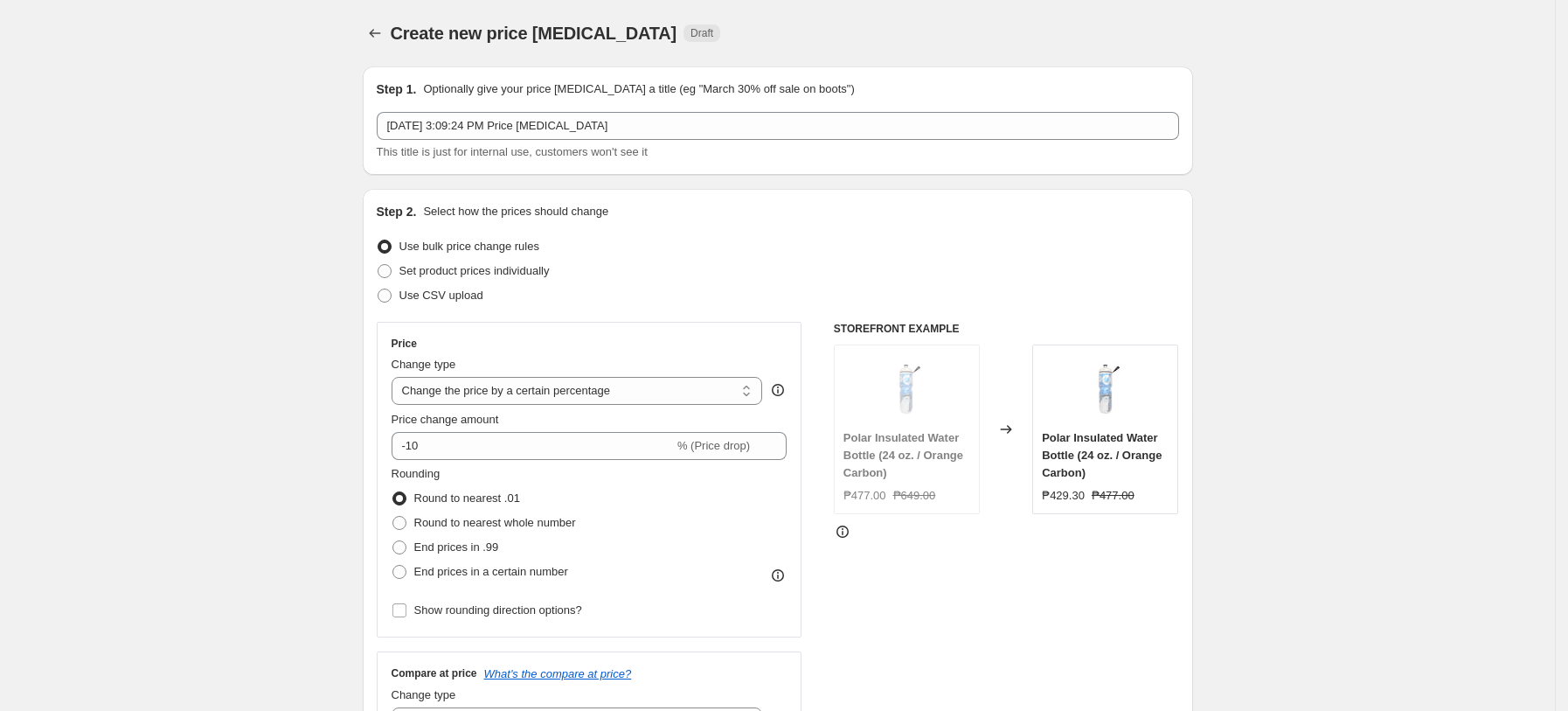 click on "Step 2. Select how the prices should change Use bulk price change rules Set product prices individually Use CSV upload Price Change type Change the price to a certain amount Change the price by a certain amount Change the price by a certain percentage Change the price to the current compare at price (price before sale) Change the price by a certain amount relative to the compare at price Change the price by a certain percentage relative to the compare at price Don't change the price Change the price by a certain percentage relative to the cost per item Change price to certain cost margin Change the price by a certain percentage Price change amount -10 % (Price drop) Rounding Round to nearest .01 Round to nearest whole number End prices in .99 End prices in a certain number Show rounding direction options? Compare at price What's the compare at price? Change type Change the compare at price to the current price (sale) Change the compare at price to a certain amount Don't change the compare at price ₱477.00" at bounding box center [778, 496] 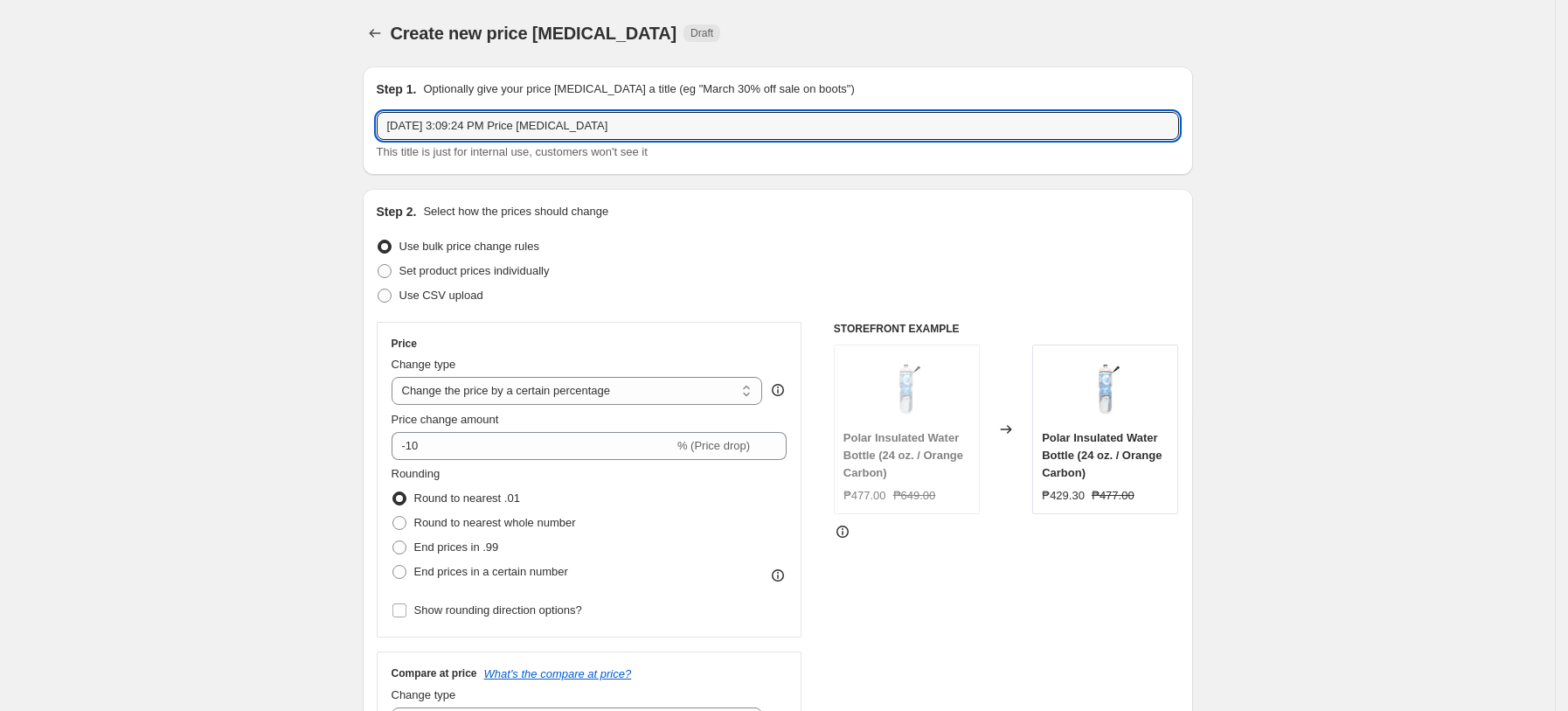 drag, startPoint x: 565, startPoint y: 133, endPoint x: 316, endPoint y: 131, distance: 249.008 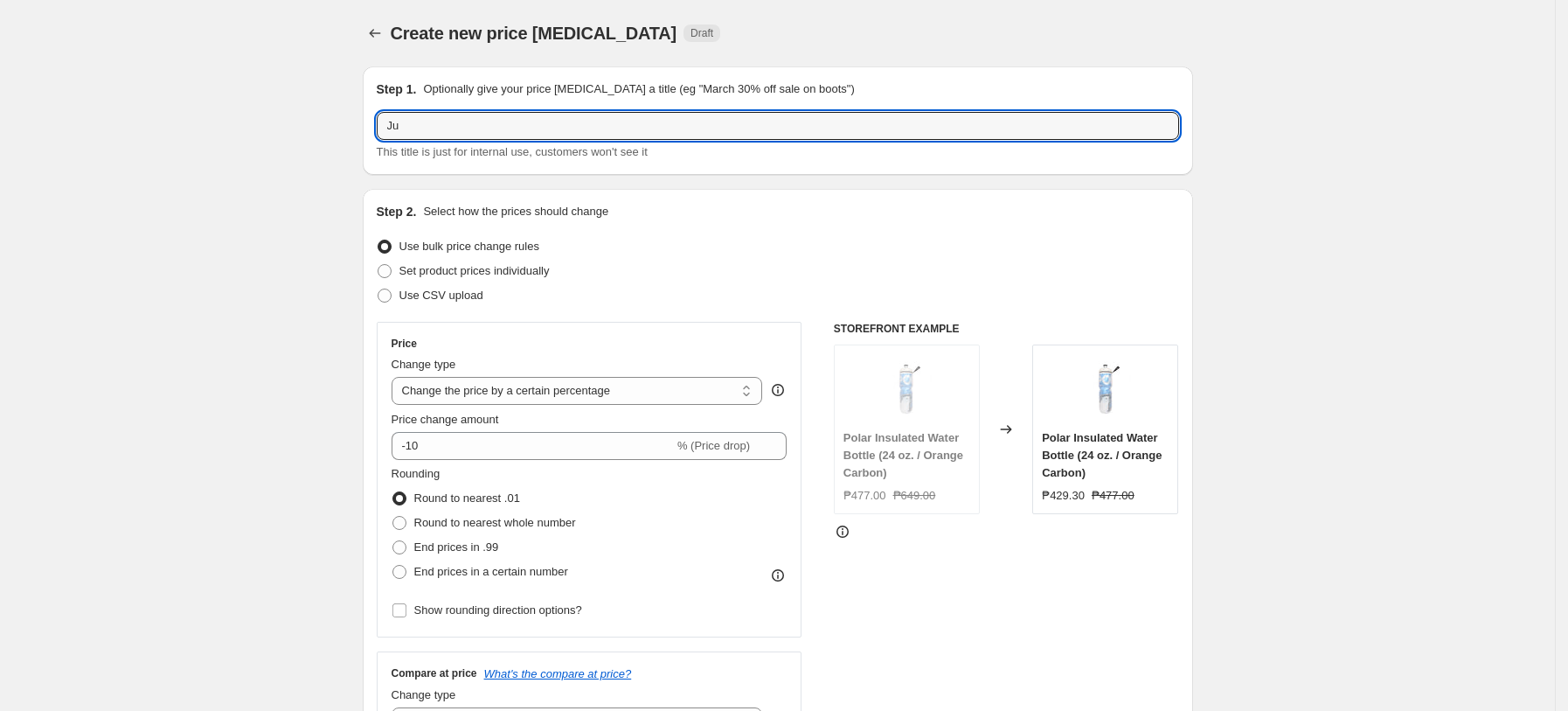 type on "J" 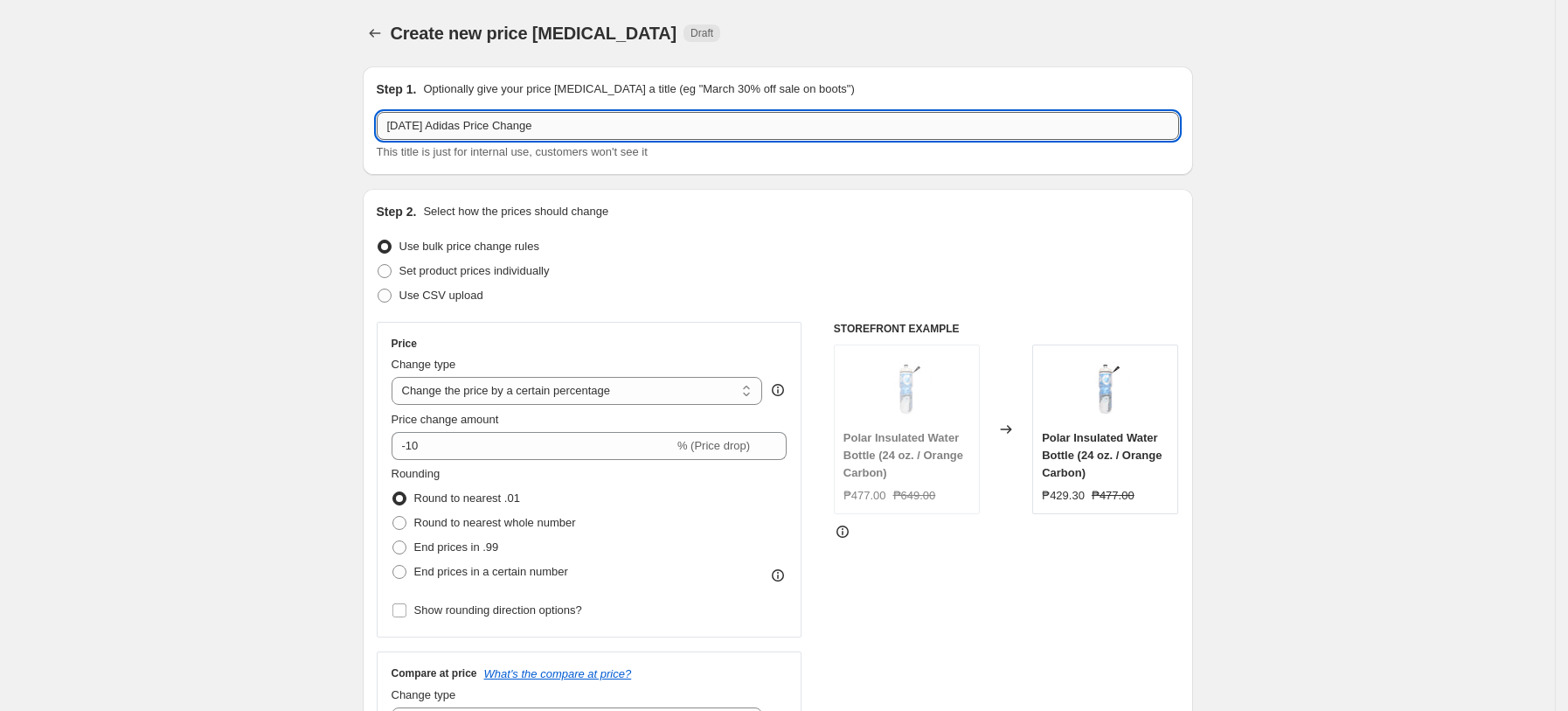 click on "[DATE] Adidas Price Change" at bounding box center (778, 126) 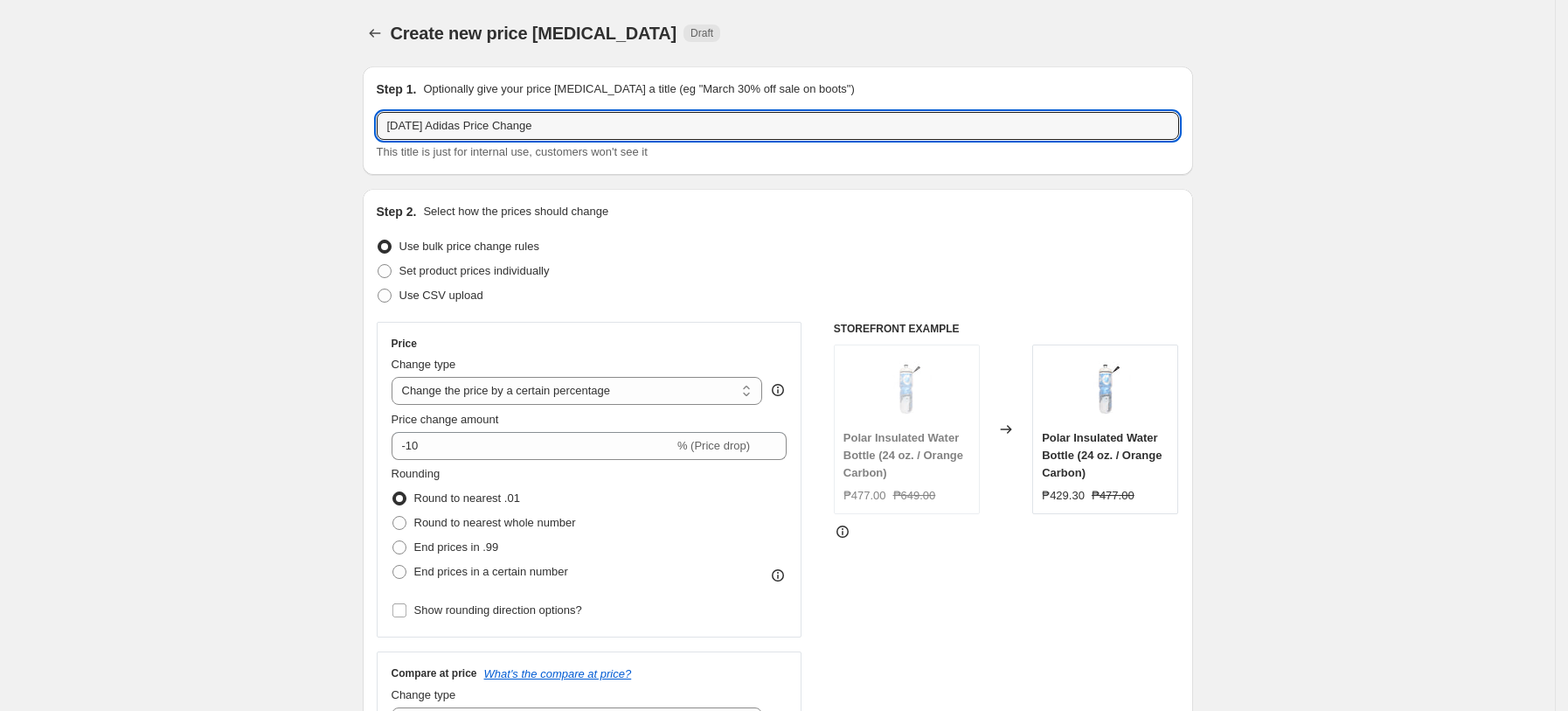 type on "[DATE] Adidas Price Change" 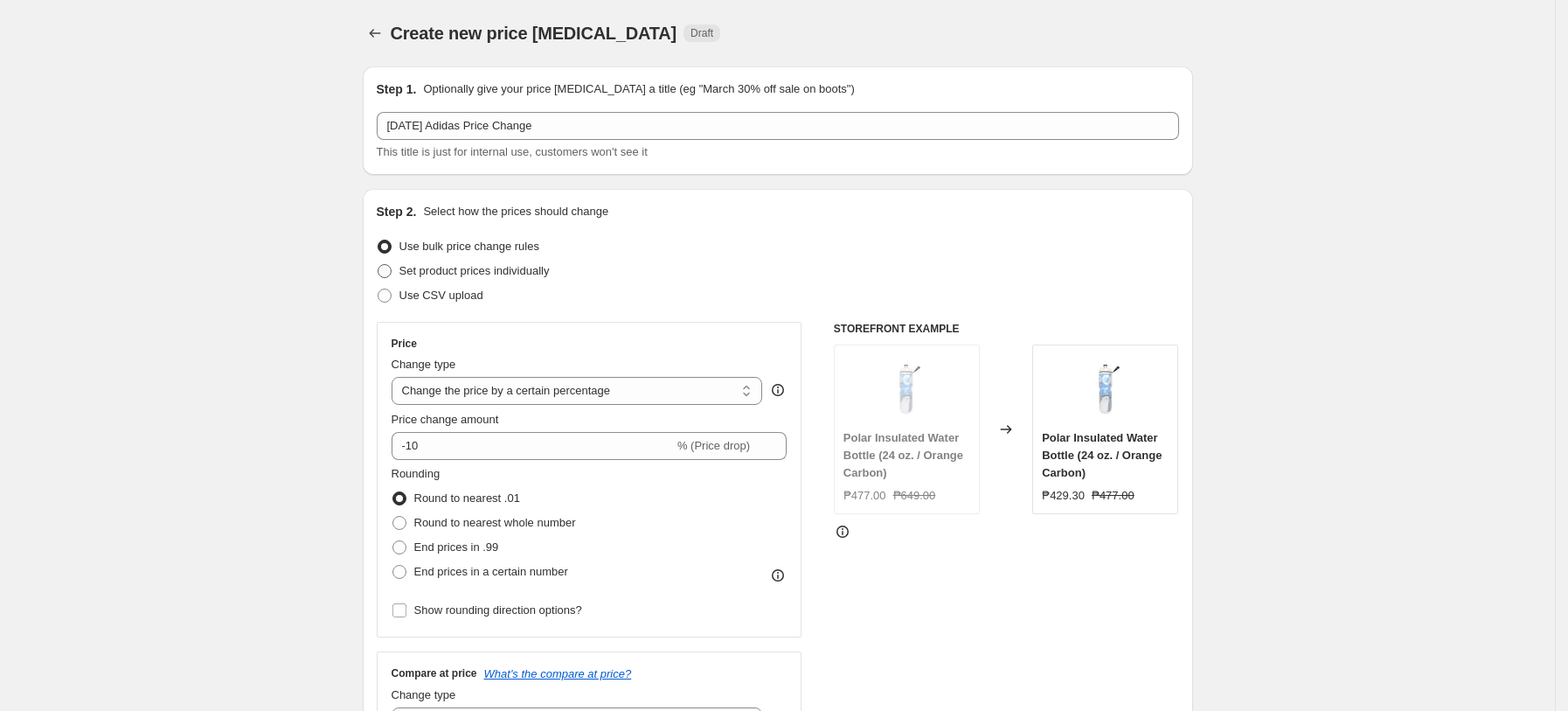 click on "Set product prices individually" at bounding box center (475, 270) 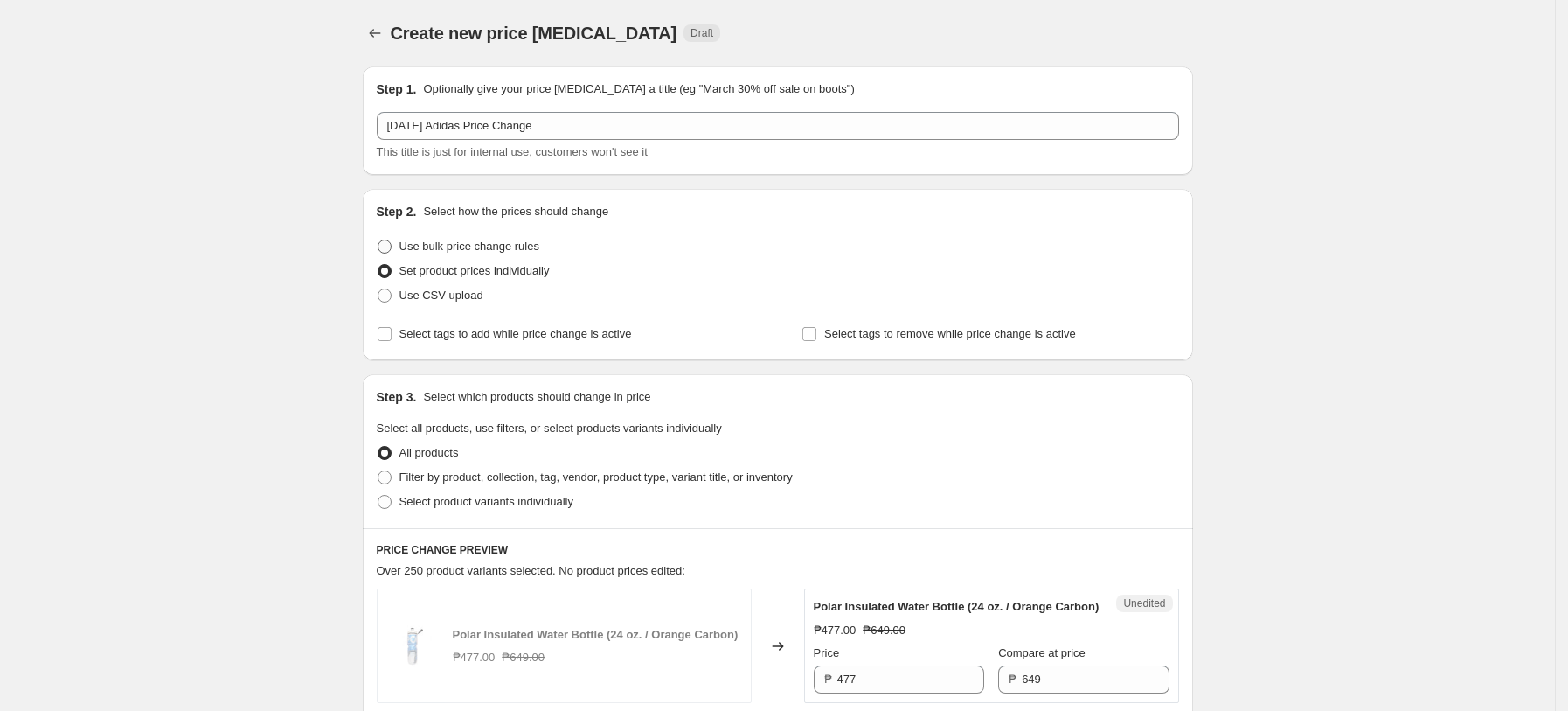 click on "Use bulk price change rules" at bounding box center [469, 246] 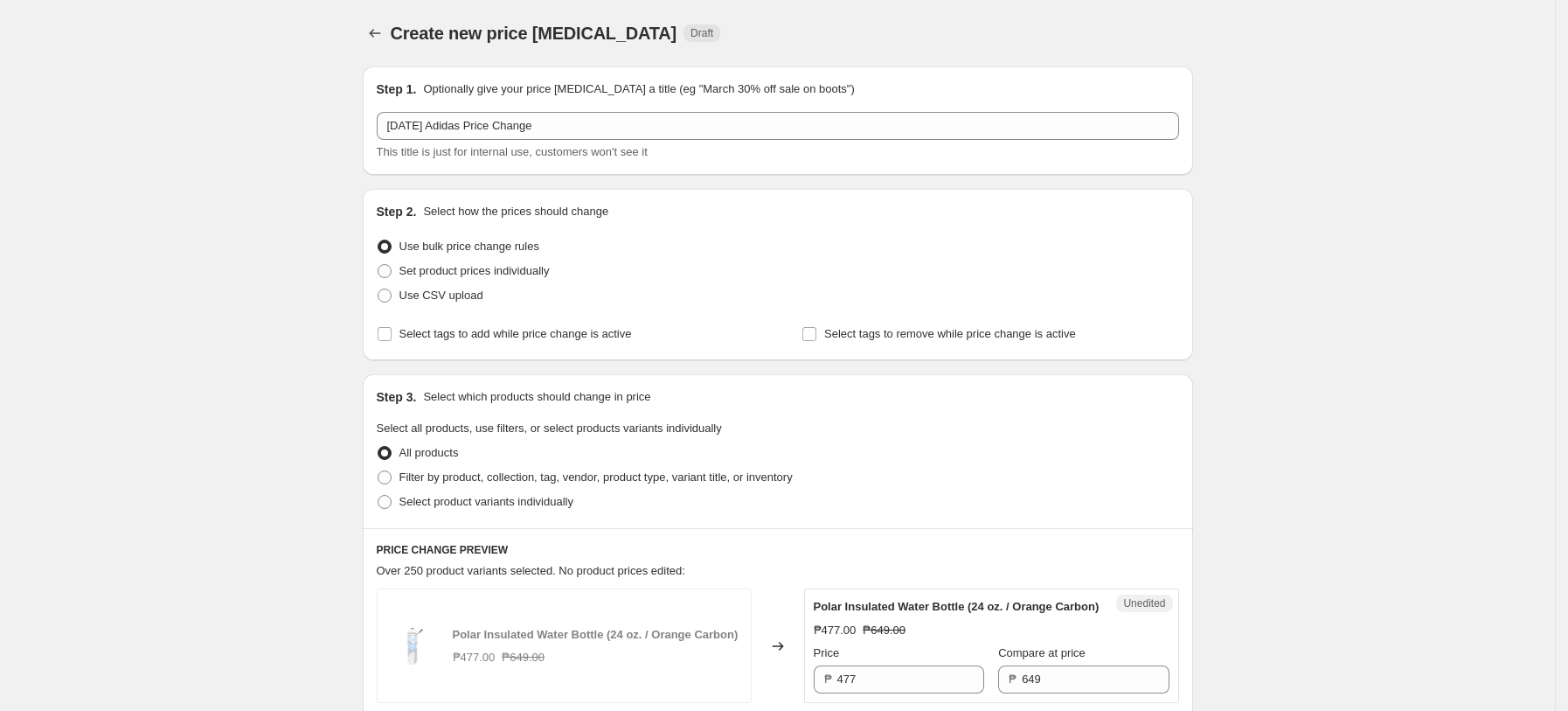 select on "percentage" 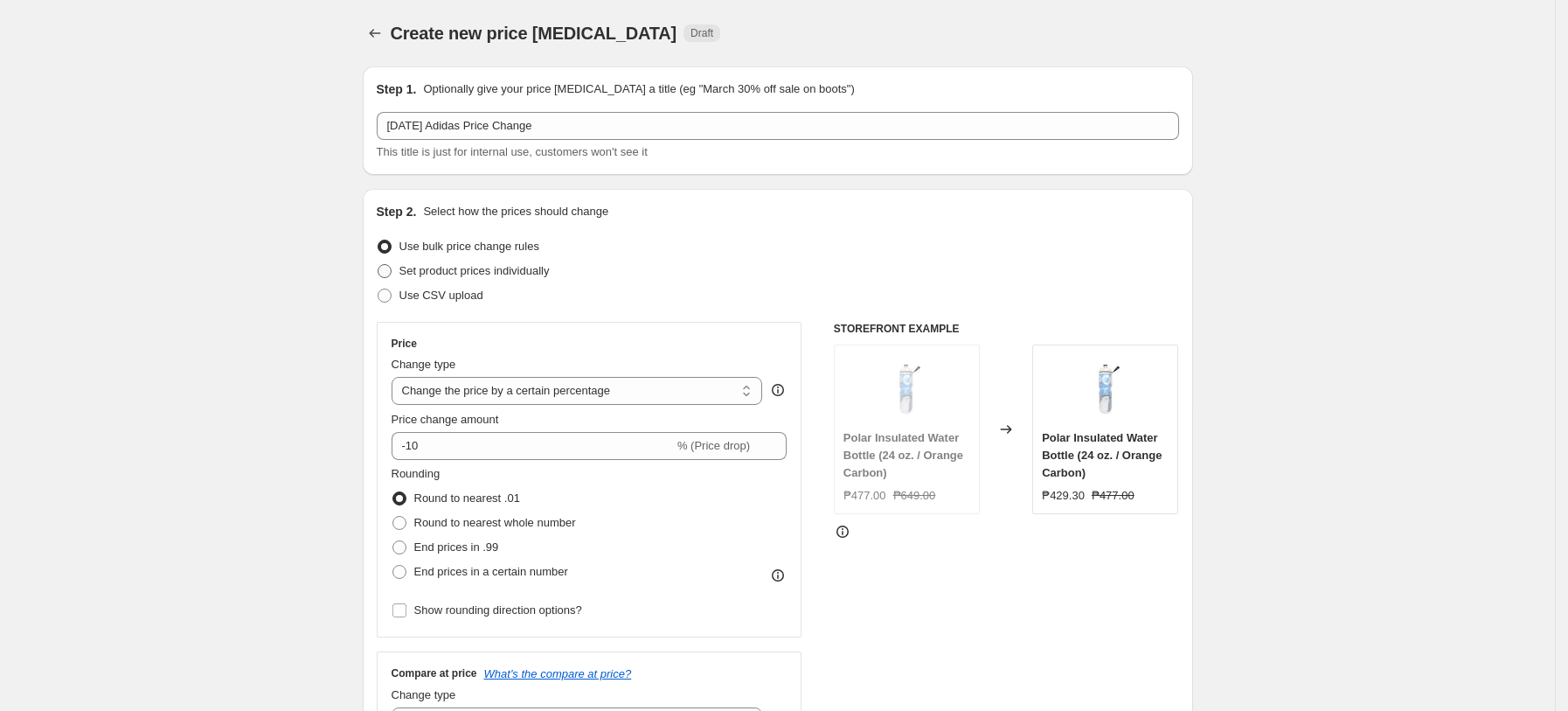 click on "Set product prices individually" at bounding box center [475, 270] 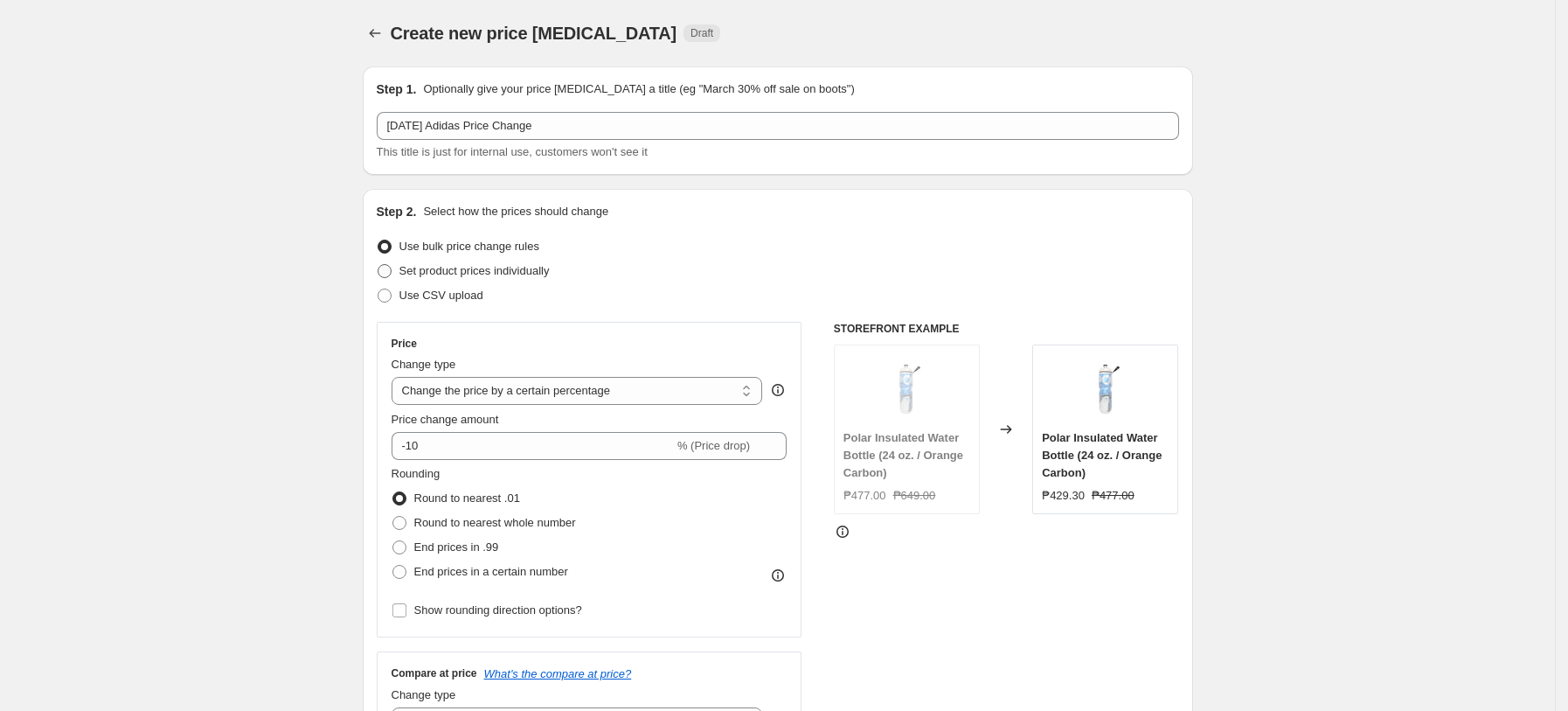 radio on "true" 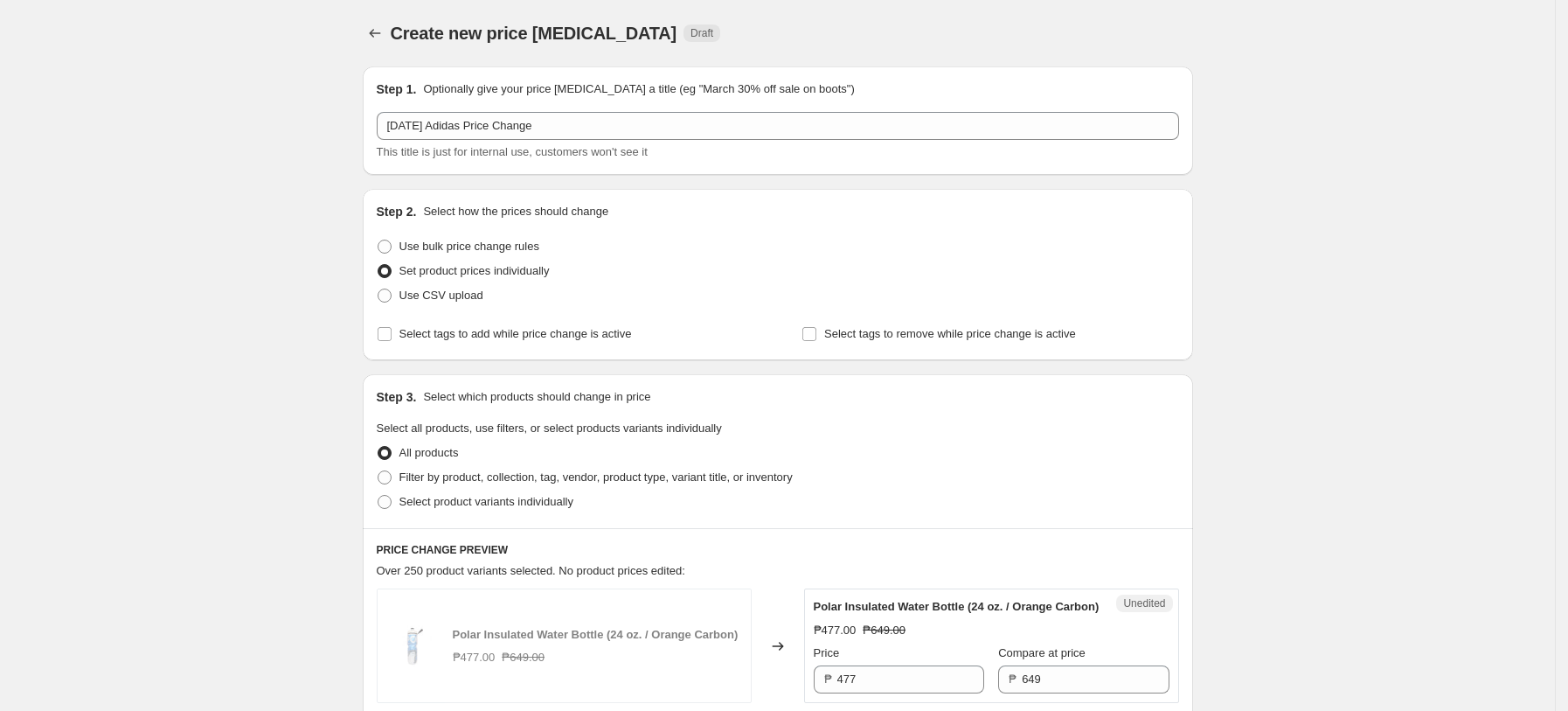 click on "Create new price [MEDICAL_DATA]. This page is ready Create new price [MEDICAL_DATA] Draft Step 1. Optionally give your price [MEDICAL_DATA] a title (eg "March 30% off sale on boots") [DATE] Adidas Price Change This title is just for internal use, customers won't see it Step 2. Select how the prices should change Use bulk price change rules Set product prices individually Use CSV upload Select tags to add while price change is active Select tags to remove while price change is active Step 3. Select which products should change in price Select all products, use filters, or select products variants individually All products Filter by product, collection, tag, vendor, product type, variant title, or inventory Select product variants individually PRICE CHANGE PREVIEW Over 250 product variants selected. No product prices edited: Polar Insulated Water Bottle (24 oz. / Orange Carbon) ₱477.00 ₱649.00 Changed to Unedited Polar Insulated Water Bottle (24 oz. / Orange Carbon) ₱477.00 ₱649.00 Price ₱ 477 ₱ 649 Price" at bounding box center (778, 1691) 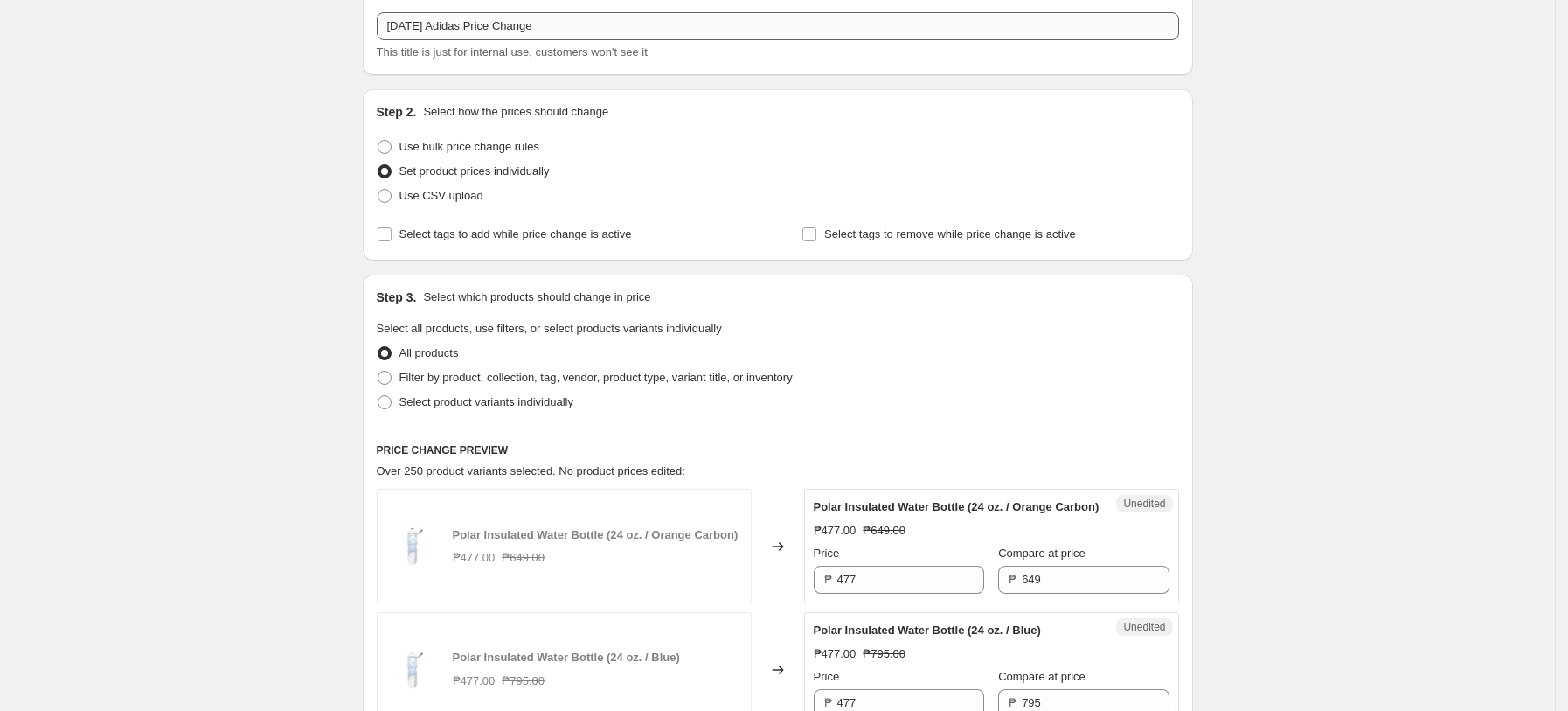 scroll, scrollTop: 233, scrollLeft: 0, axis: vertical 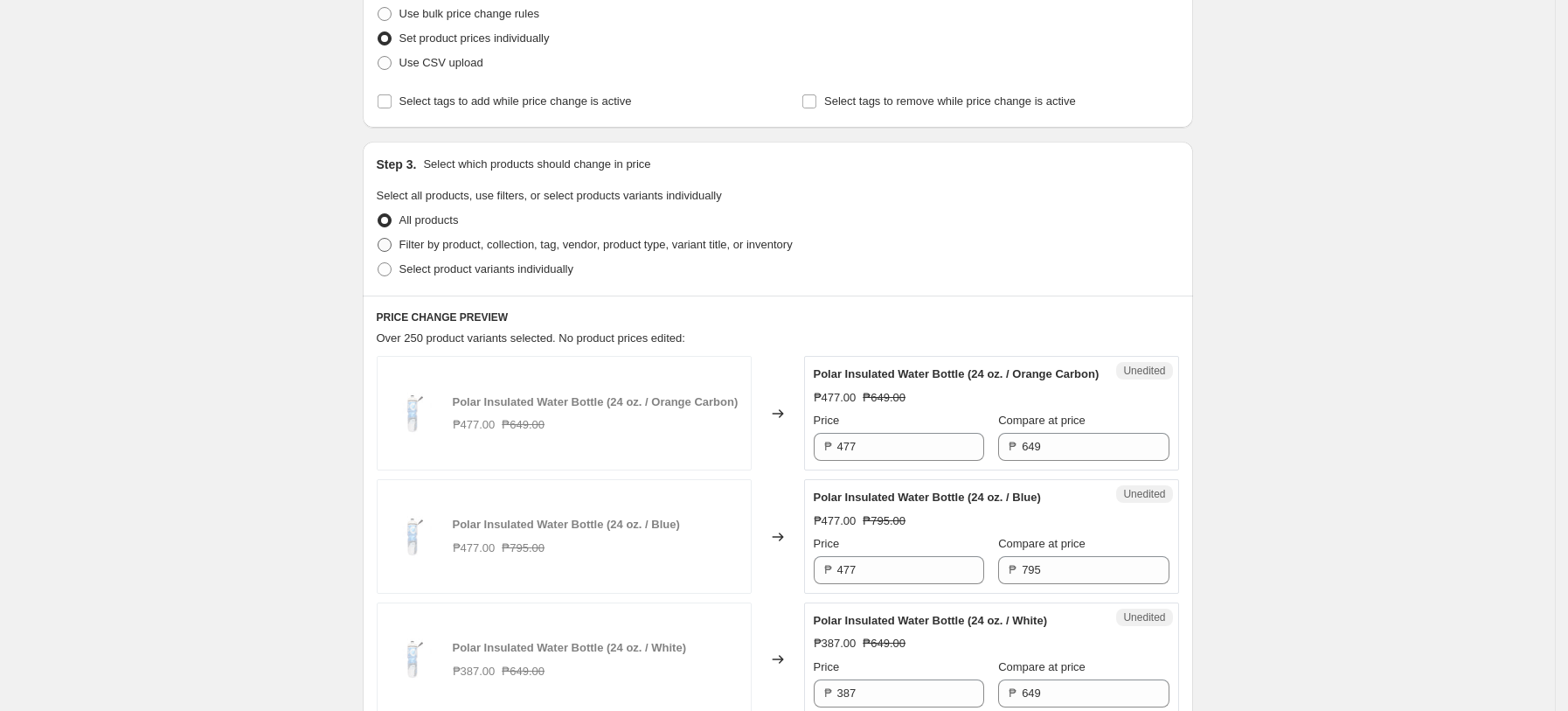 click on "Filter by product, collection, tag, vendor, product type, variant title, or inventory" at bounding box center (596, 244) 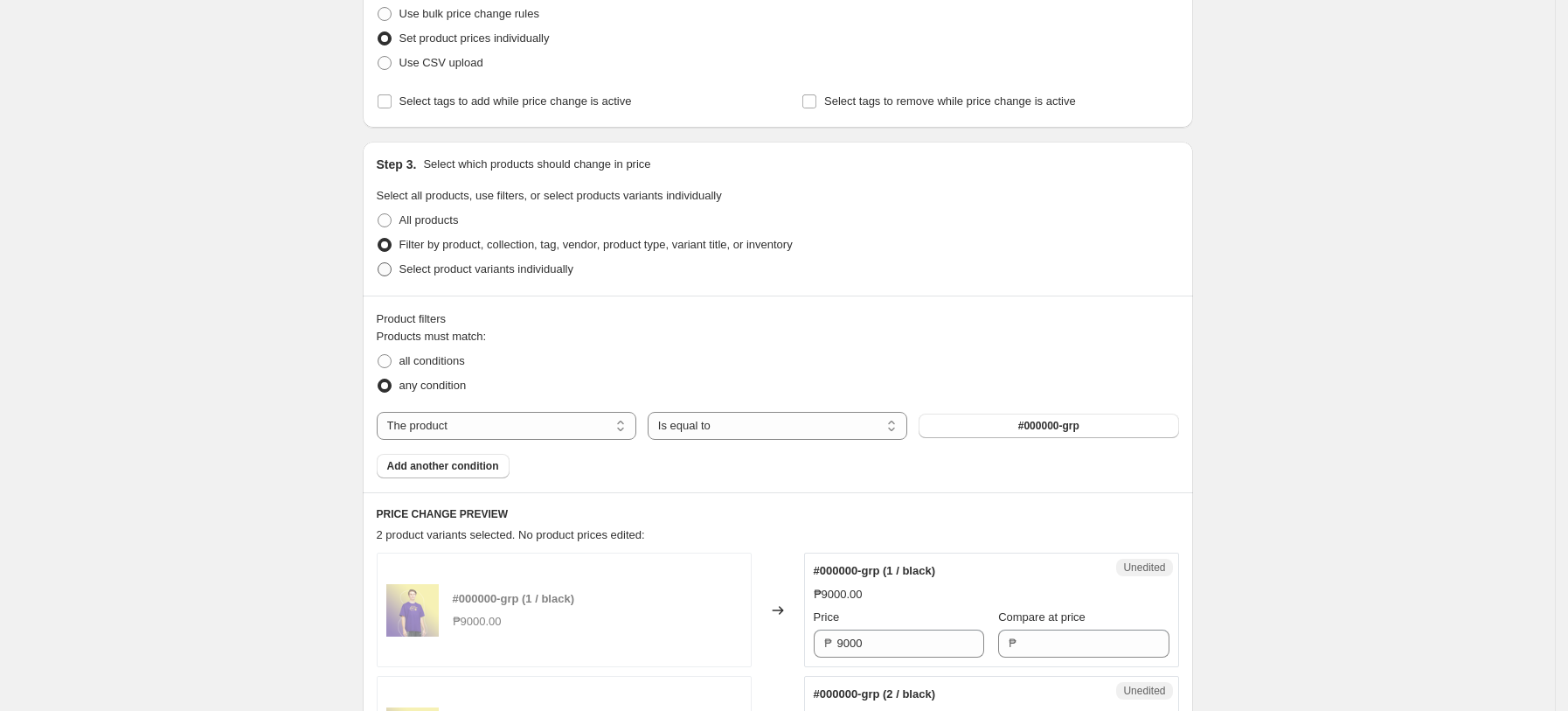 click on "Select product variants individually" at bounding box center (475, 269) 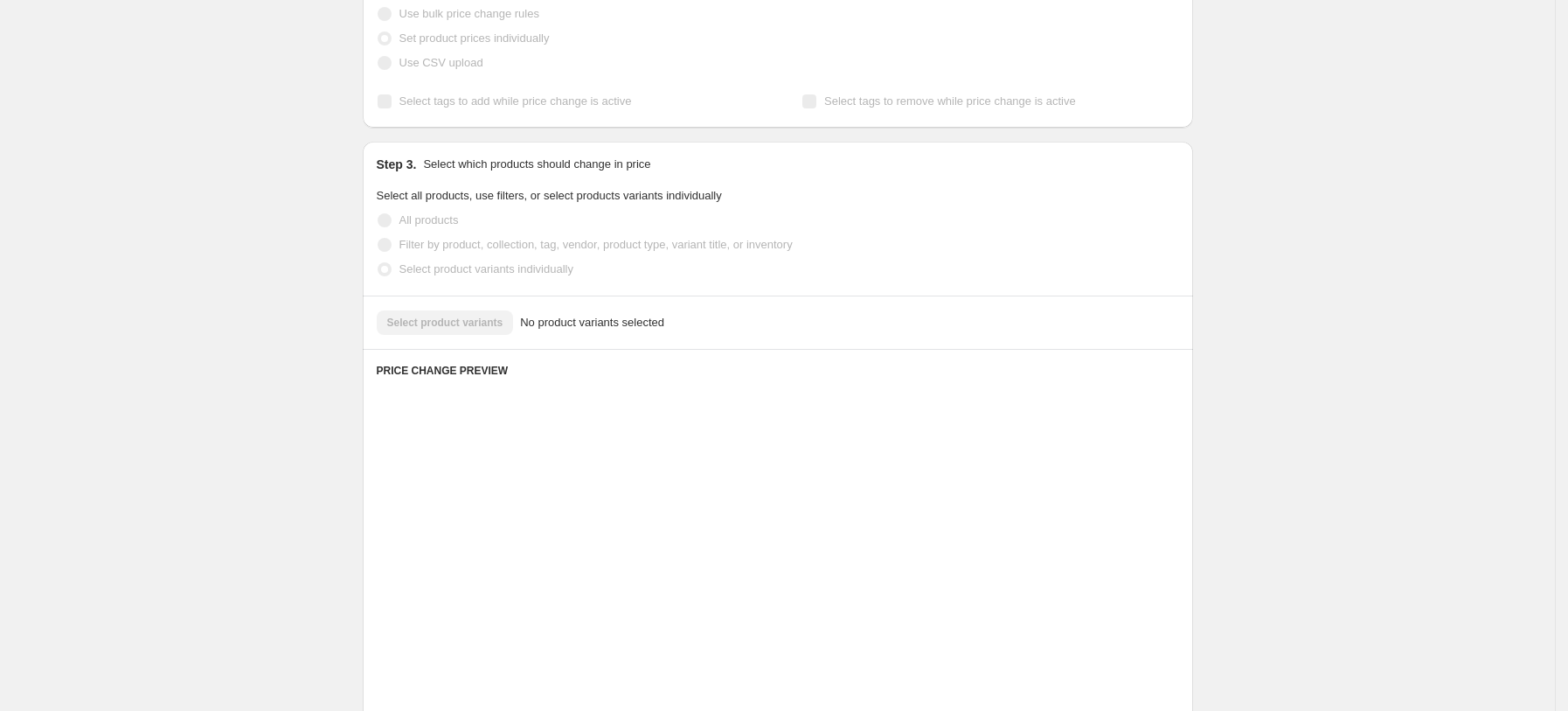 scroll, scrollTop: 206, scrollLeft: 0, axis: vertical 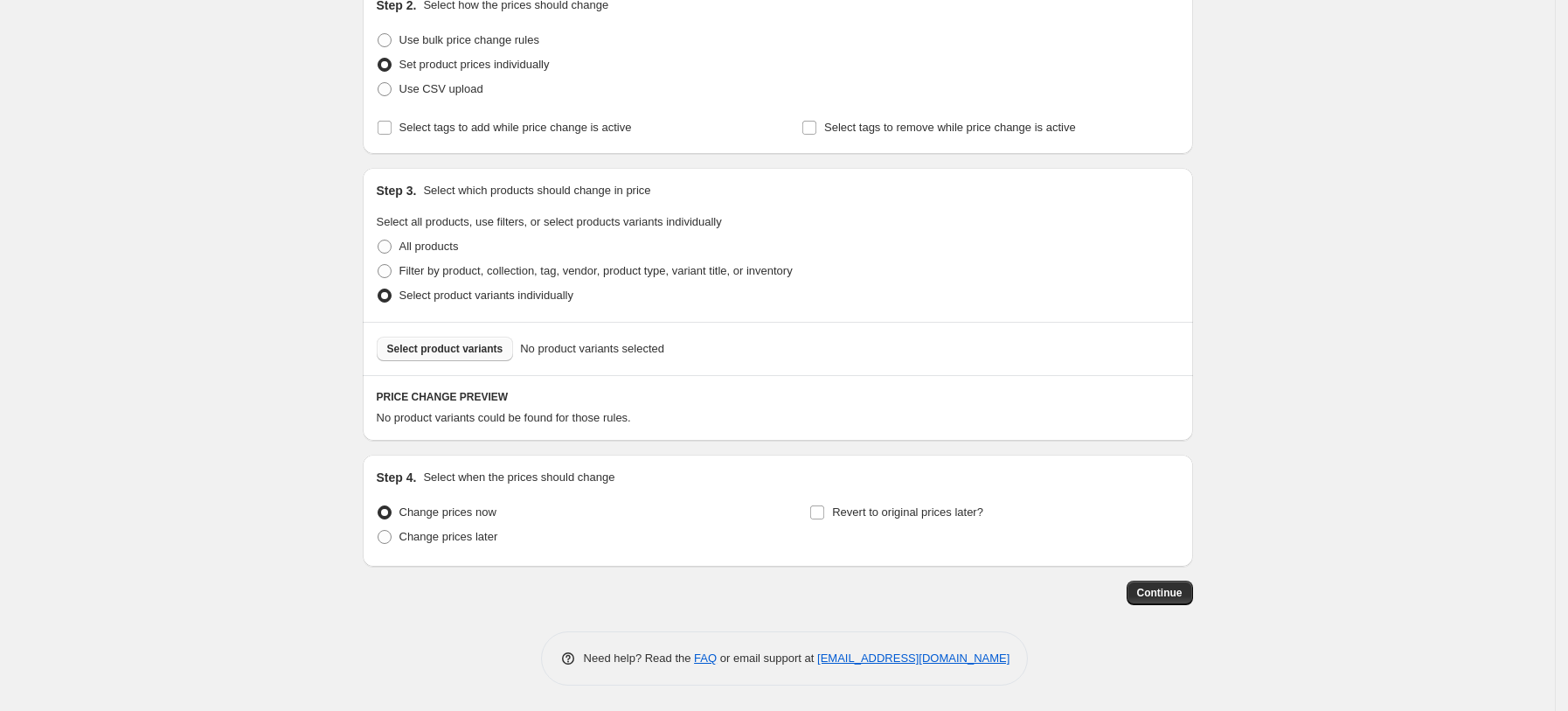 click on "Select product variants" at bounding box center (445, 349) 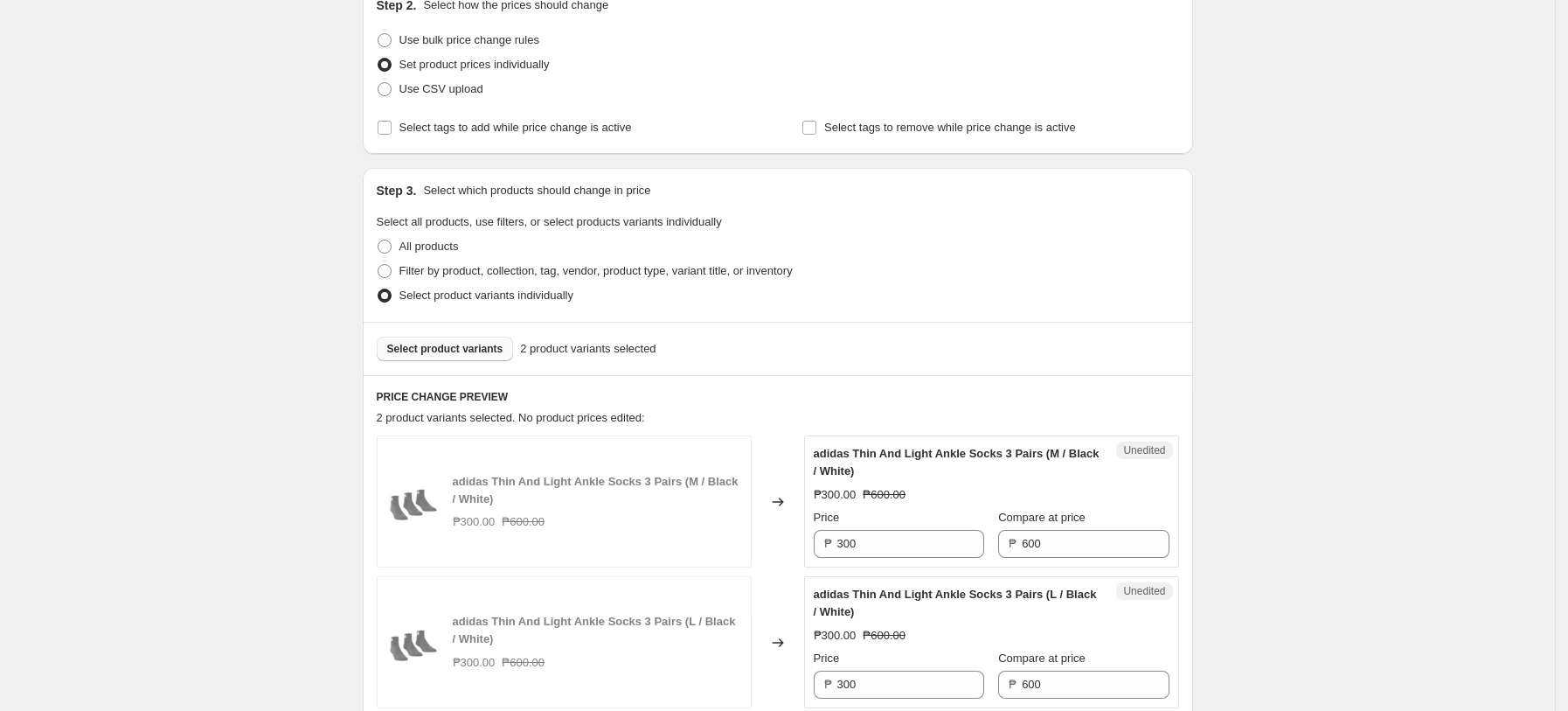 drag, startPoint x: 1073, startPoint y: 400, endPoint x: 1085, endPoint y: 405, distance: 13 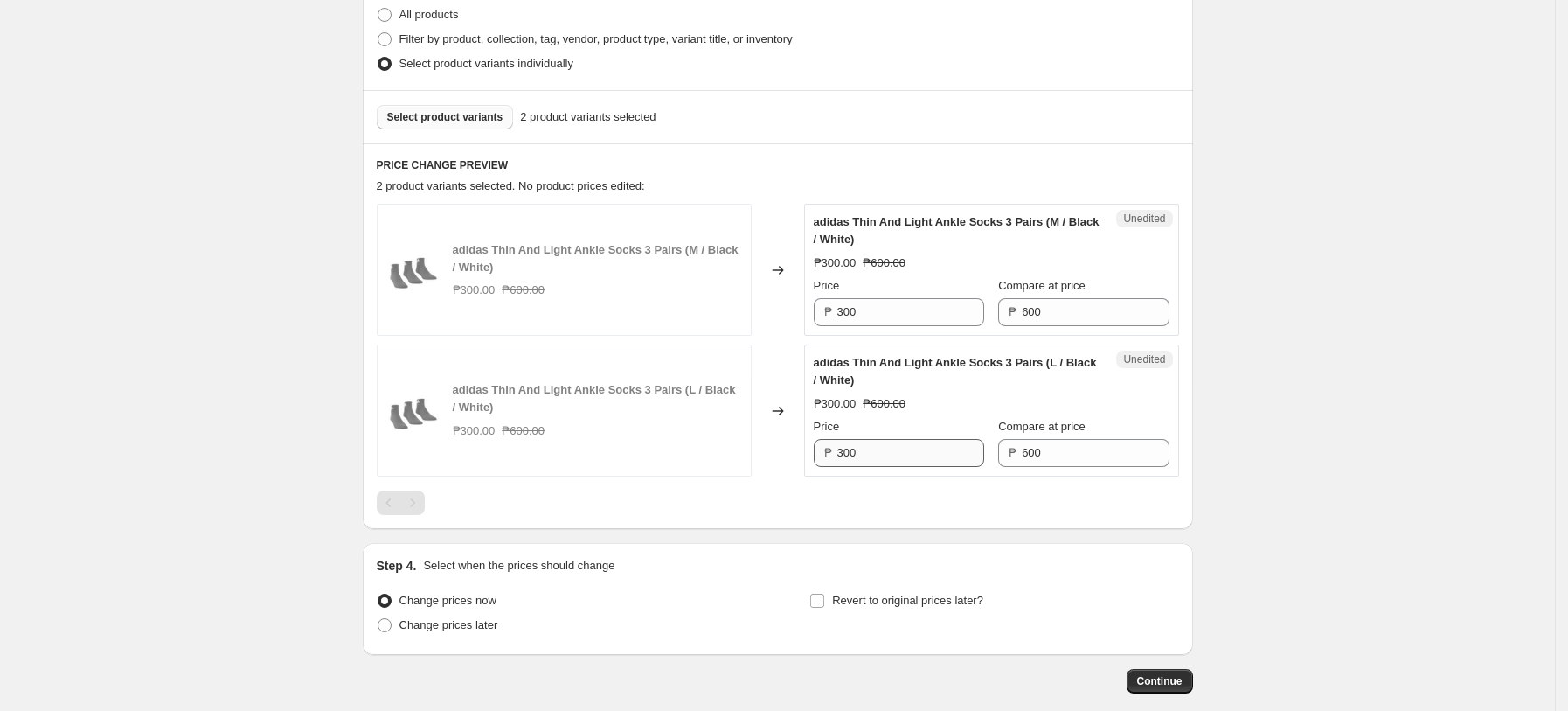 scroll, scrollTop: 440, scrollLeft: 0, axis: vertical 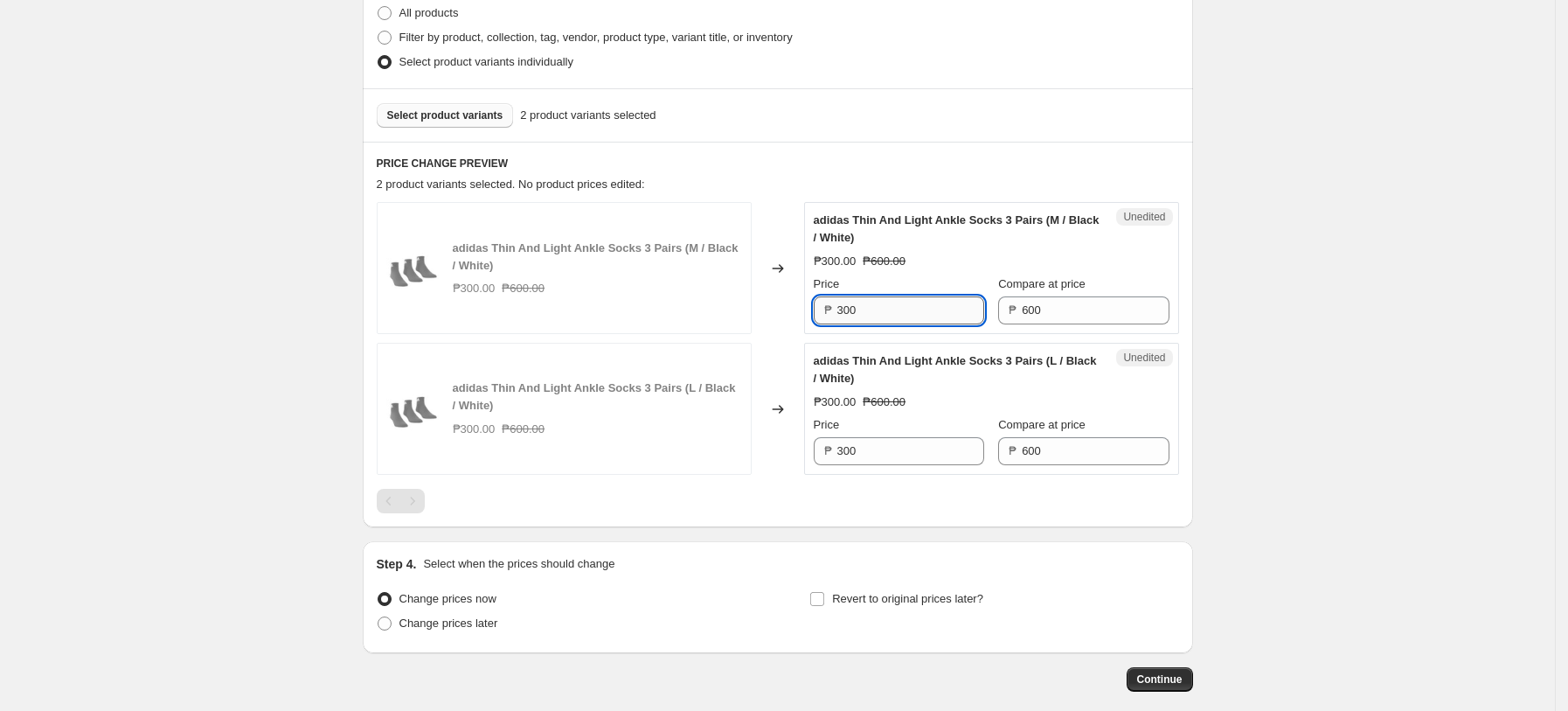 click on "300" at bounding box center (911, 310) 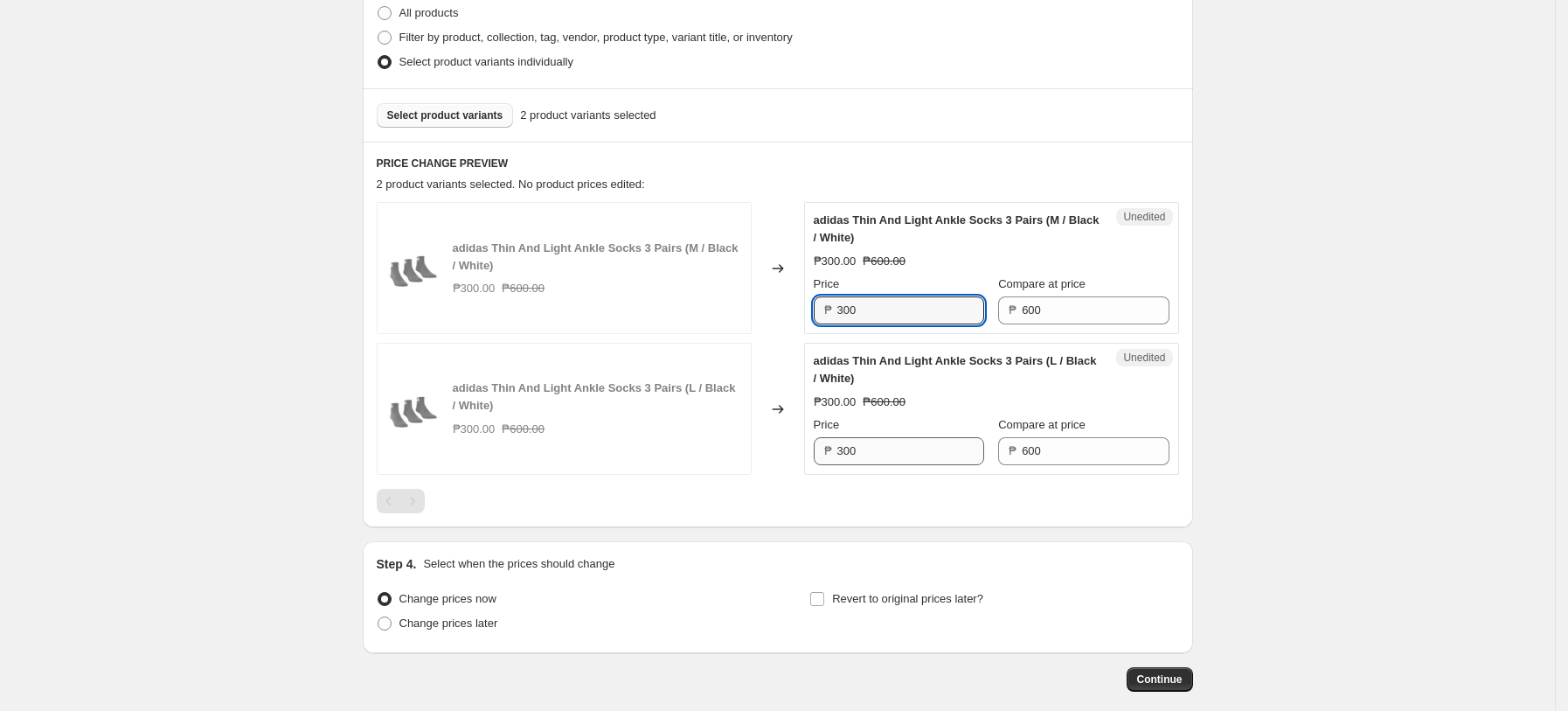 paste on "48" 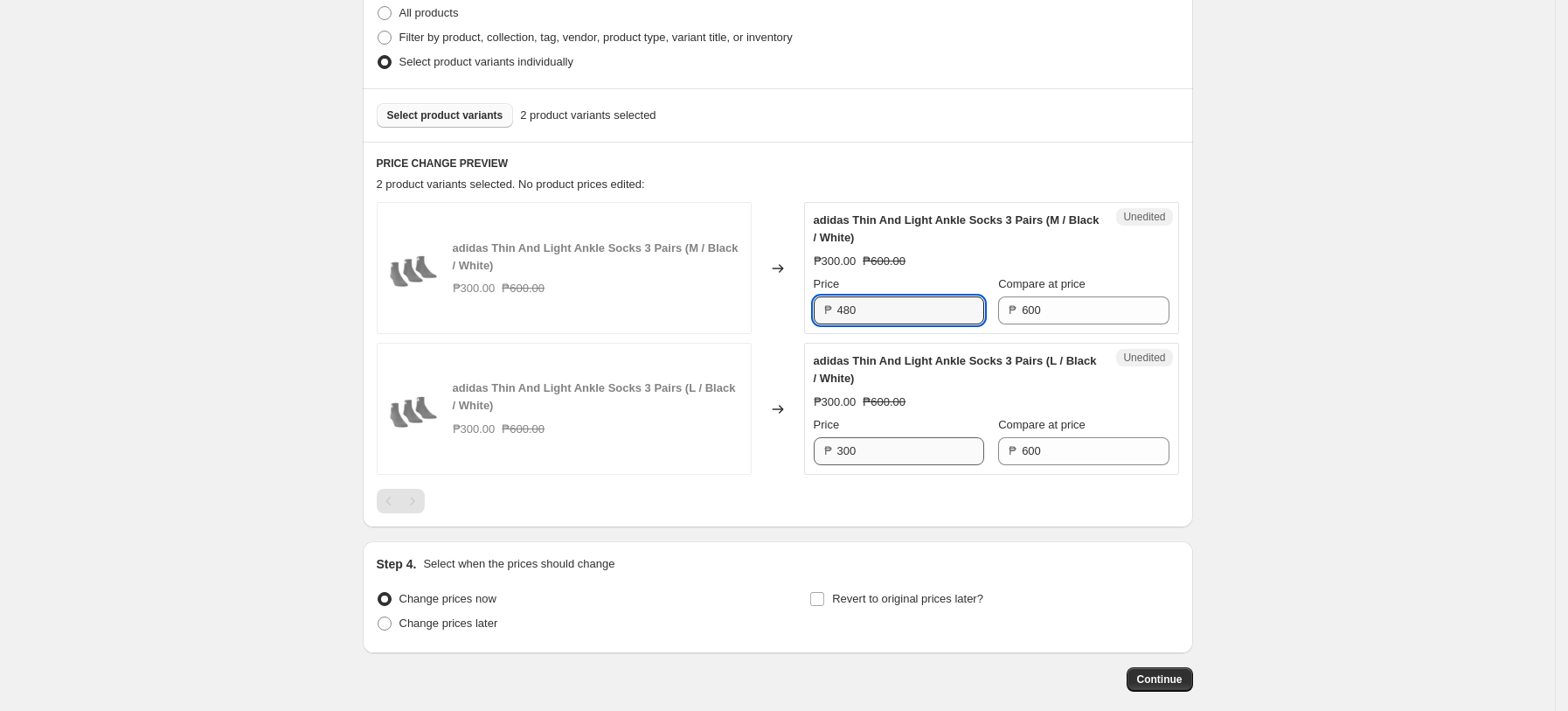 type on "480" 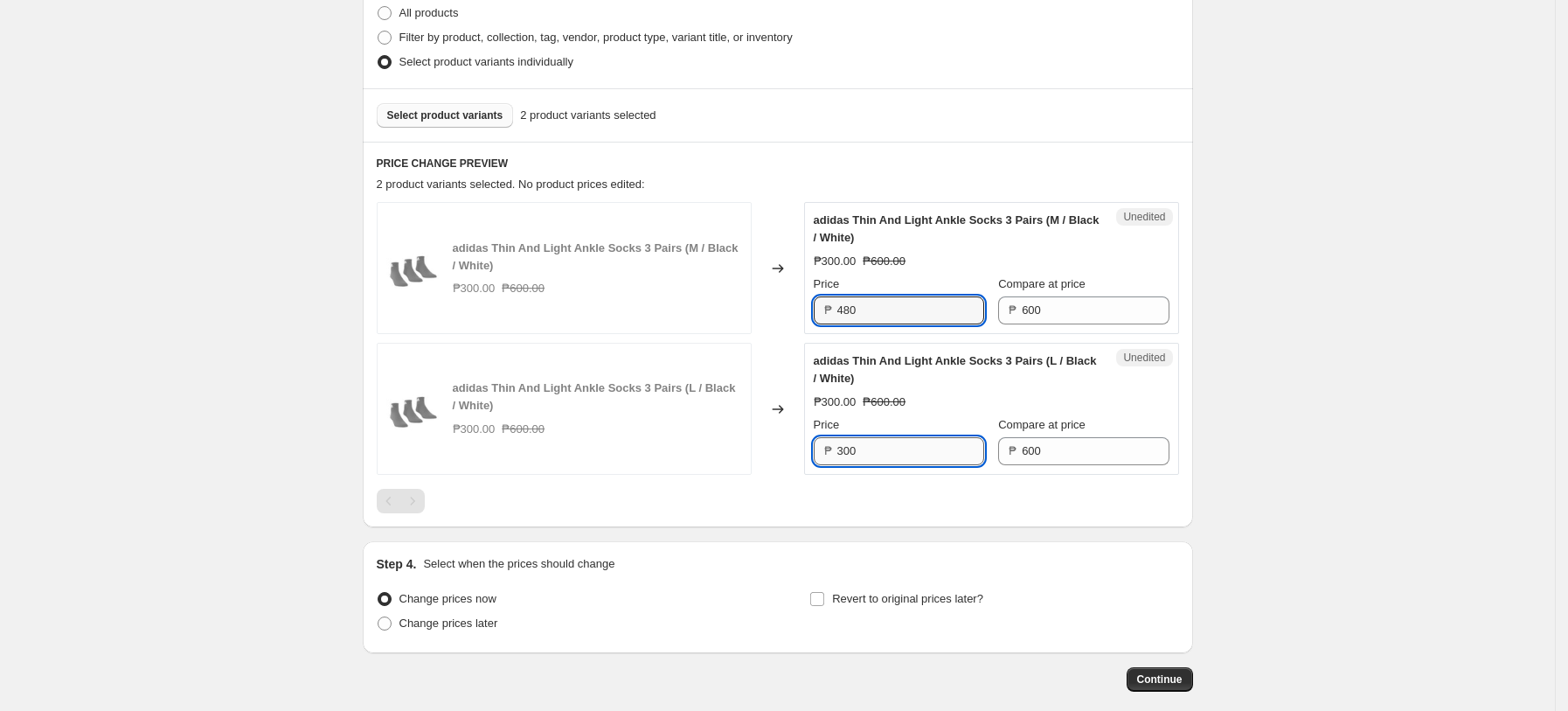 click on "300" at bounding box center [911, 451] 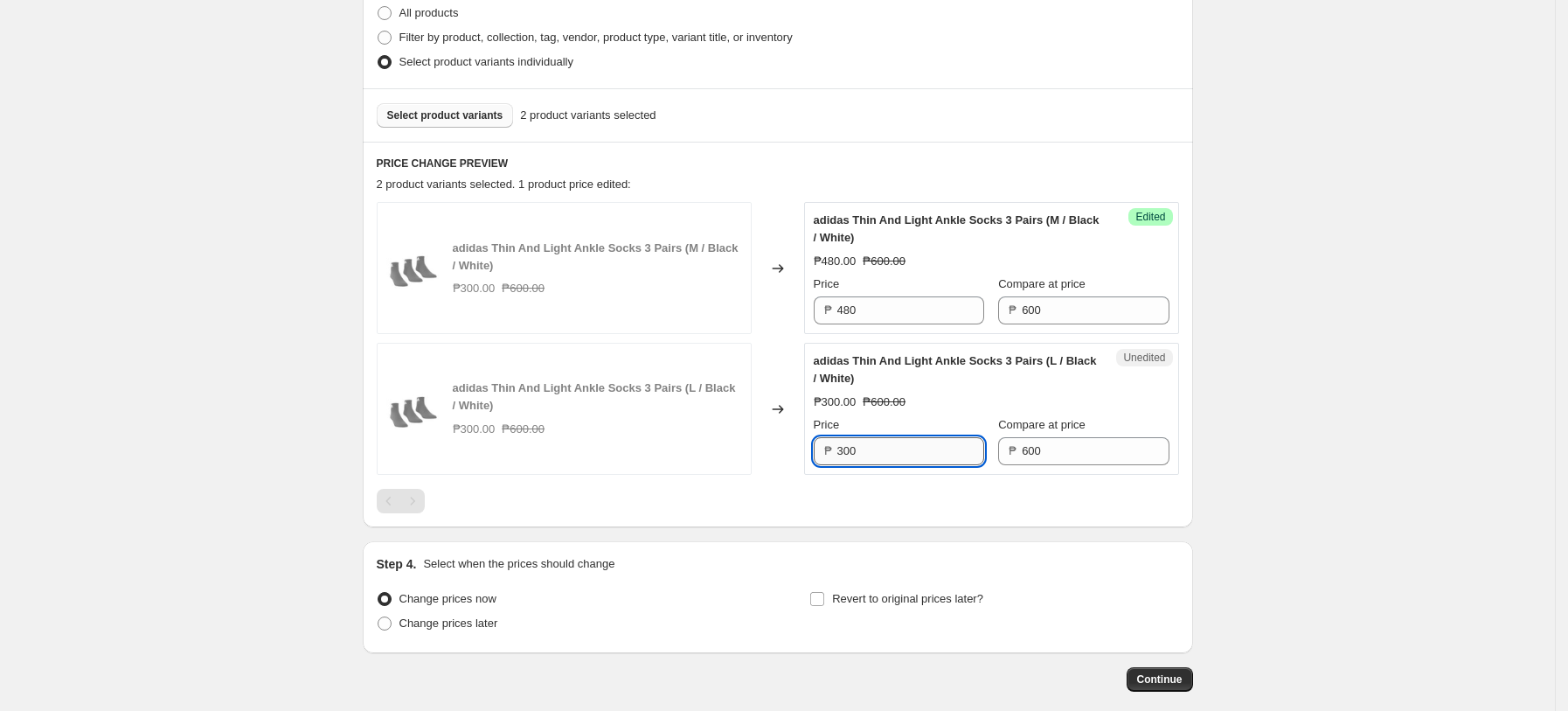 paste on "48" 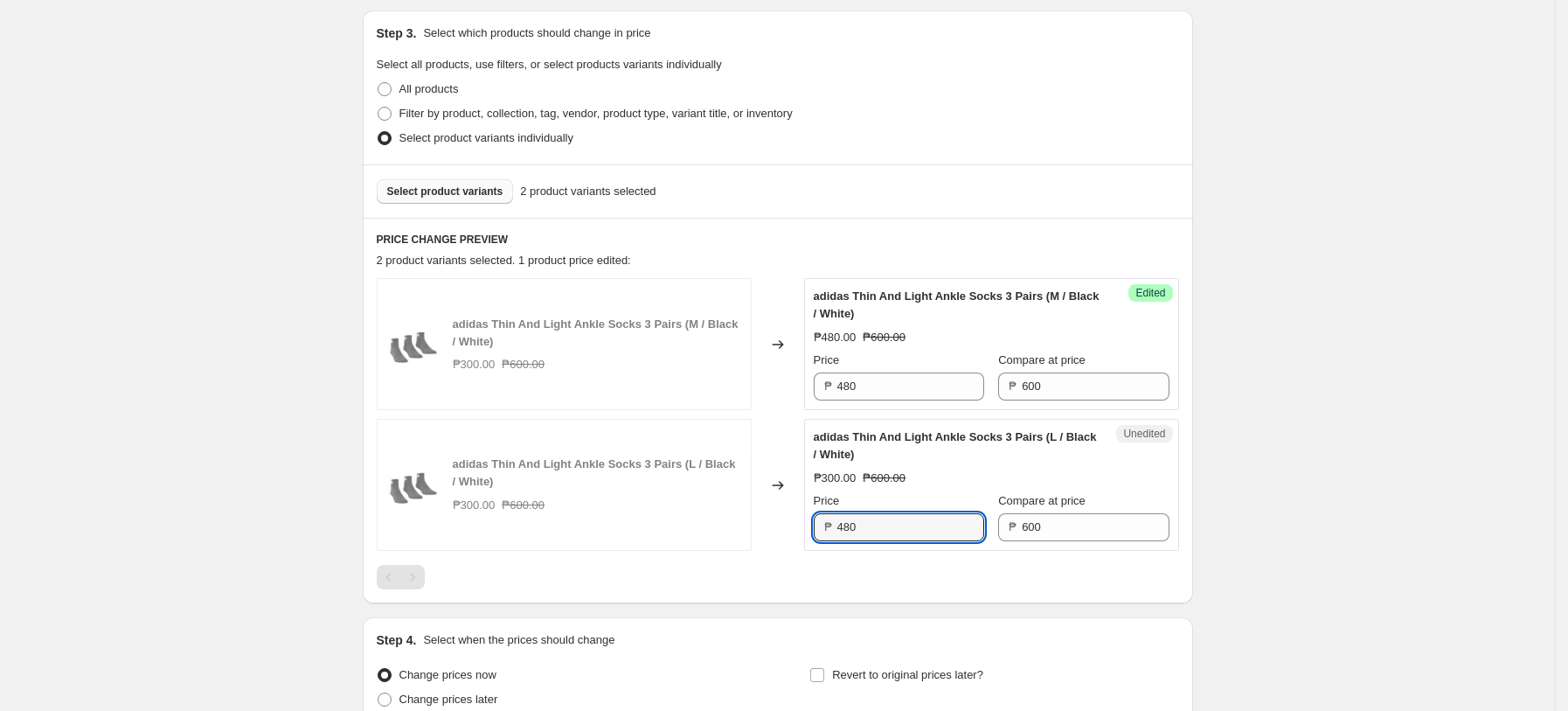 scroll, scrollTop: 324, scrollLeft: 0, axis: vertical 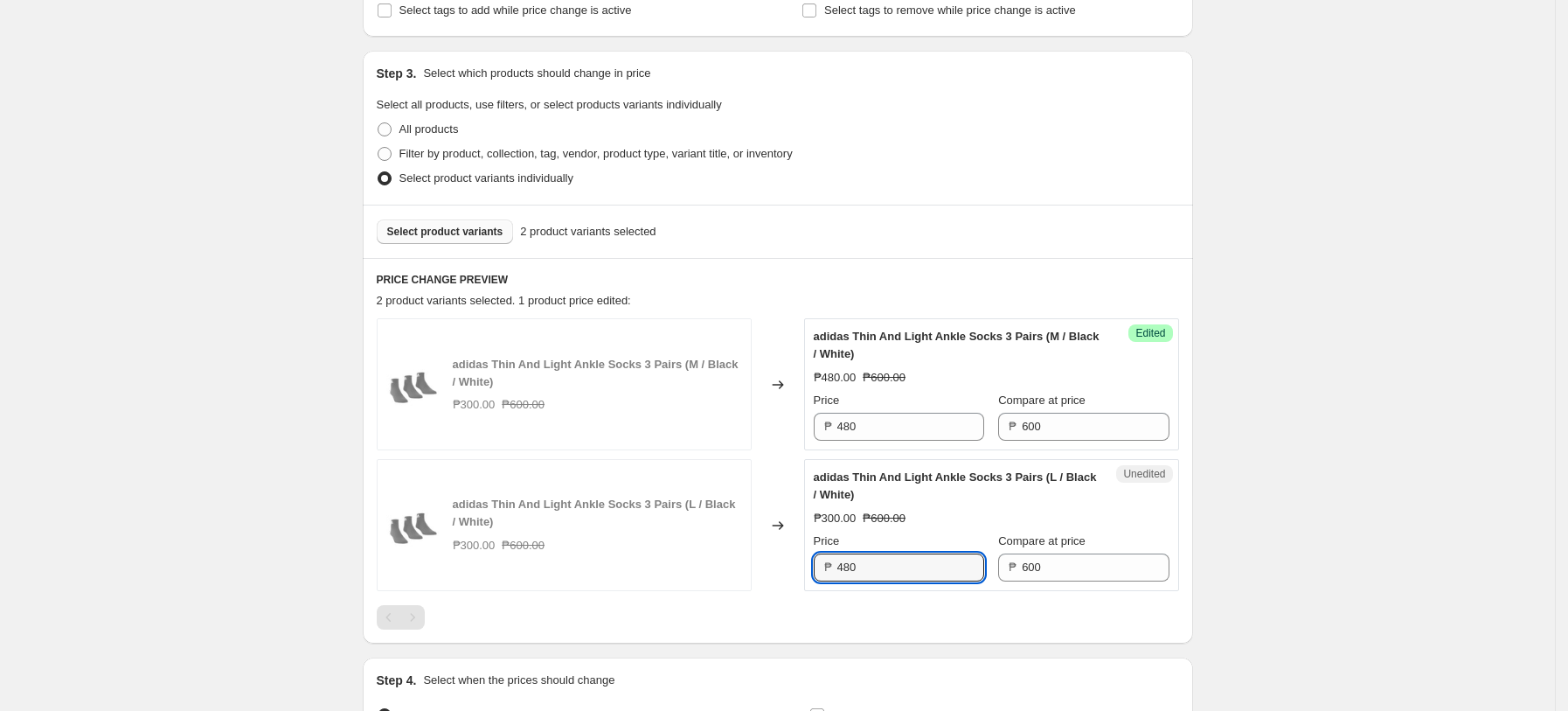 type on "480" 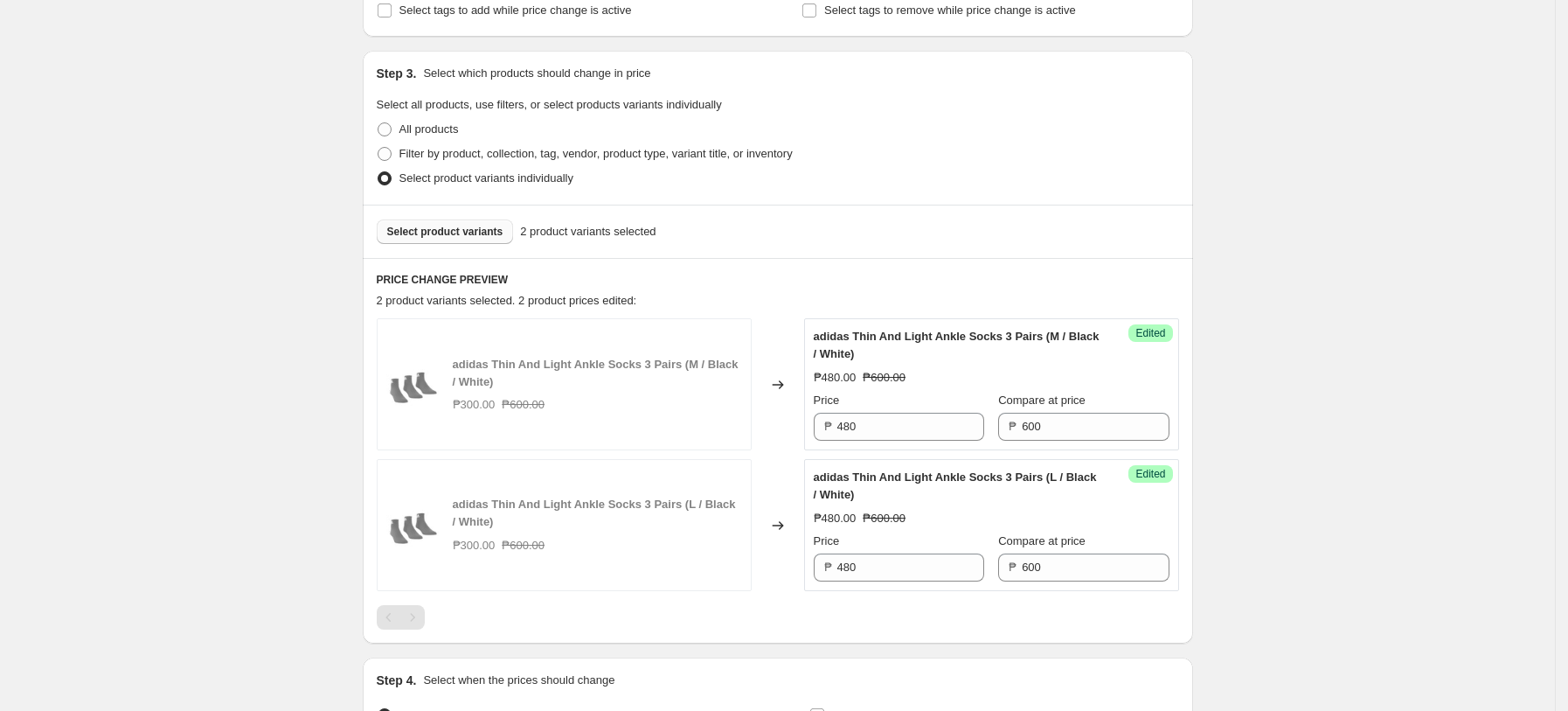 click on "Select product variants 2   product variants selected" at bounding box center (778, 231) 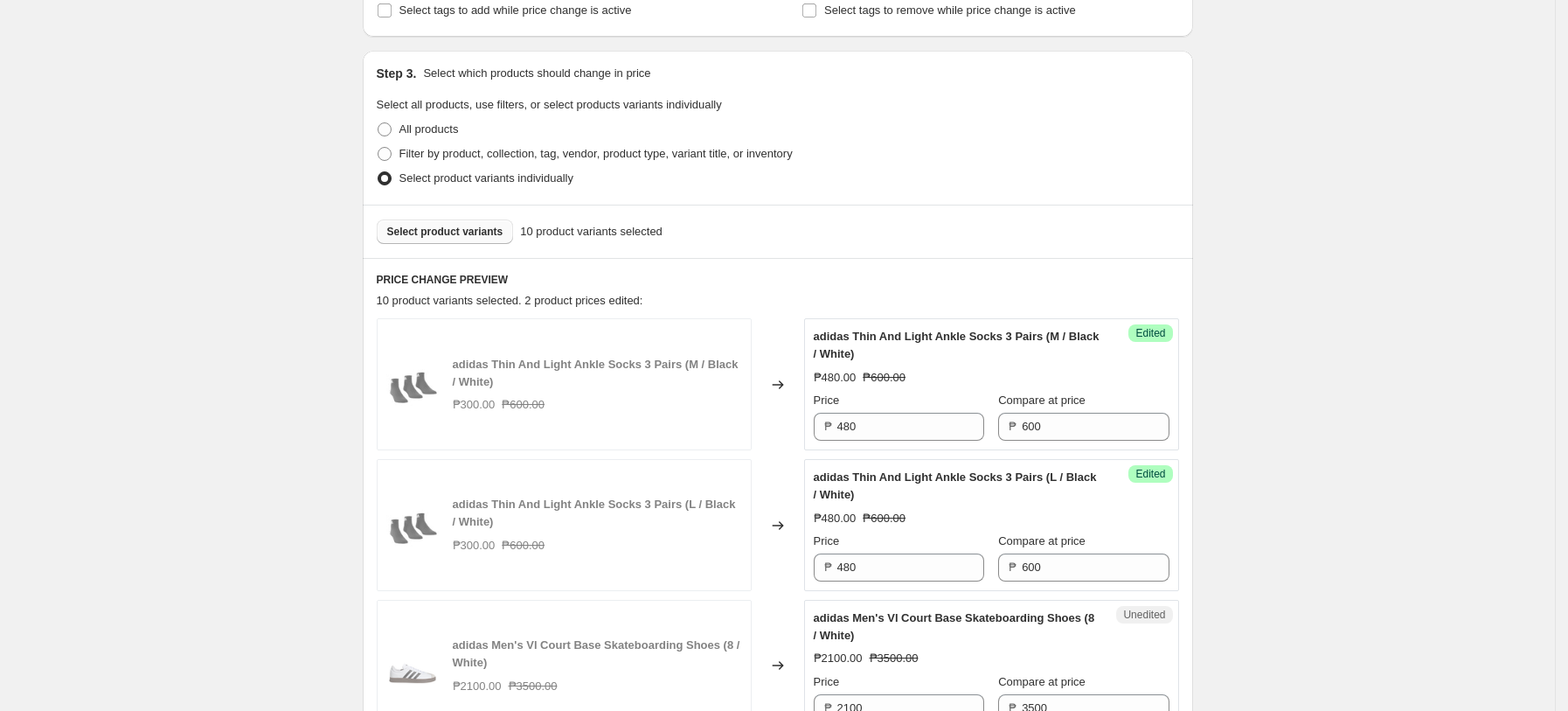 click on "Create new price [MEDICAL_DATA]. This page is ready Create new price [MEDICAL_DATA] Draft Step 1. Optionally give your price [MEDICAL_DATA] a title (eg "March 30% off sale on boots") [DATE] Adidas Price Change This title is just for internal use, customers won't see it Step 2. Select how the prices should change Use bulk price change rules Set product prices individually Use CSV upload Select tags to add while price change is active Select tags to remove while price change is active Step 3. Select which products should change in price Select all products, use filters, or select products variants individually All products Filter by product, collection, tag, vendor, product type, variant title, or inventory Select product variants individually Select product variants 10   product variants selected PRICE CHANGE PREVIEW 10 product variants selected. 2 product prices edited: adidas Thin And Light Ankle Socks 3 Pairs (M / Black / White) ₱300.00 ₱600.00 Changed to Success Edited ₱480.00 ₱600.00 Price ₱ 480 ₱" at bounding box center [777, 858] 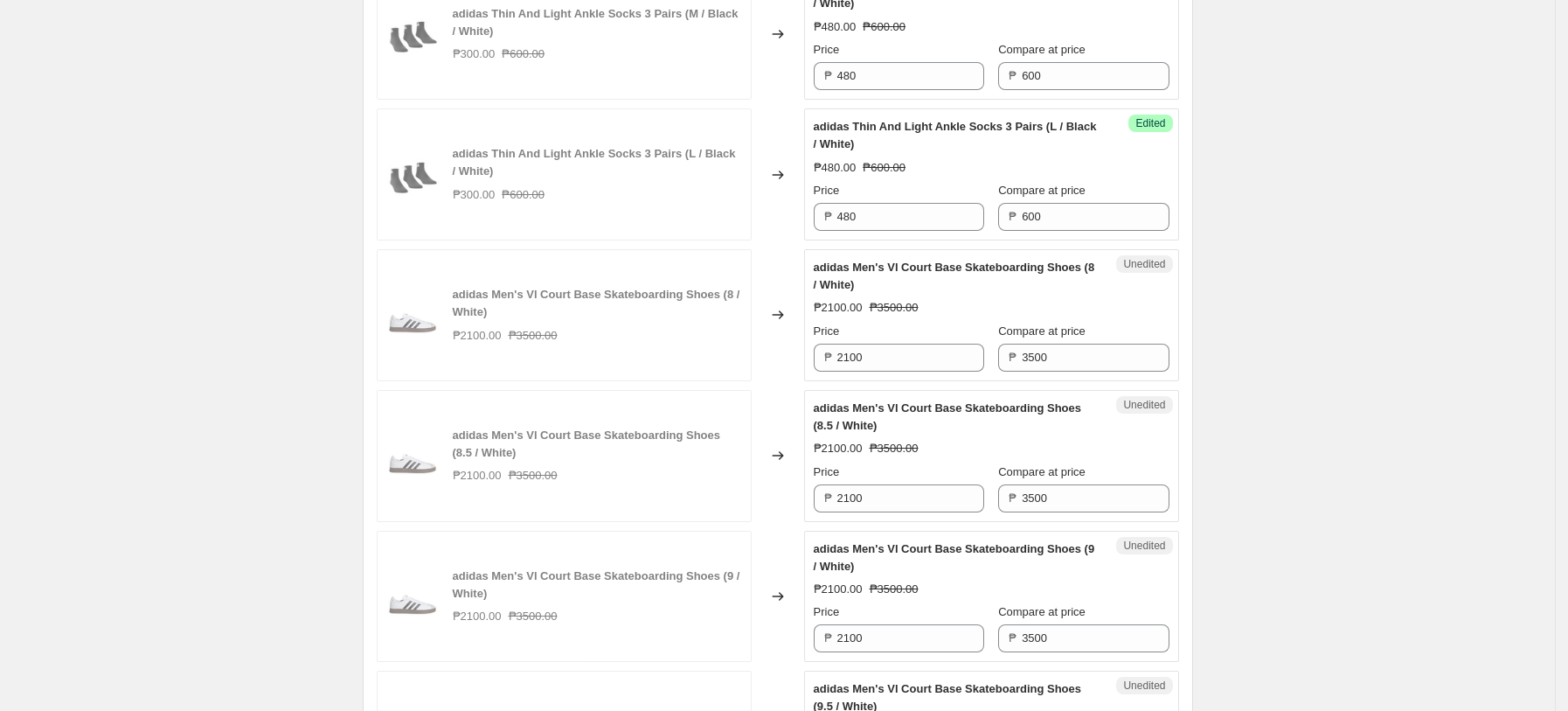 scroll, scrollTop: 673, scrollLeft: 0, axis: vertical 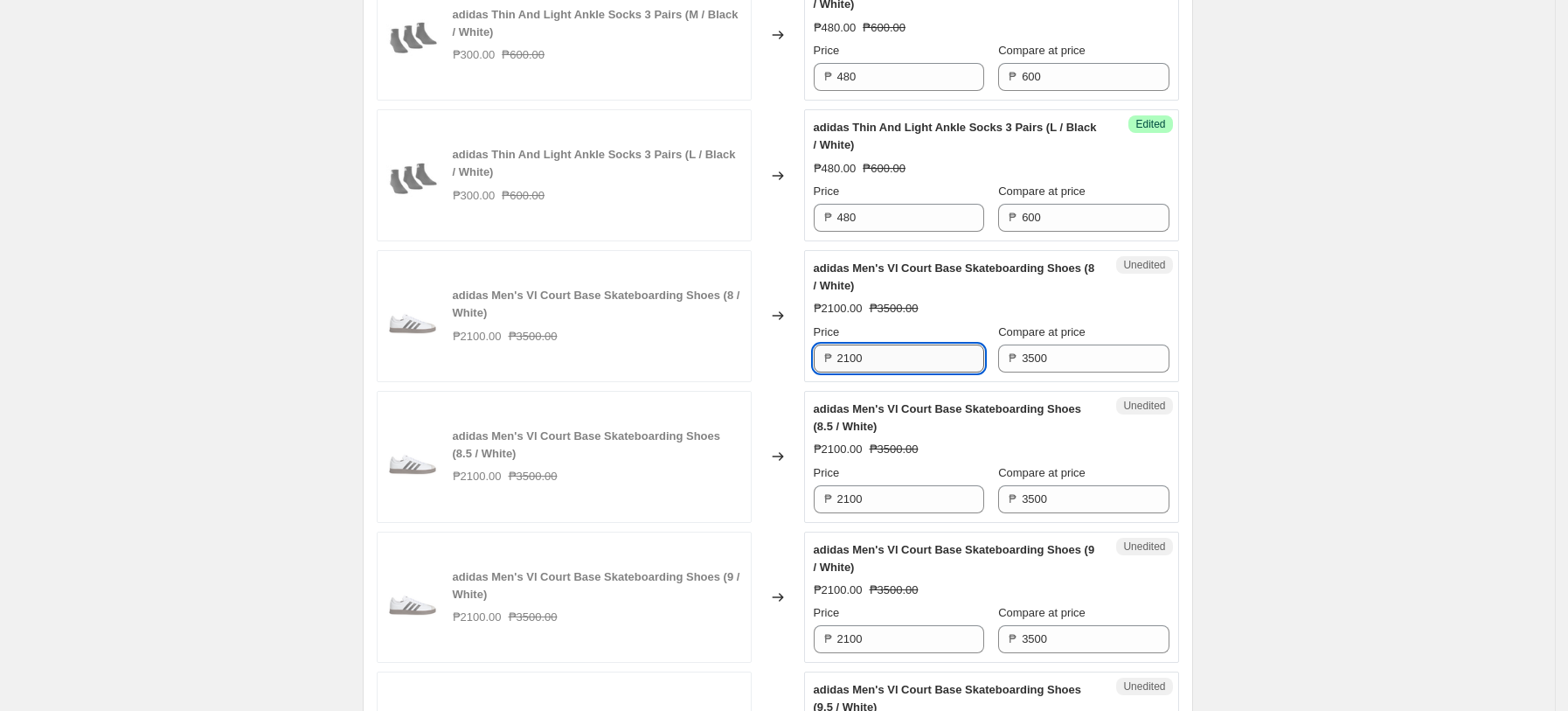 click on "2100" at bounding box center (911, 359) 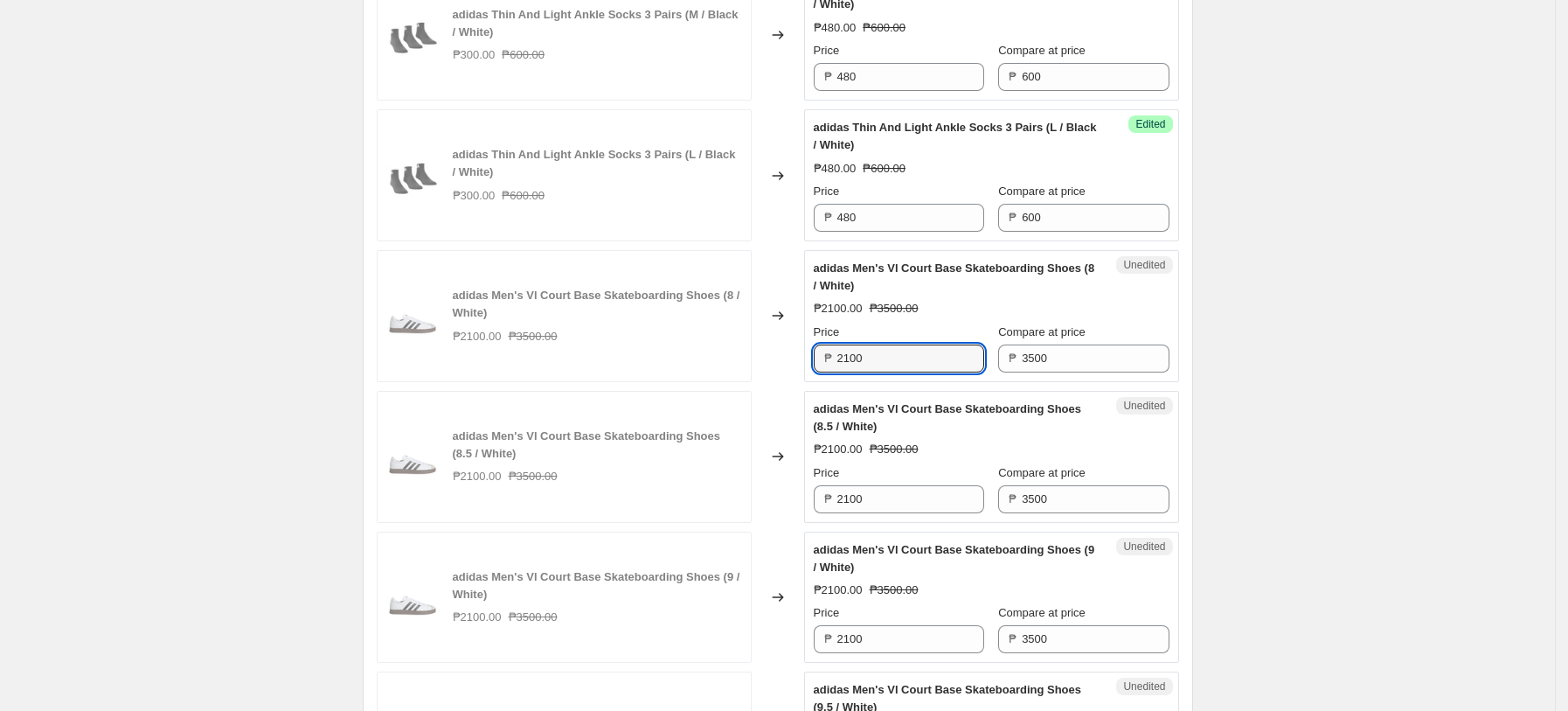 paste on "8" 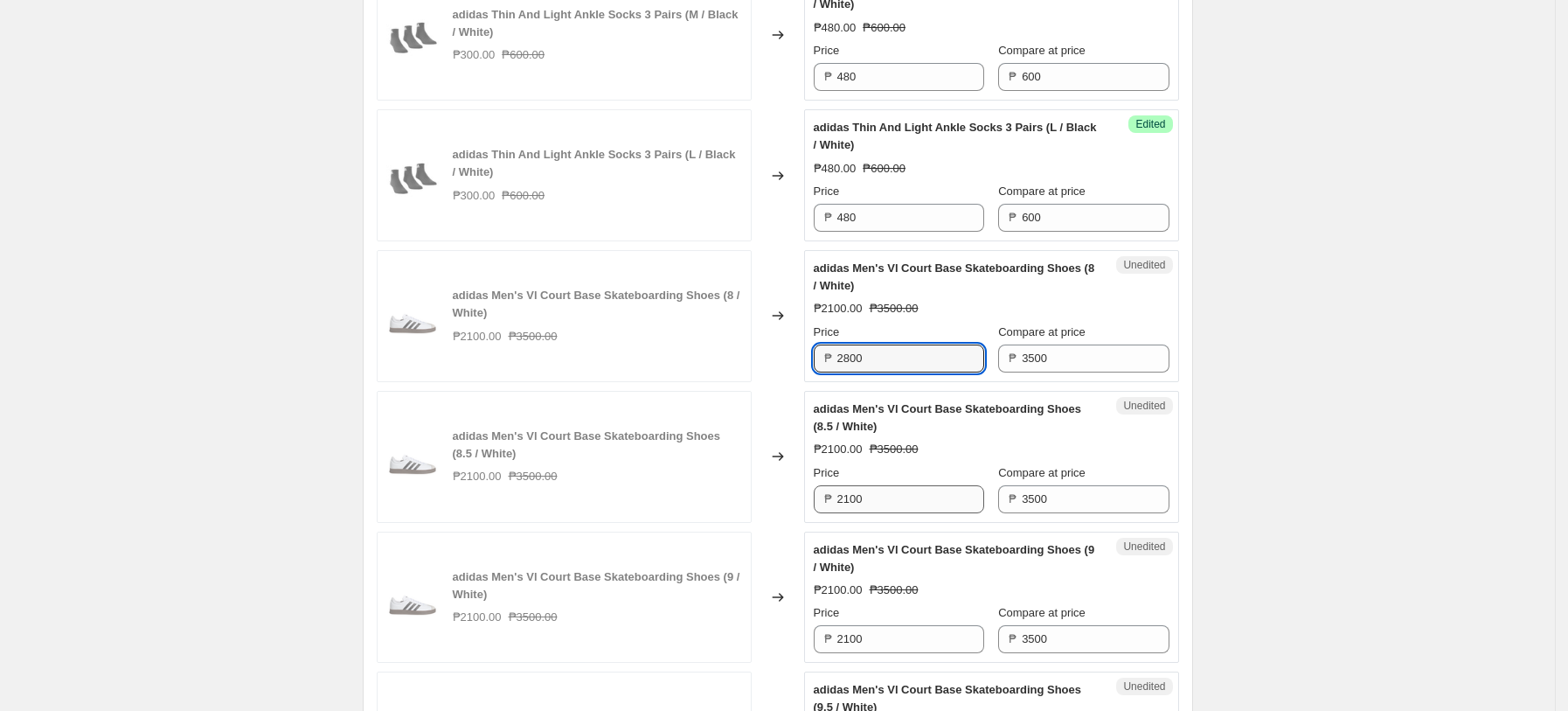 type on "2800" 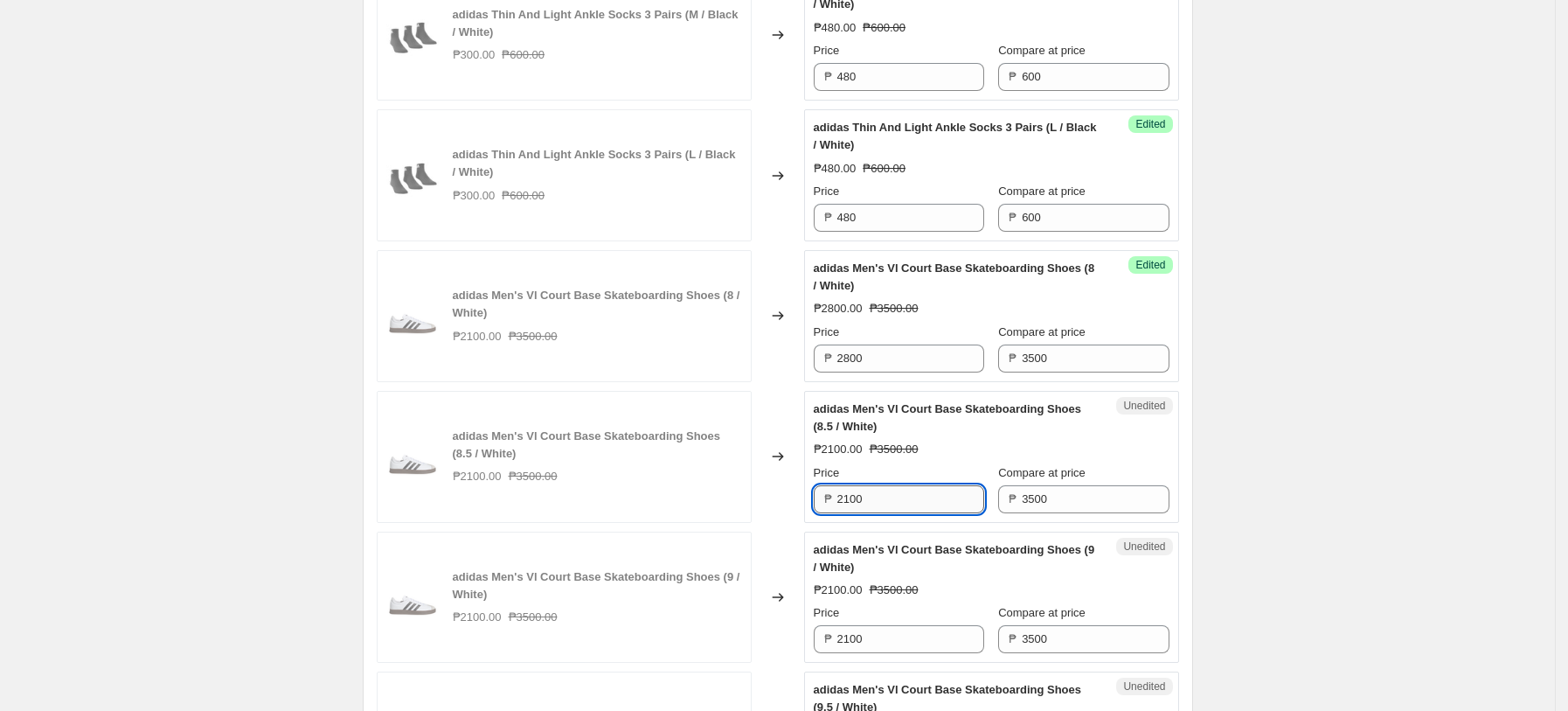 click on "2100" at bounding box center [911, 499] 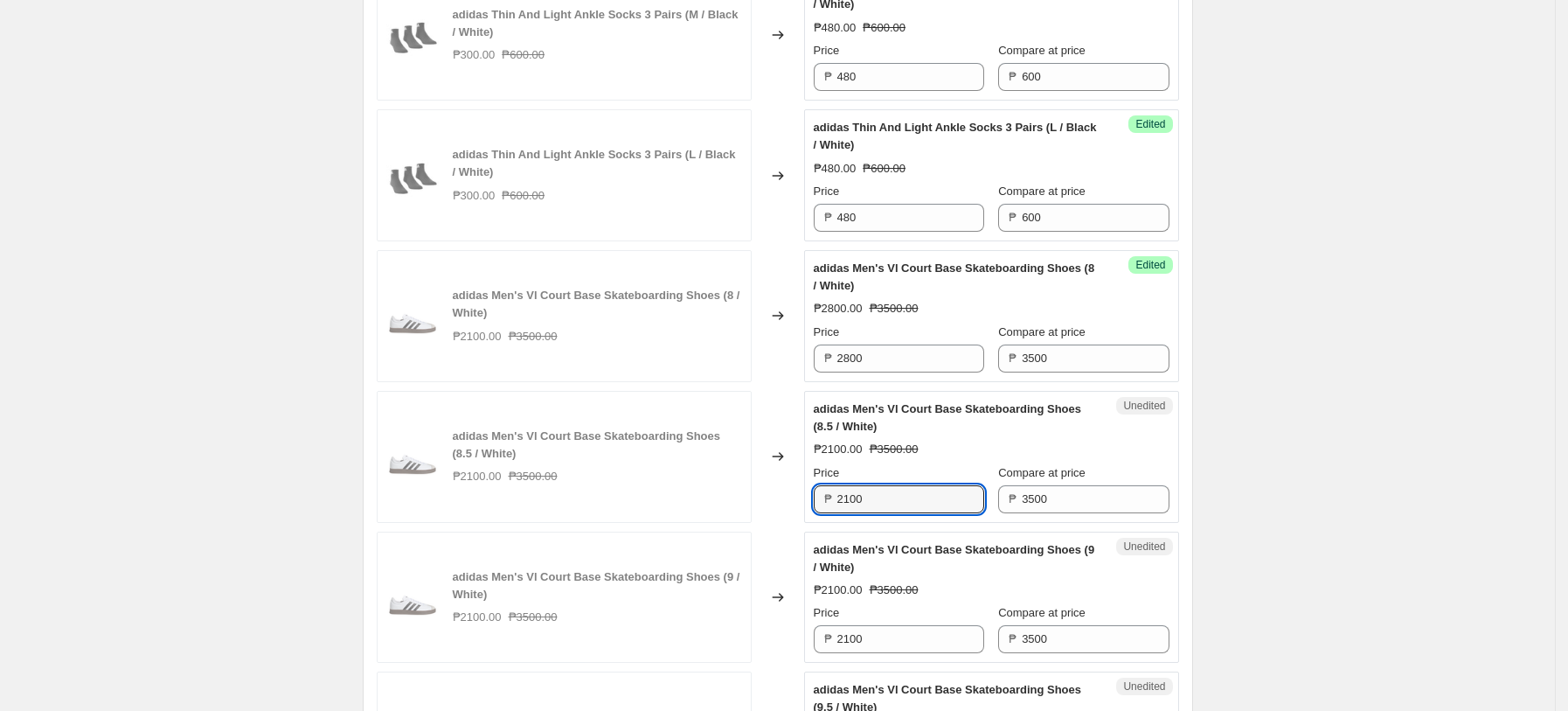 paste on "8" 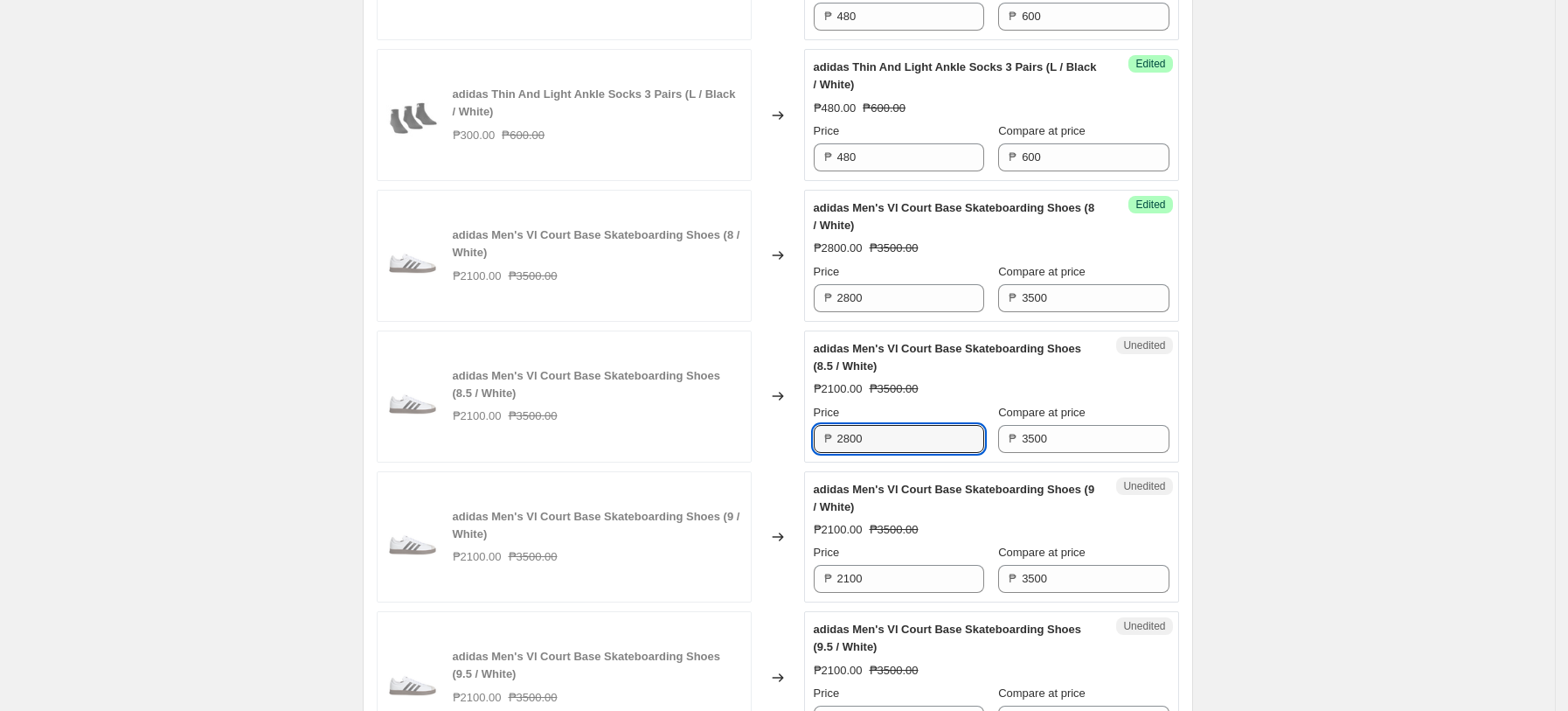 scroll, scrollTop: 790, scrollLeft: 0, axis: vertical 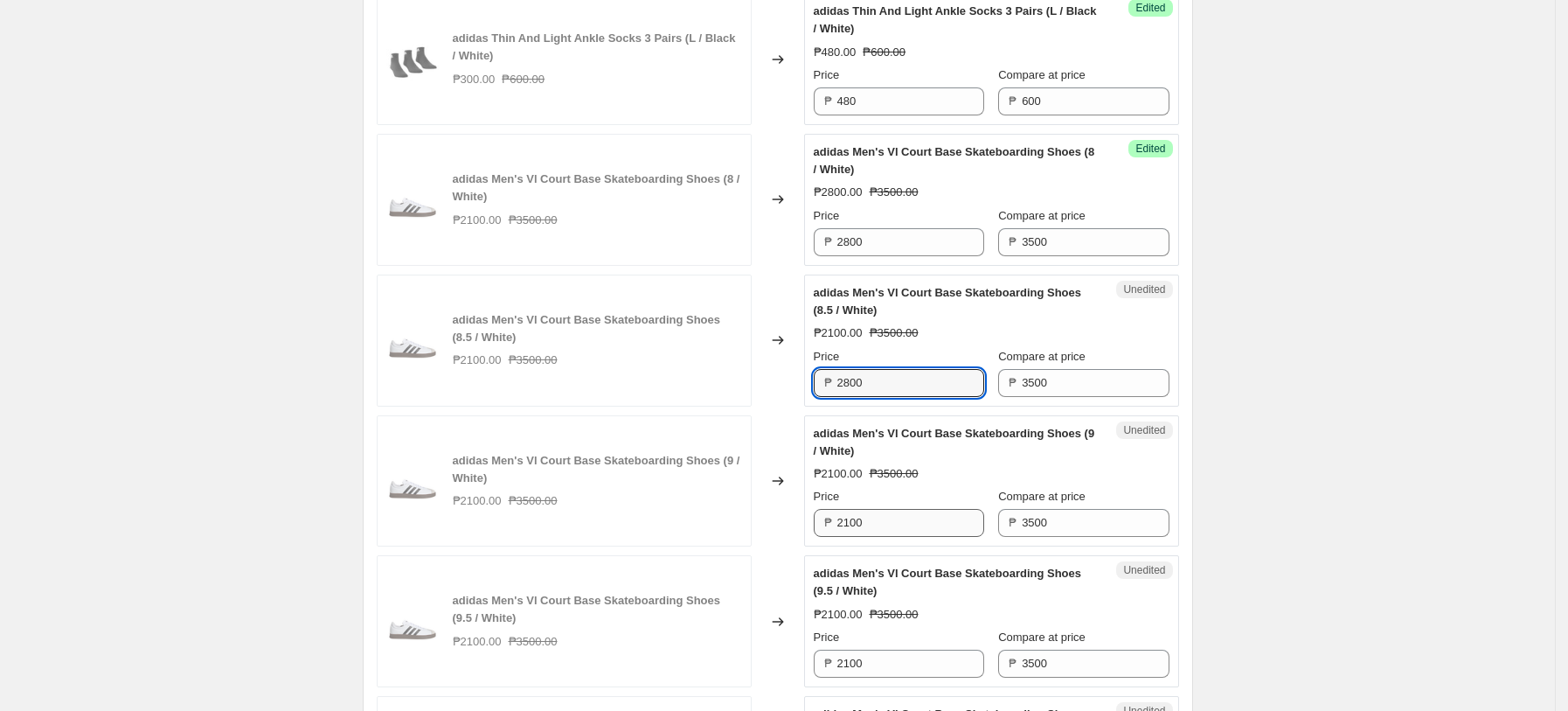 type on "2800" 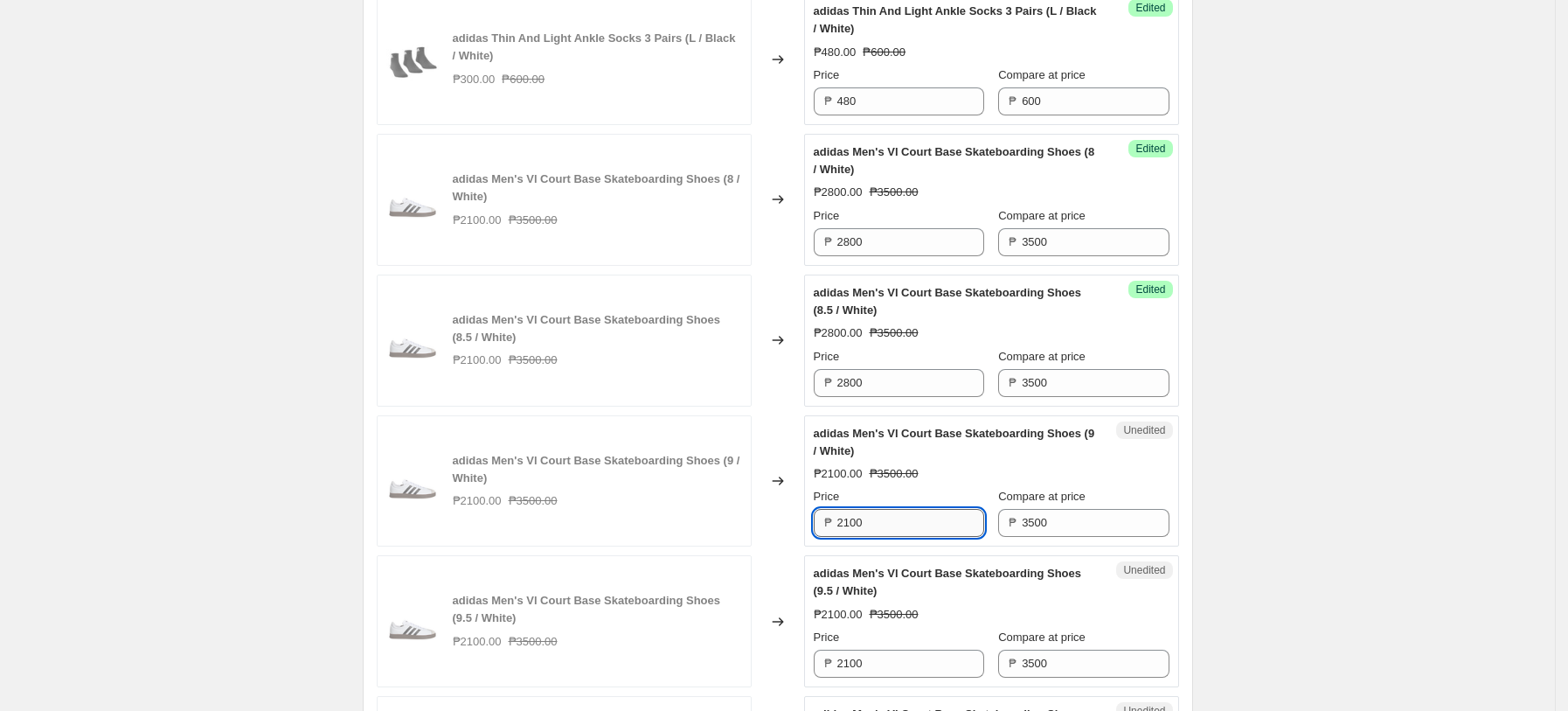 drag, startPoint x: 862, startPoint y: 526, endPoint x: 934, endPoint y: 515, distance: 72.8354 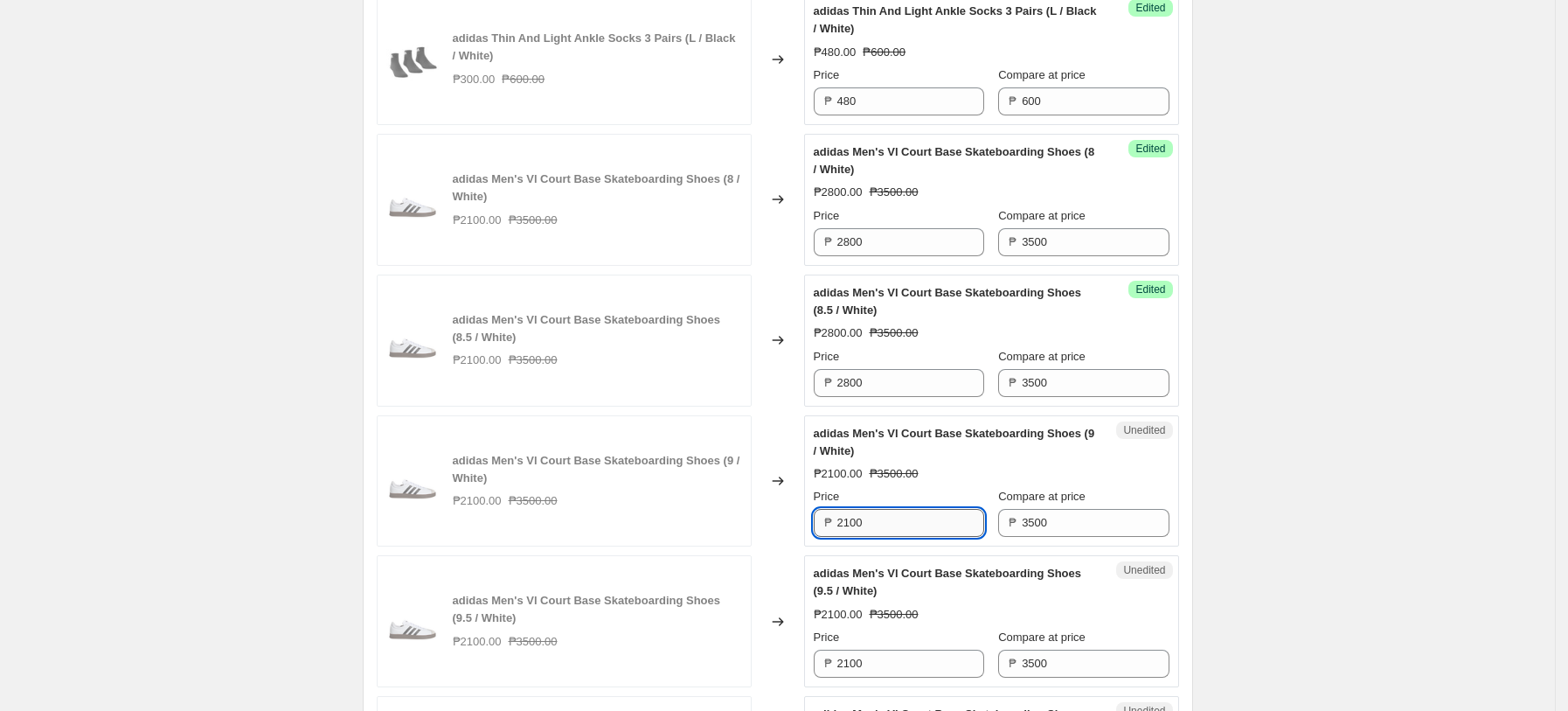 click on "2100" at bounding box center (911, 523) 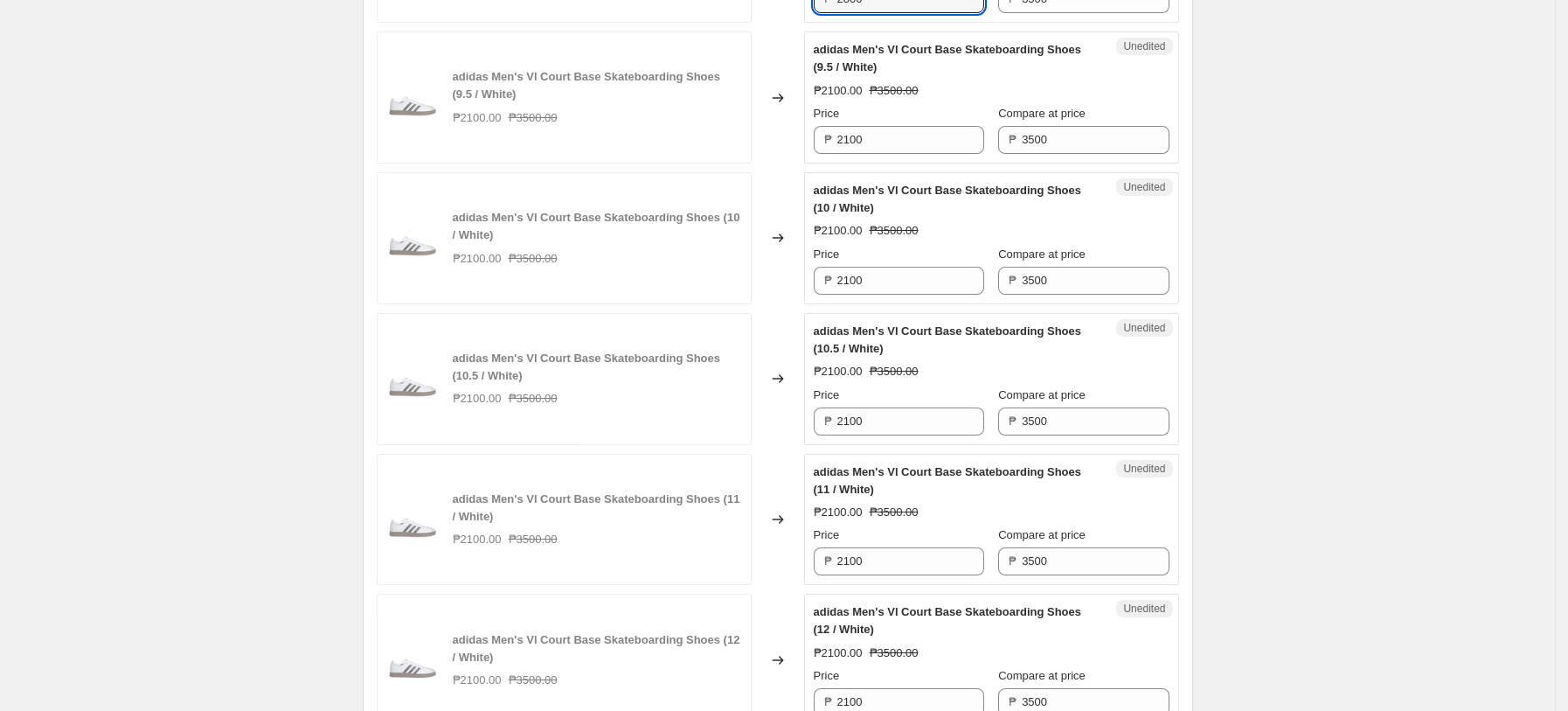 scroll, scrollTop: 1373, scrollLeft: 0, axis: vertical 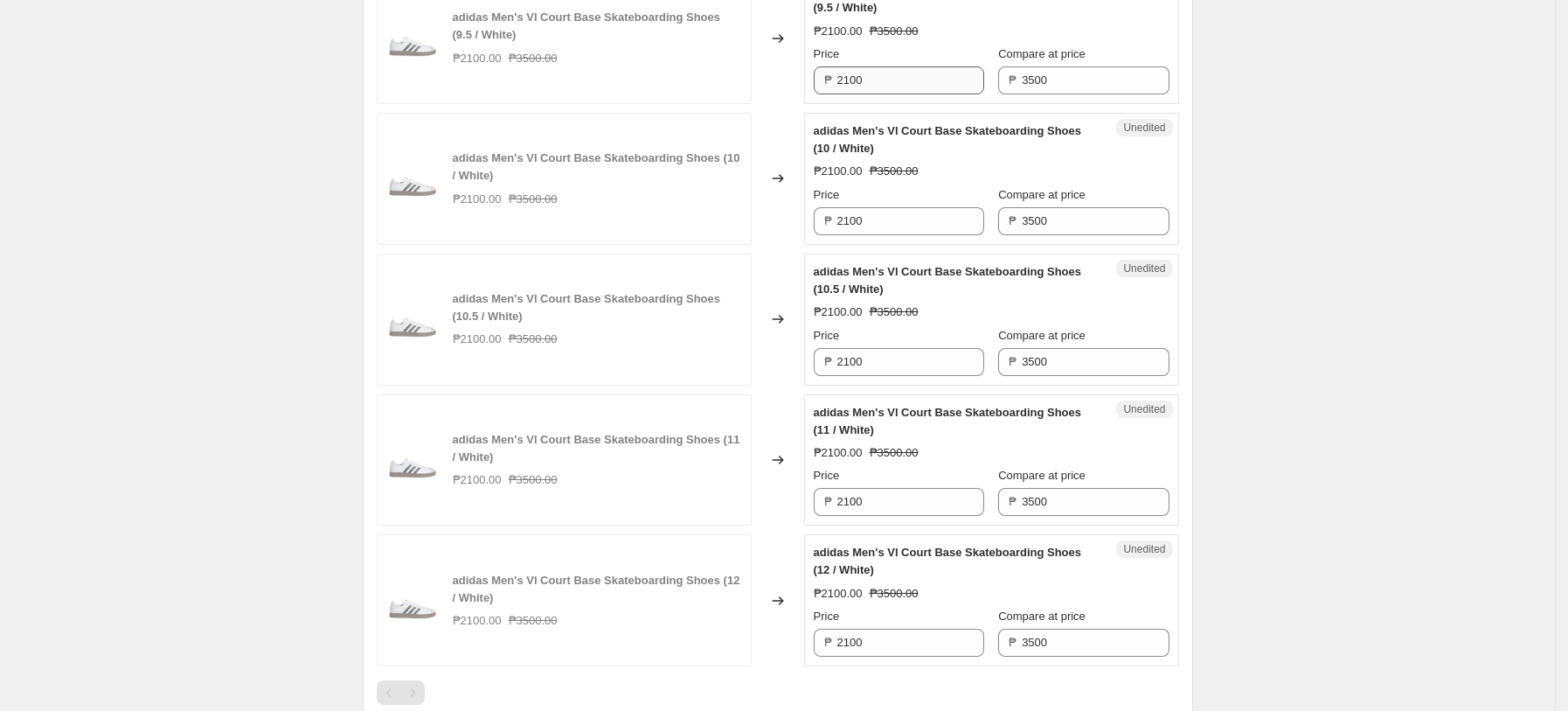type on "2800" 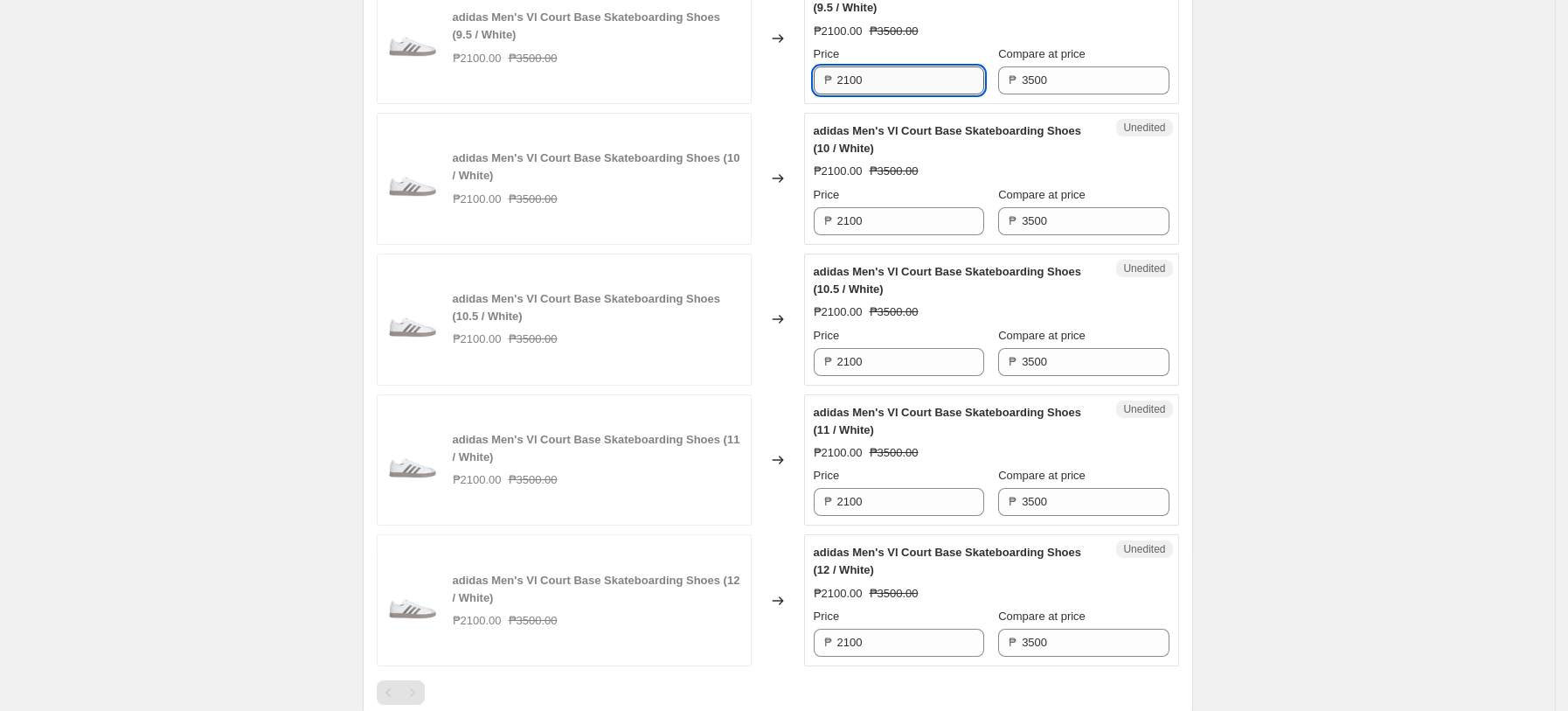 click on "2100" at bounding box center (911, 80) 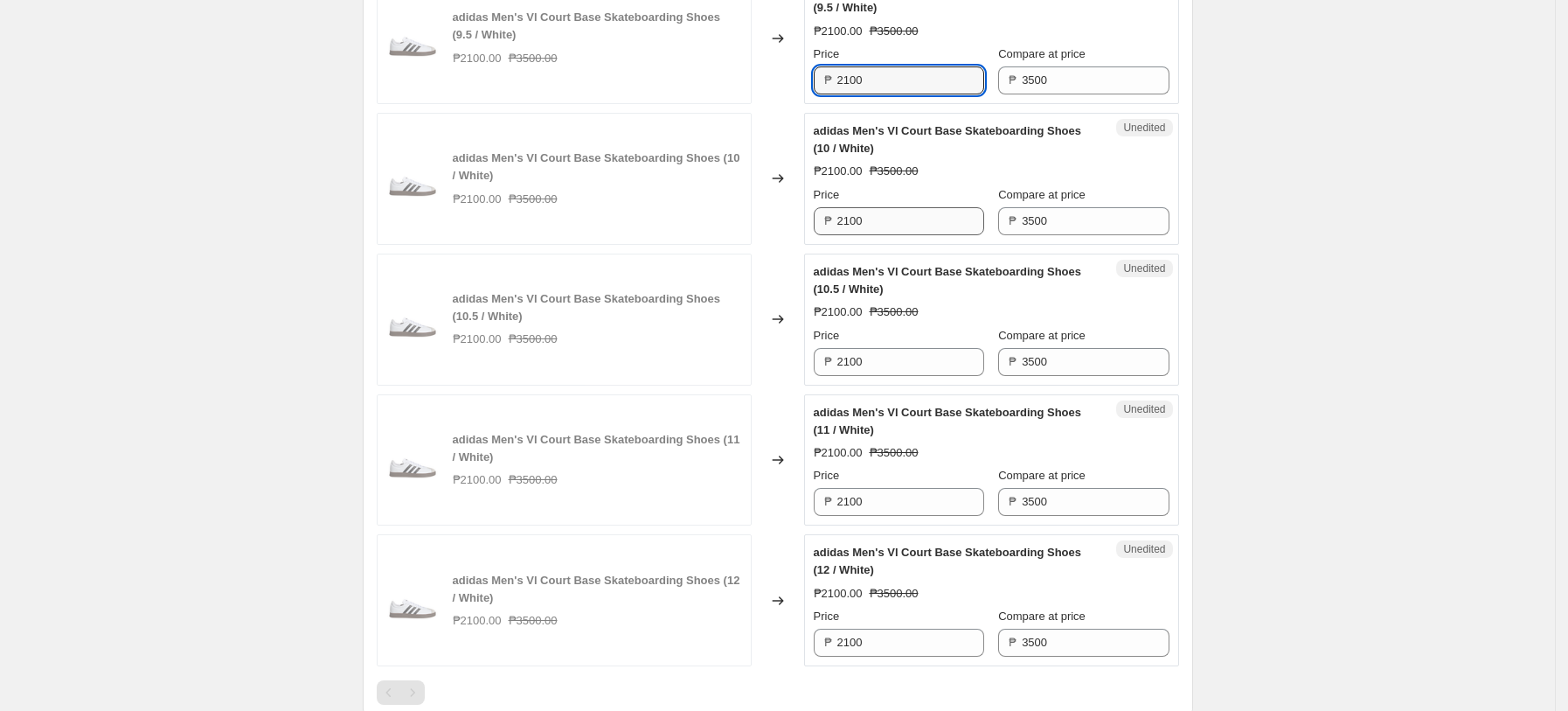 paste on "8" 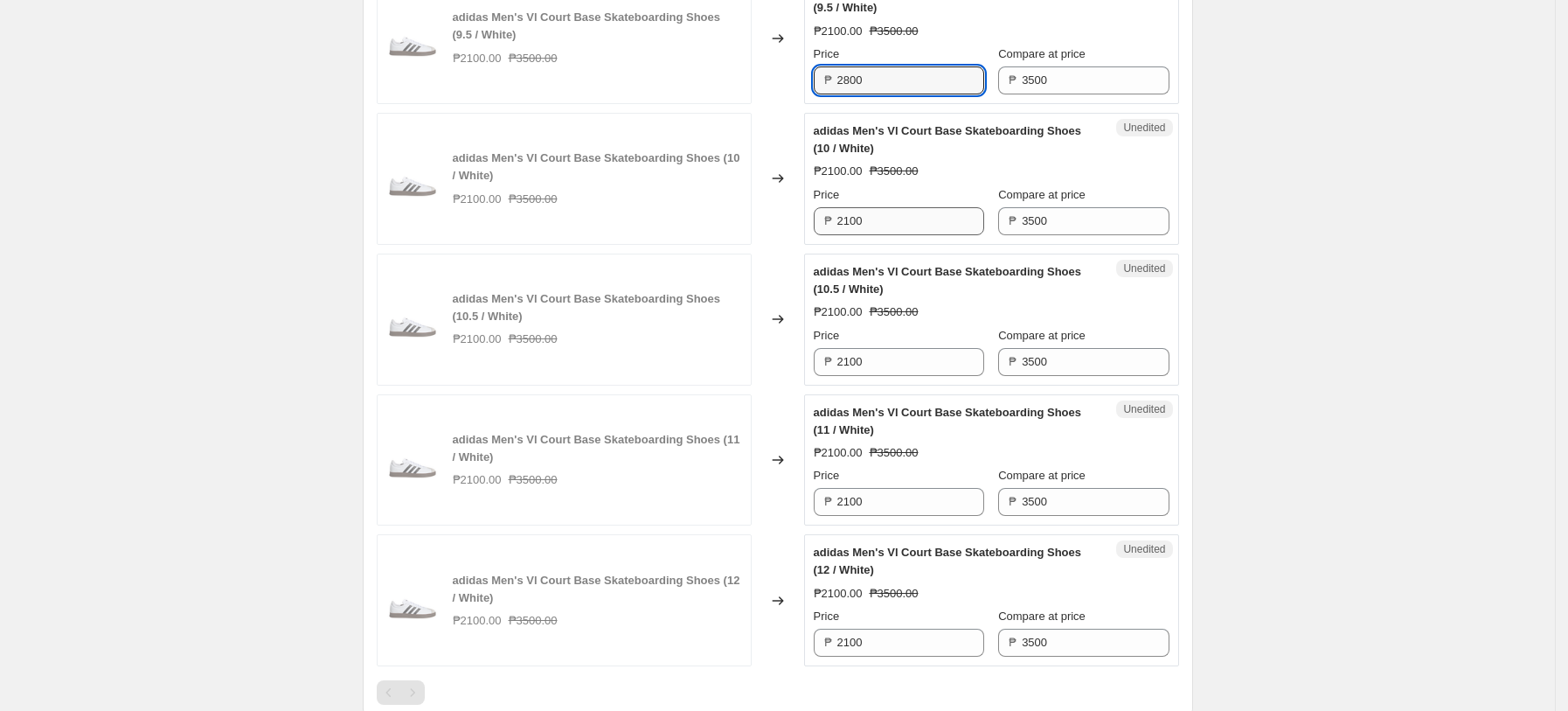 type on "2800" 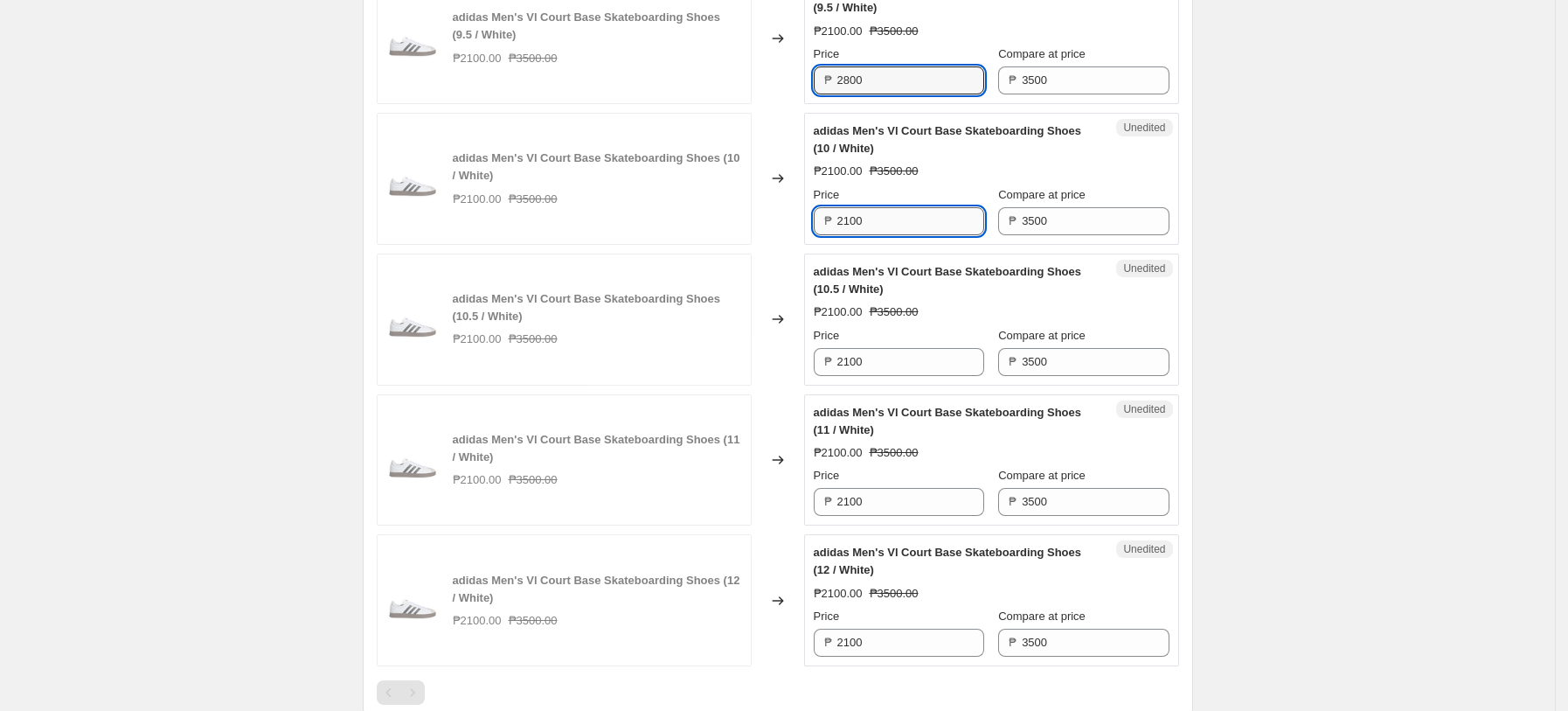 click on "2100" at bounding box center (911, 221) 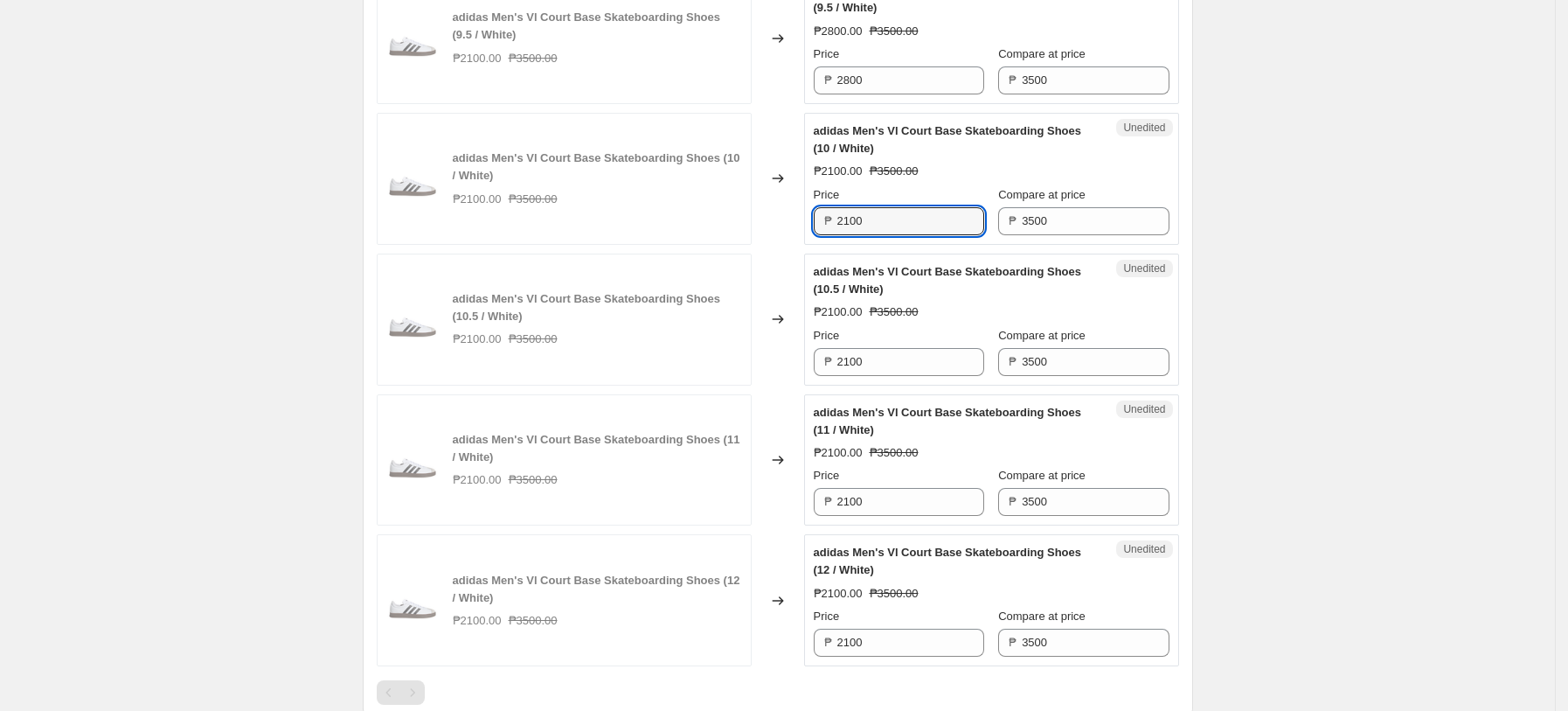 paste on "8" 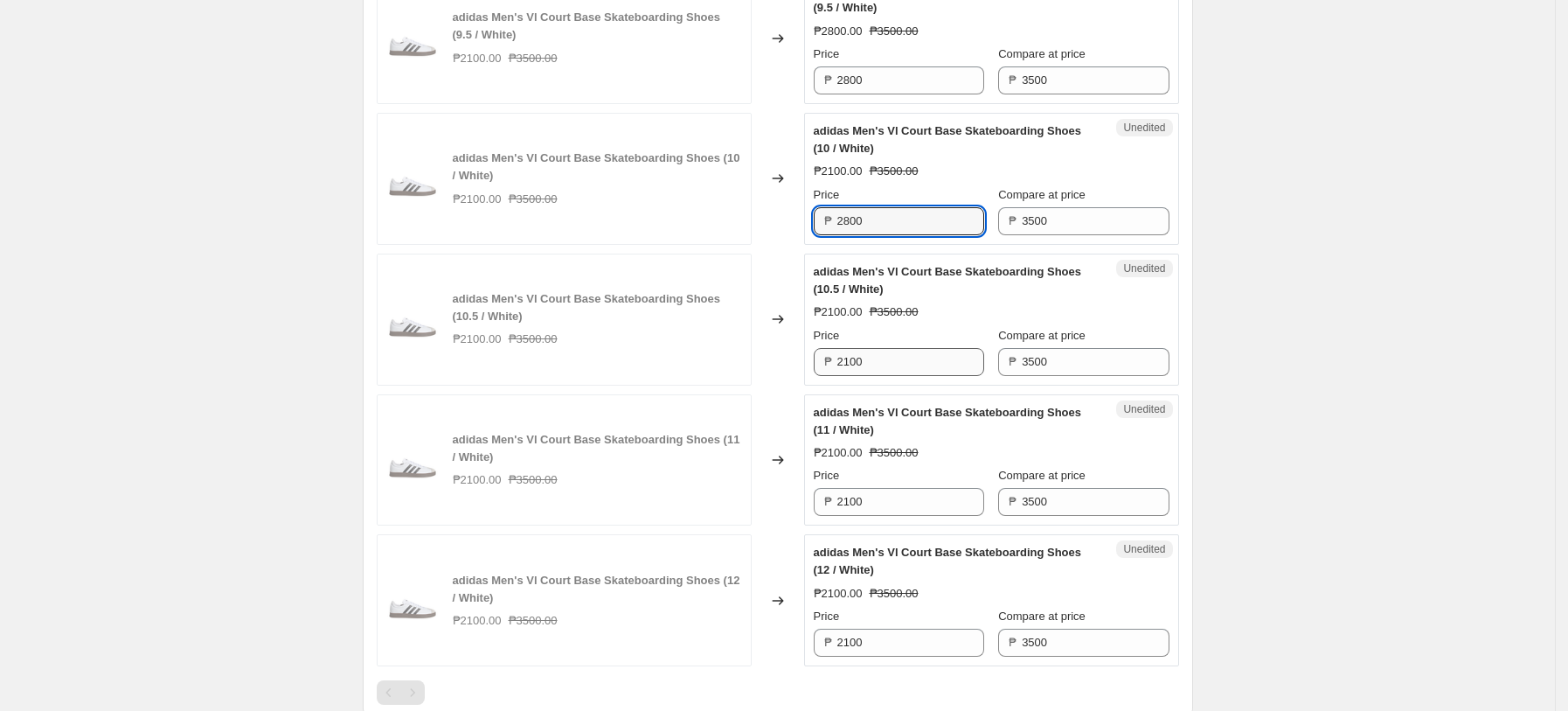 type on "2800" 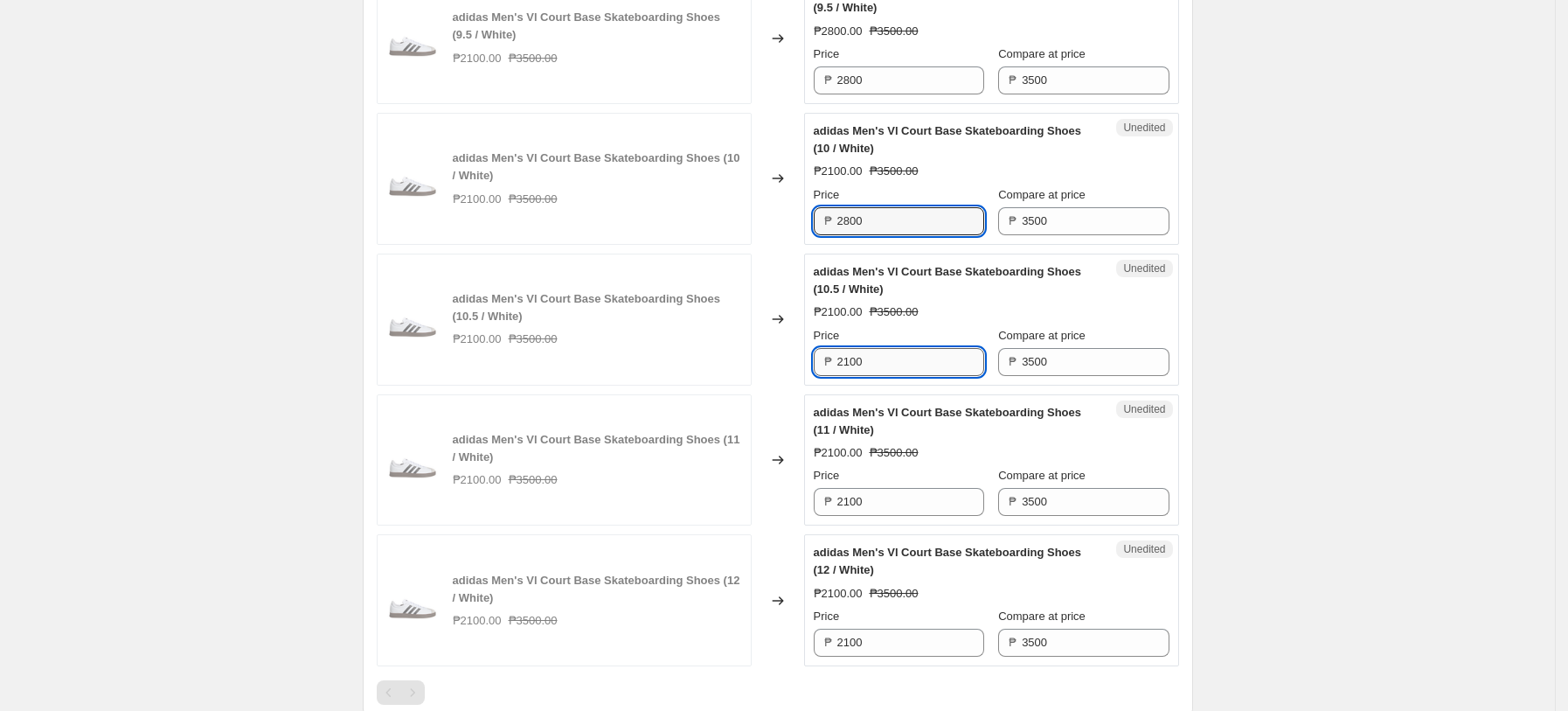 click on "2100" at bounding box center [911, 362] 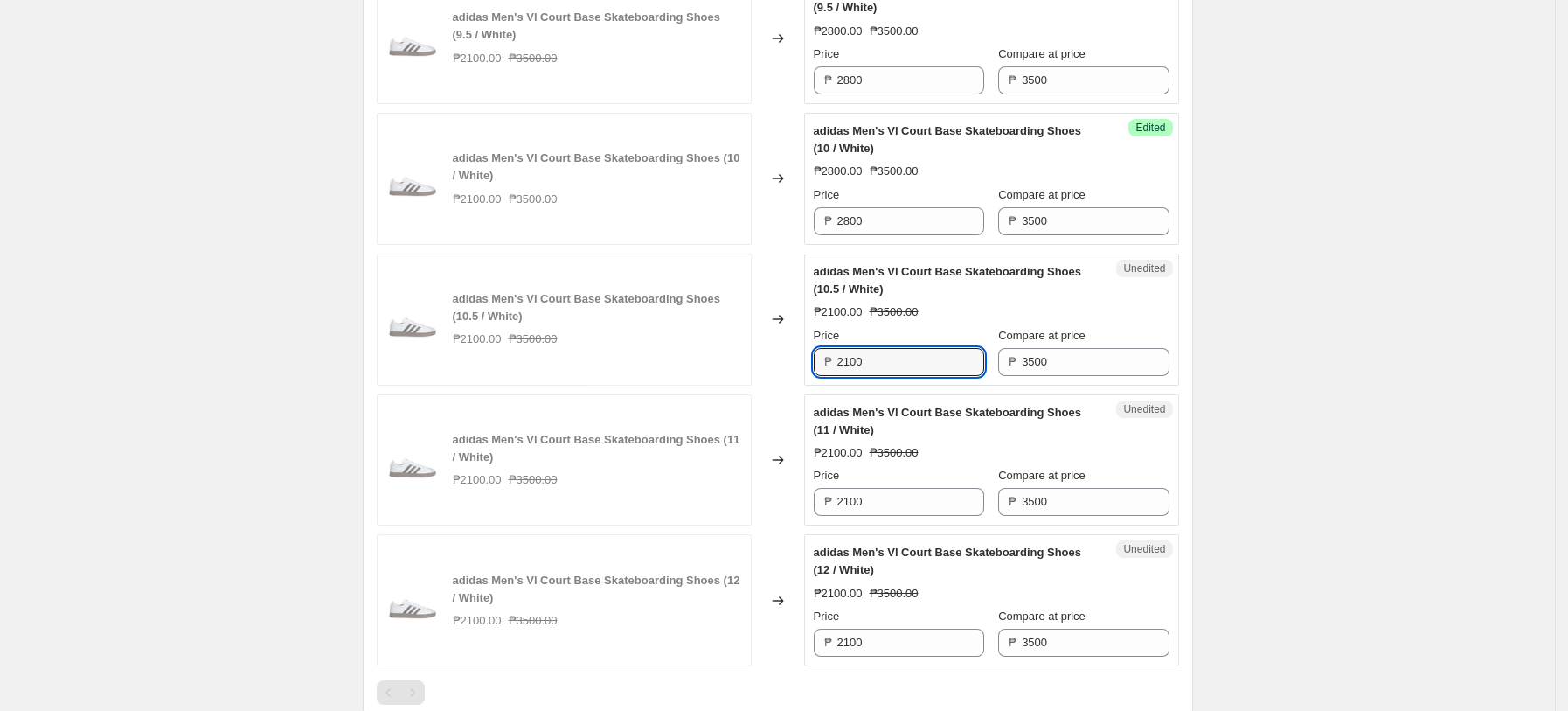 paste on "8" 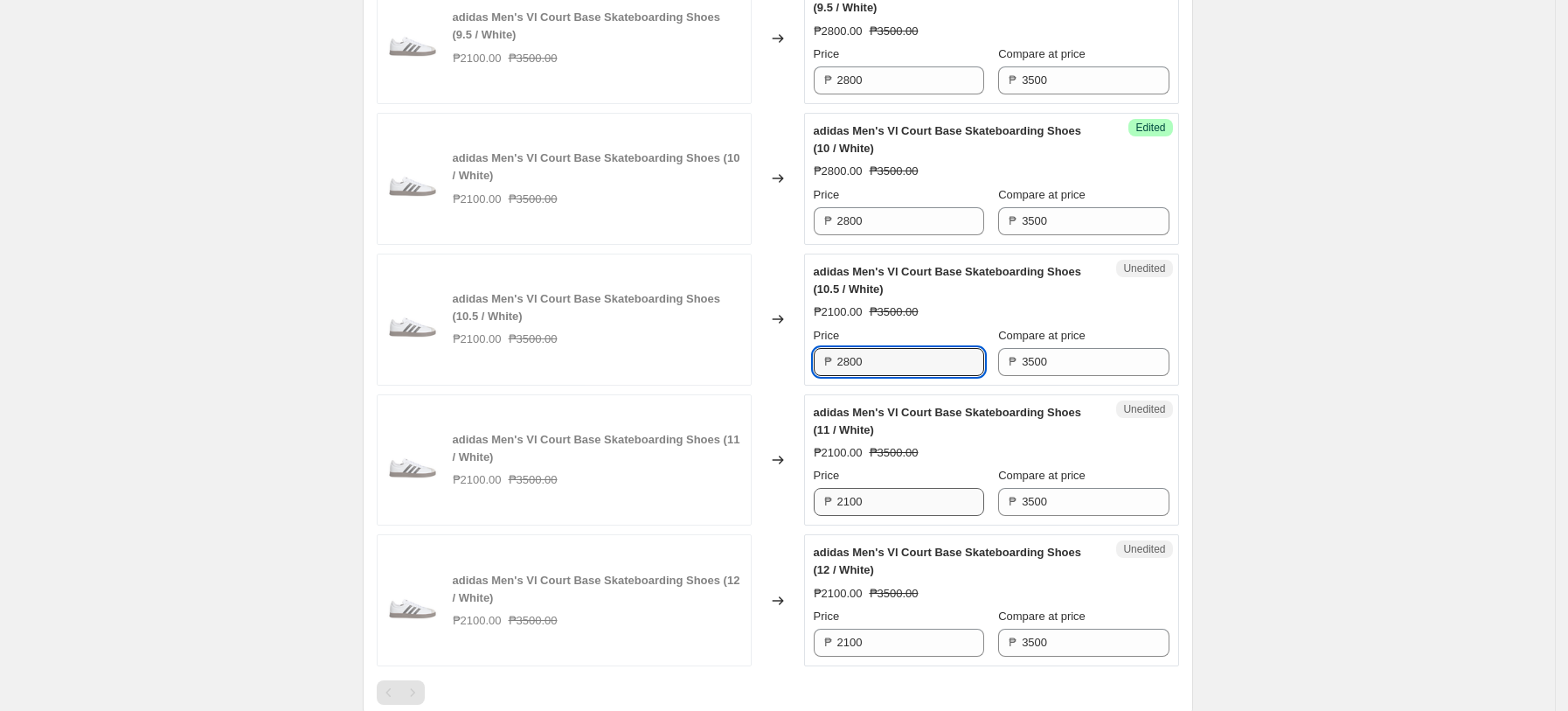 type on "2800" 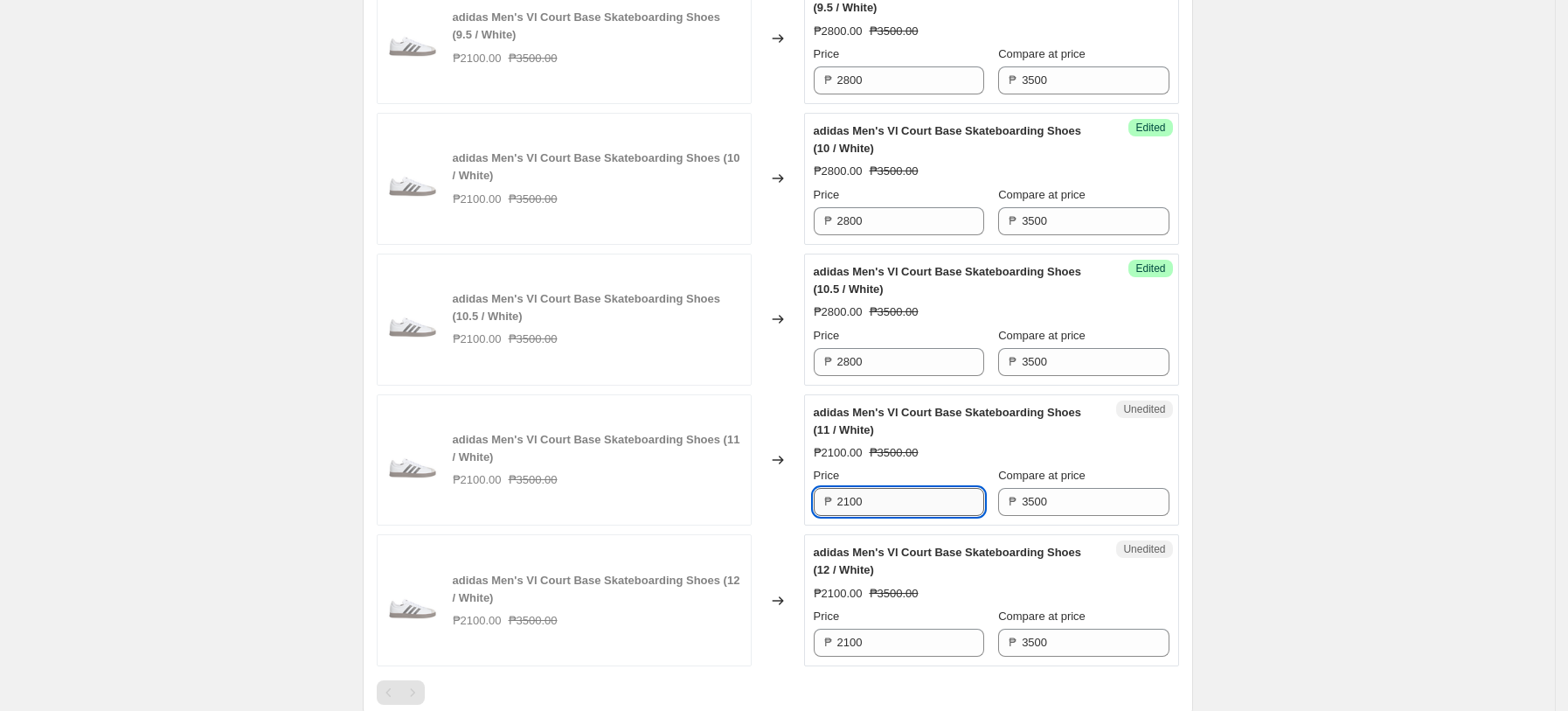 click on "2100" at bounding box center (911, 502) 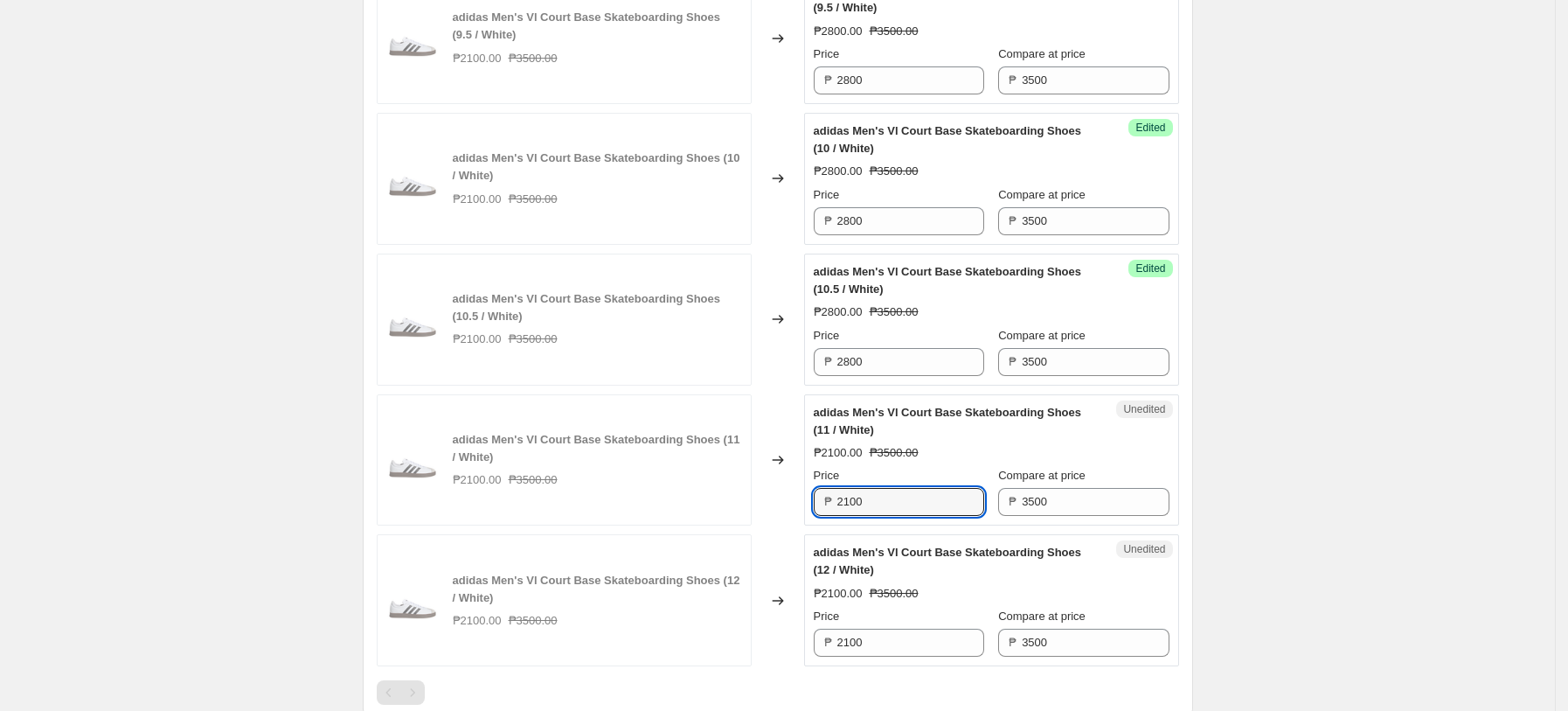 paste on "8" 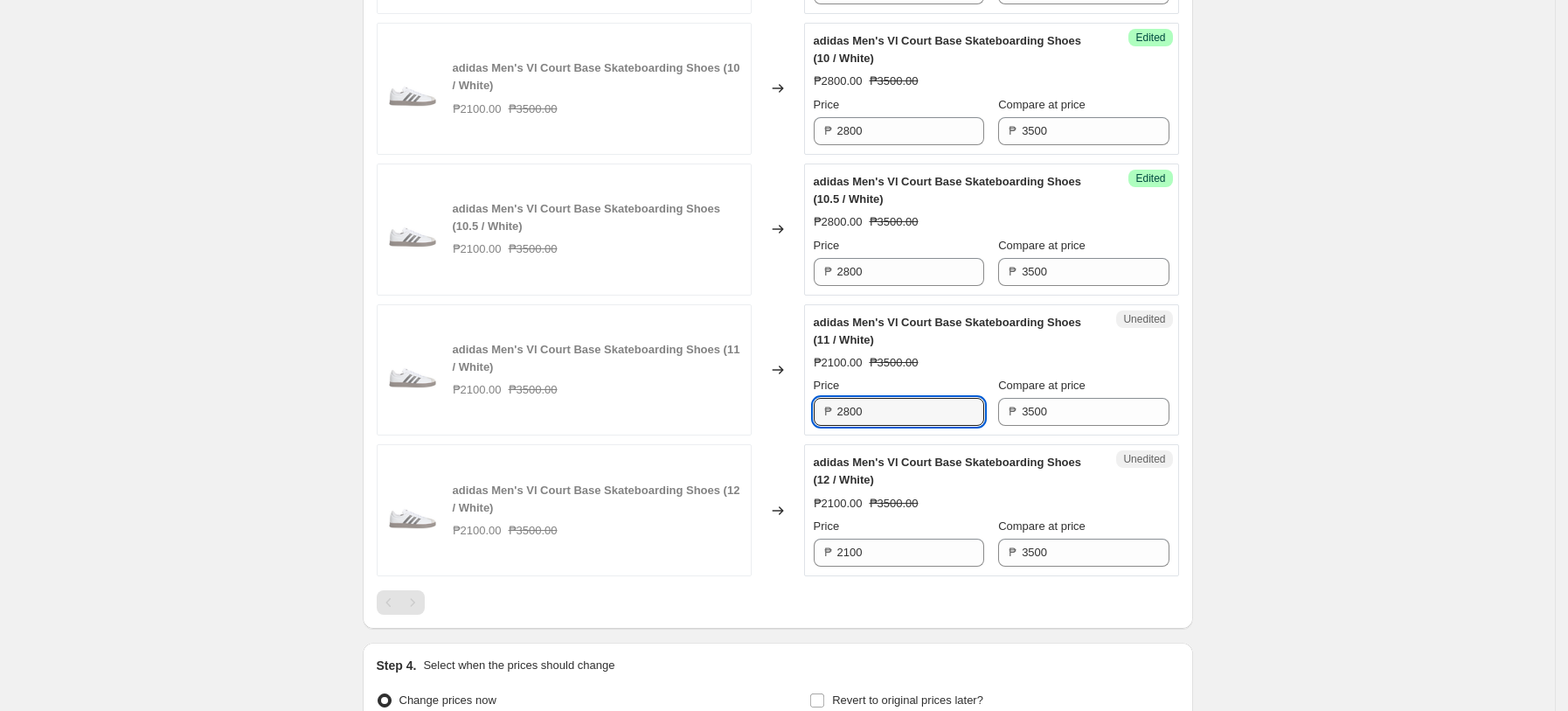 scroll, scrollTop: 1606, scrollLeft: 0, axis: vertical 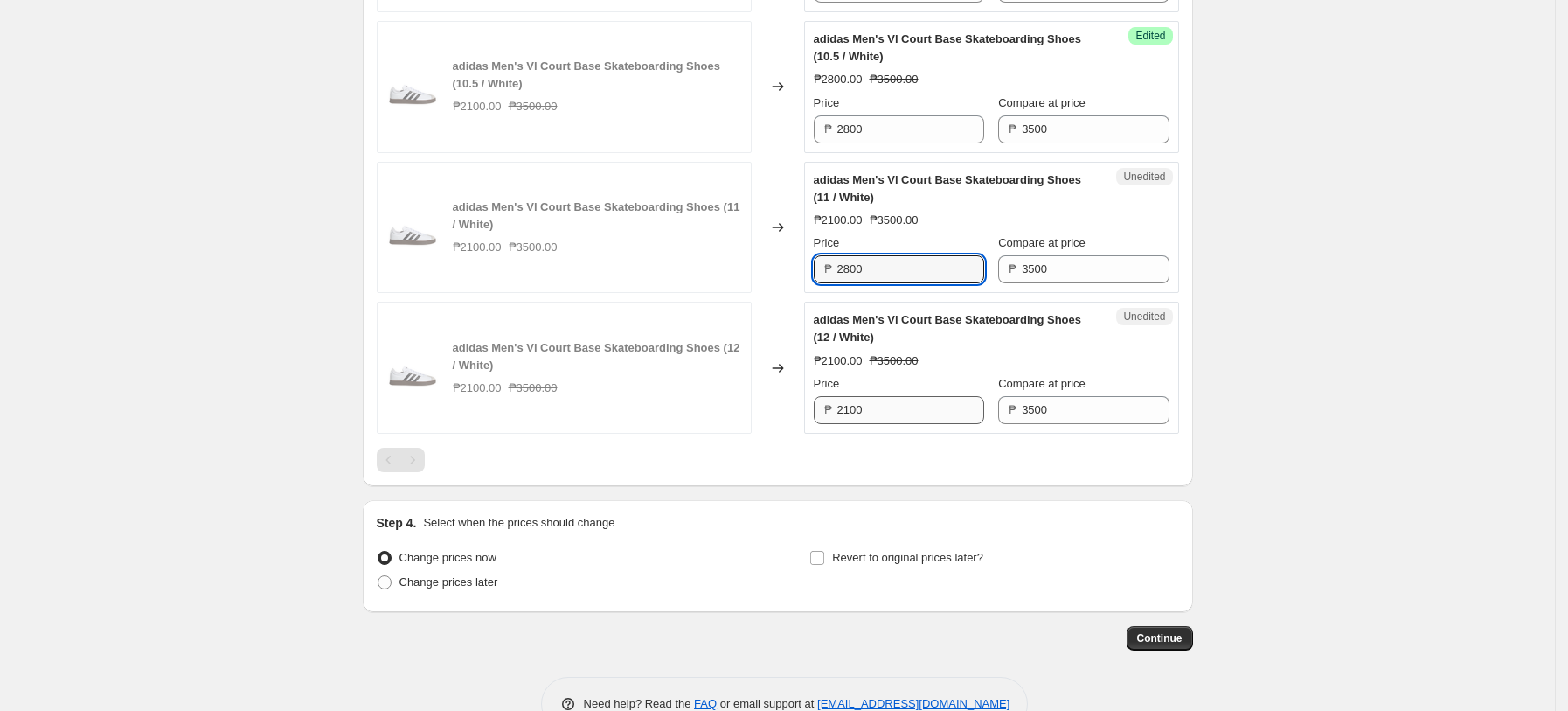 type on "2800" 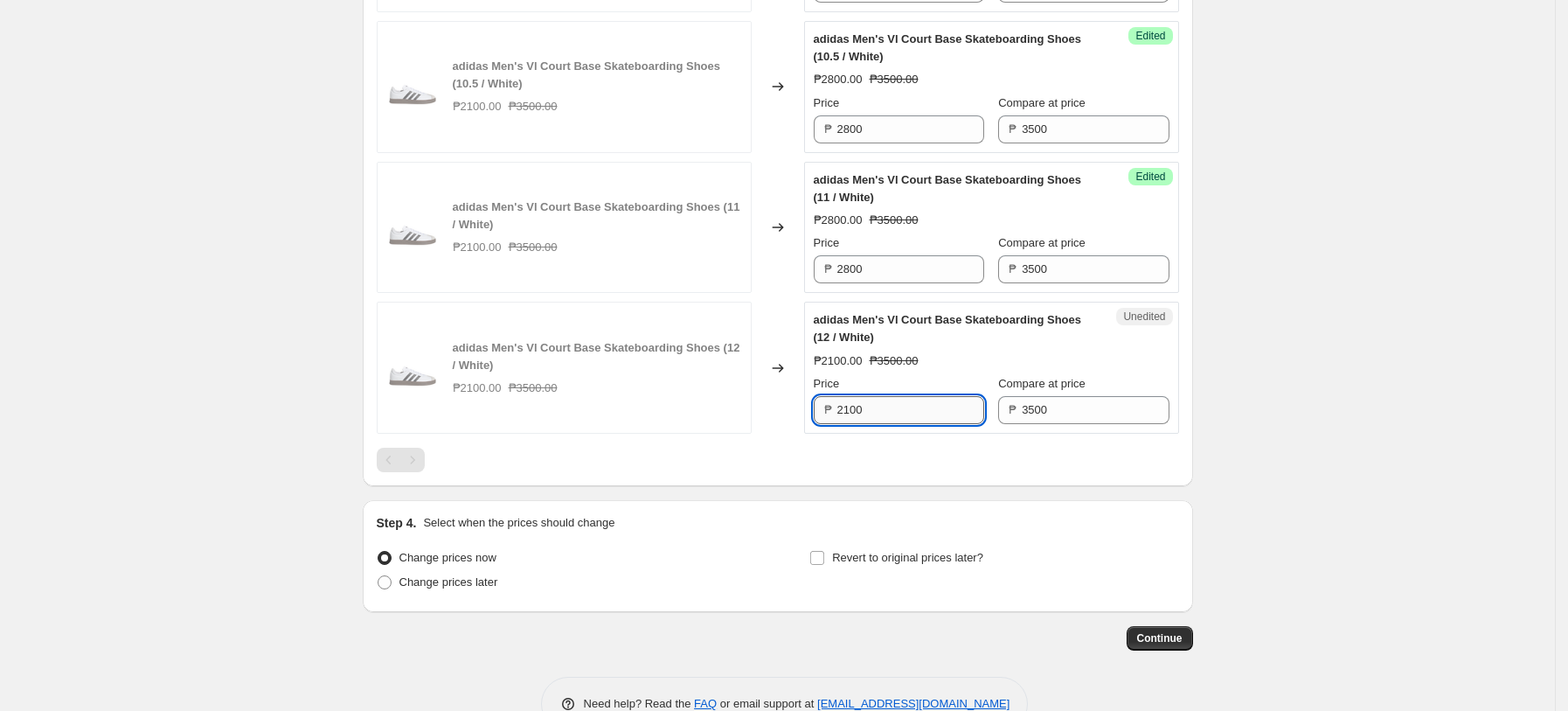 click on "2100" at bounding box center (911, 410) 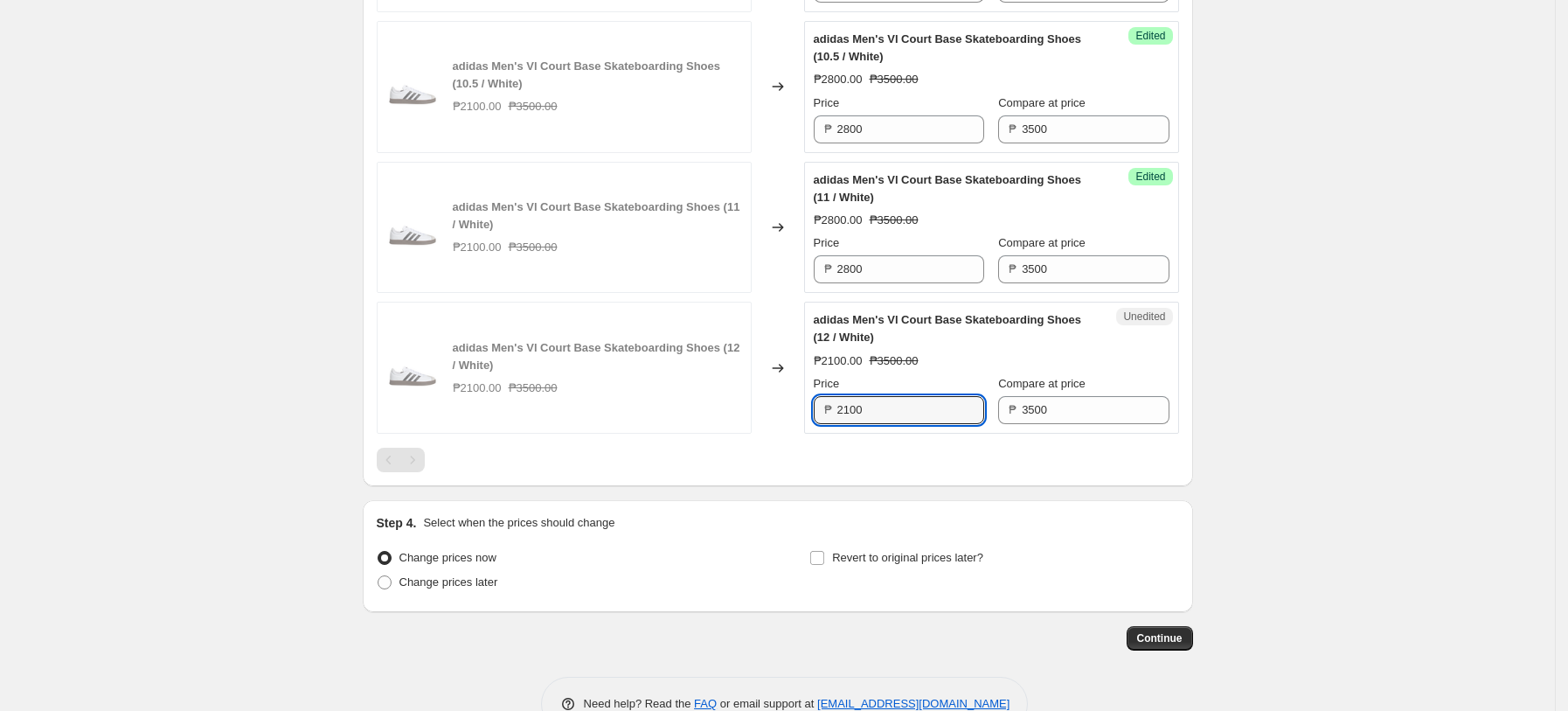 paste on "8" 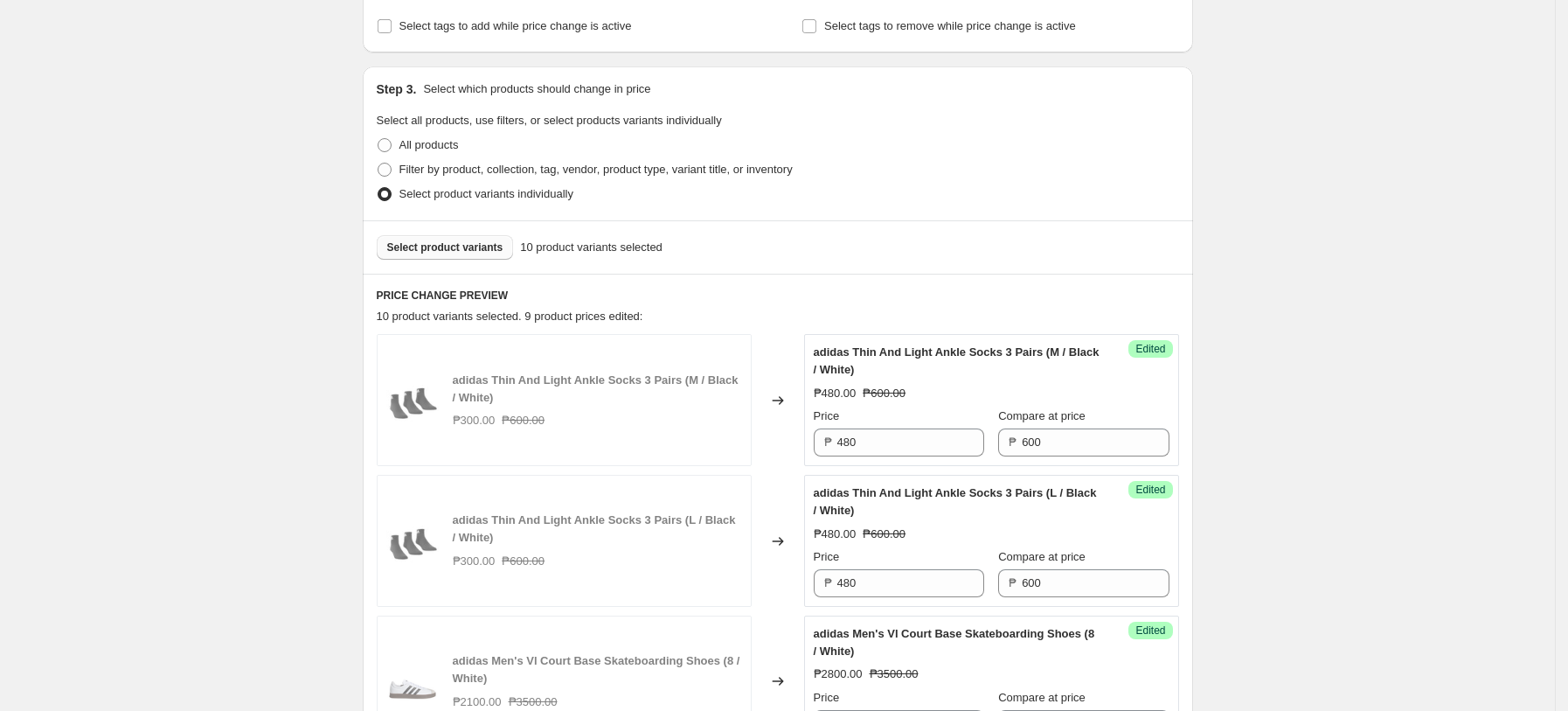 scroll, scrollTop: 254, scrollLeft: 0, axis: vertical 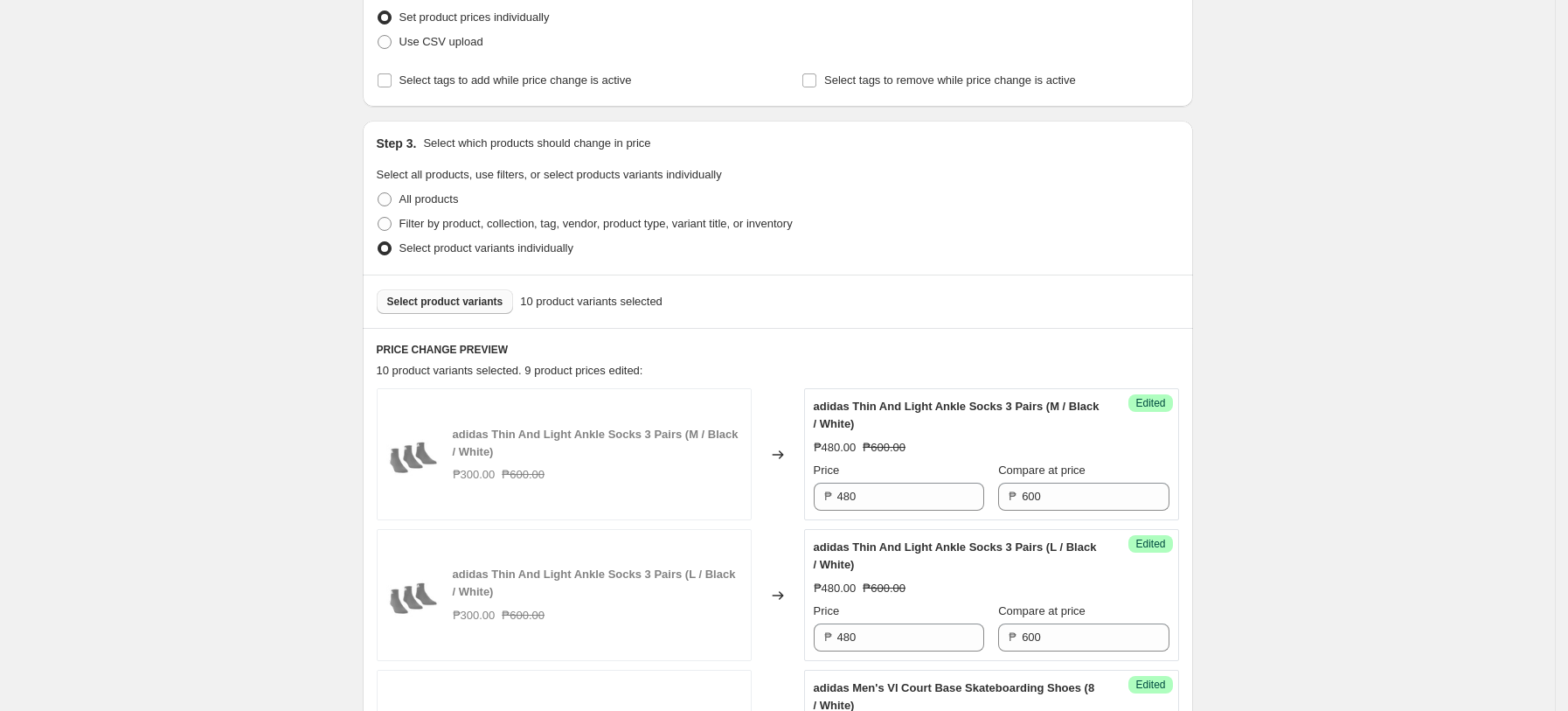 type on "2800" 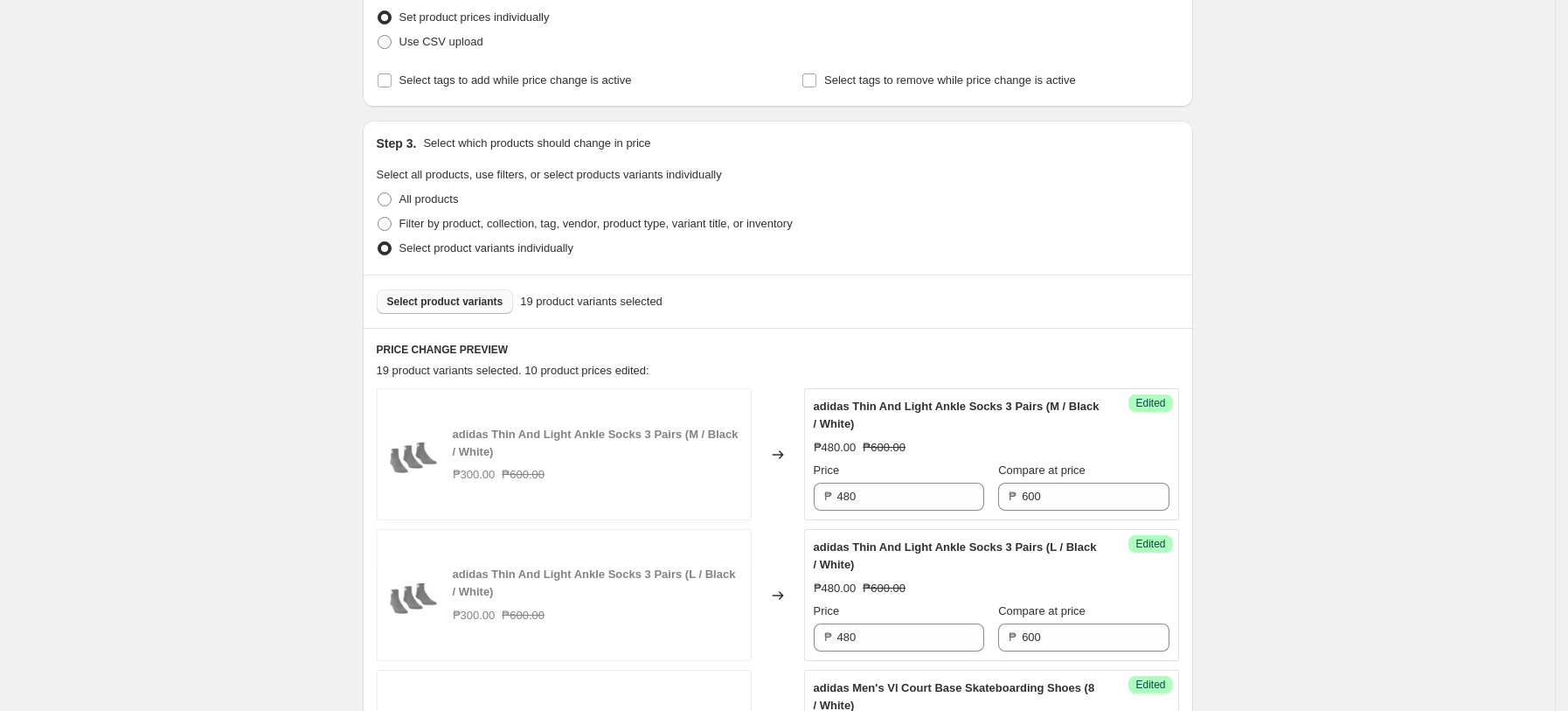 click on "Create new price [MEDICAL_DATA]. This page is ready Create new price [MEDICAL_DATA] Draft Step 1. Optionally give your price [MEDICAL_DATA] a title (eg "March 30% off sale on boots") [DATE] Adidas Price Change This title is just for internal use, customers won't see it Step 2. Select how the prices should change Use bulk price change rules Set product prices individually Use CSV upload Select tags to add while price change is active Select tags to remove while price change is active Step 3. Select which products should change in price Select all products, use filters, or select products variants individually All products Filter by product, collection, tag, vendor, product type, variant title, or inventory Select product variants individually Select product variants 19   product variants selected PRICE CHANGE PREVIEW 19 product variants selected. 10 product prices edited: adidas Thin And Light Ankle Socks 3 Pairs (M / Black / White) ₱300.00 ₱600.00 Changed to Success Edited ₱480.00 ₱600.00 Price ₱ 480 ₱" at bounding box center (777, 1481) 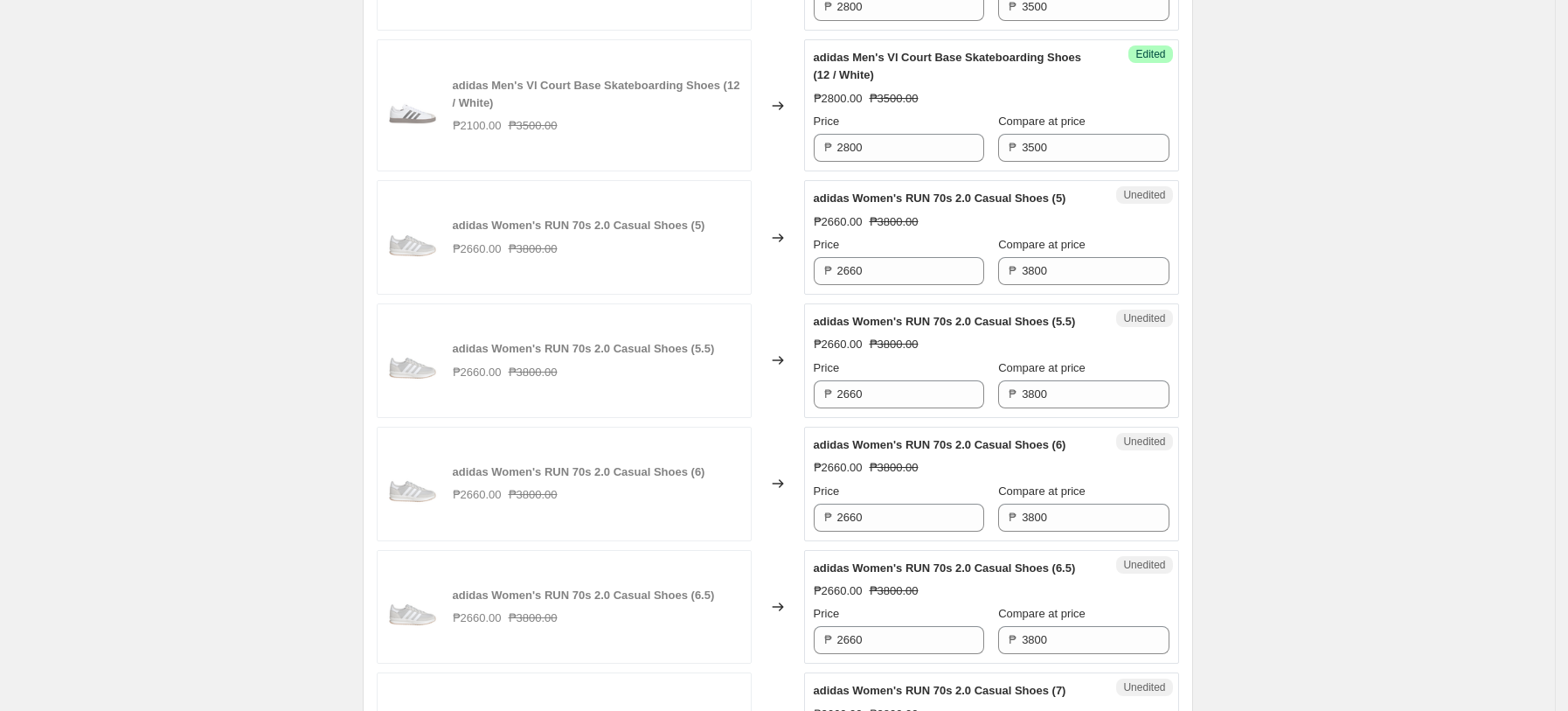 scroll, scrollTop: 1886, scrollLeft: 0, axis: vertical 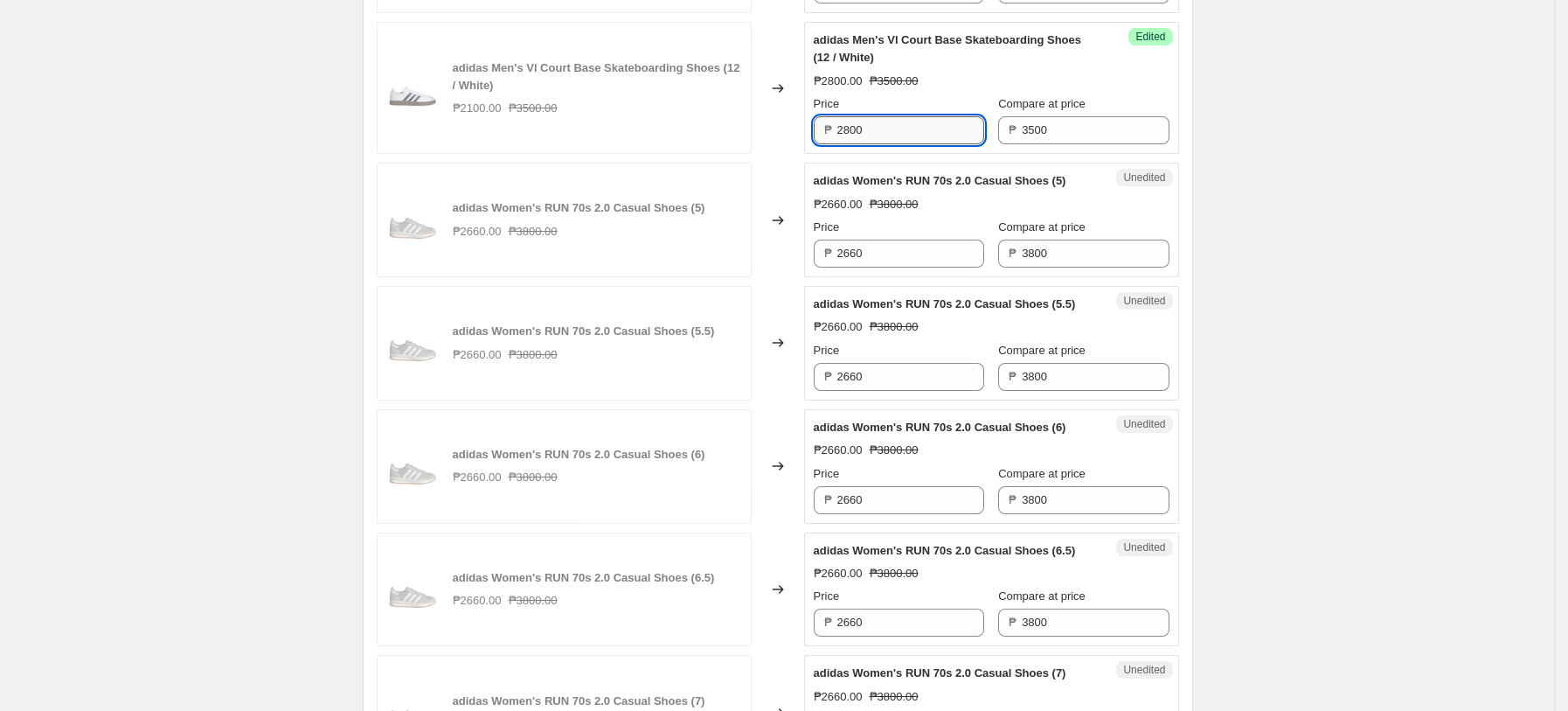 click on "2800" at bounding box center [911, 130] 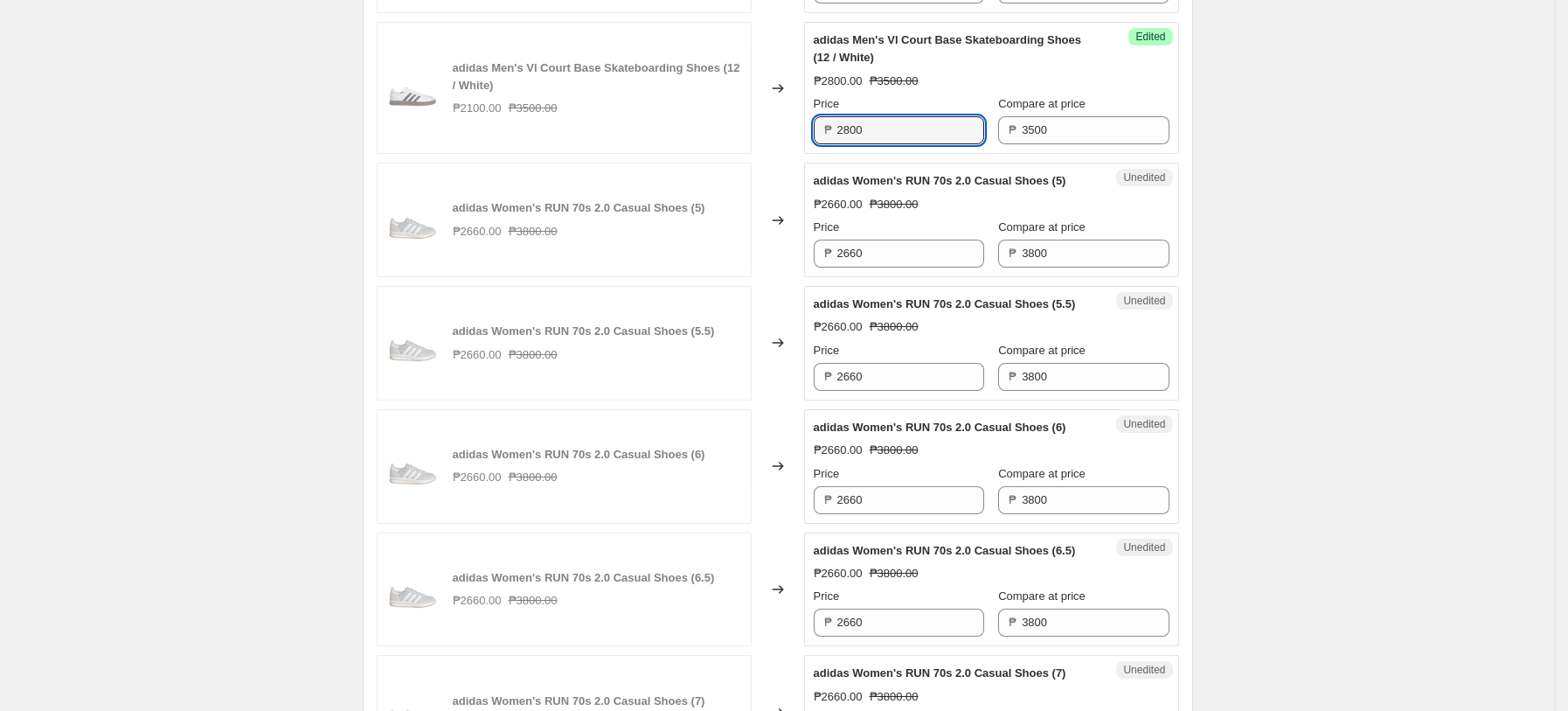 paste on "304" 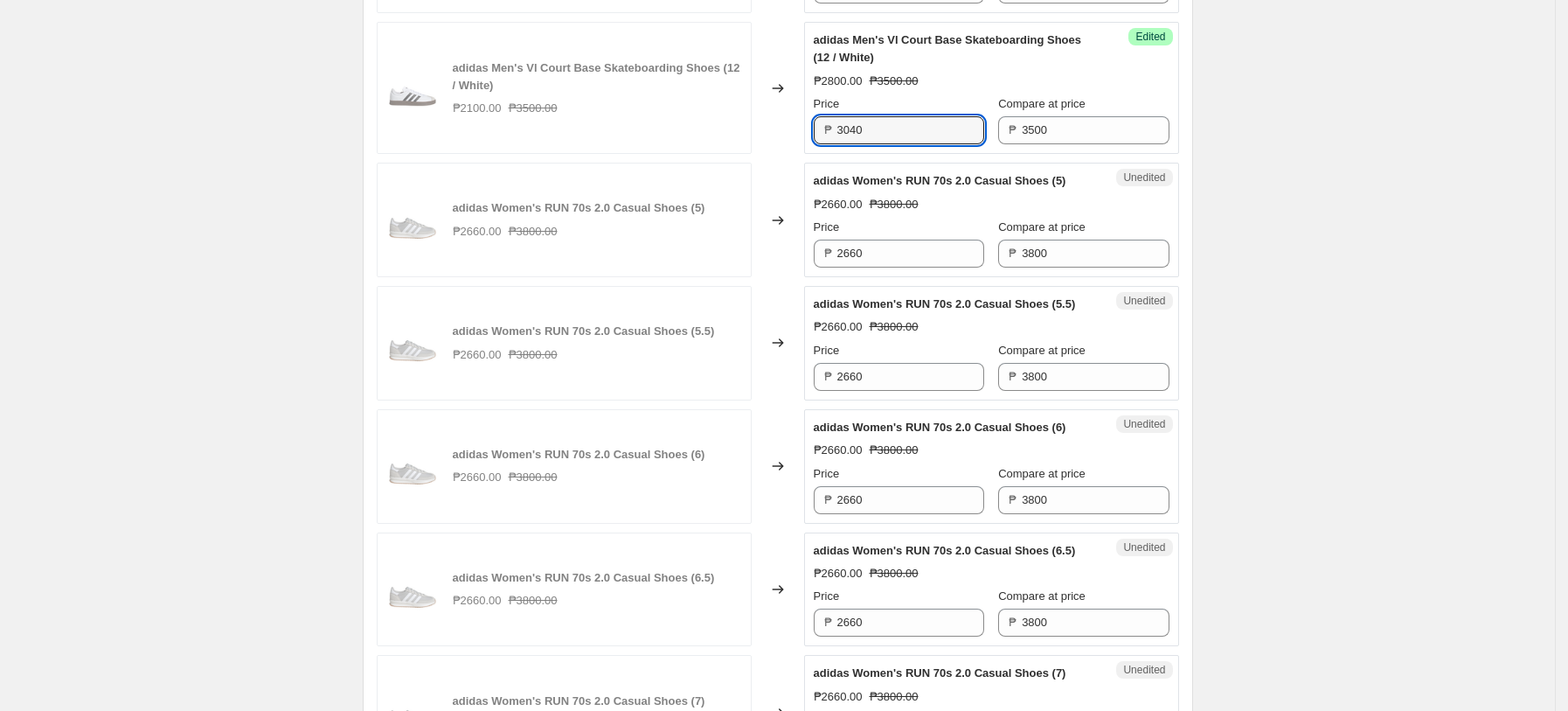 type on "3040" 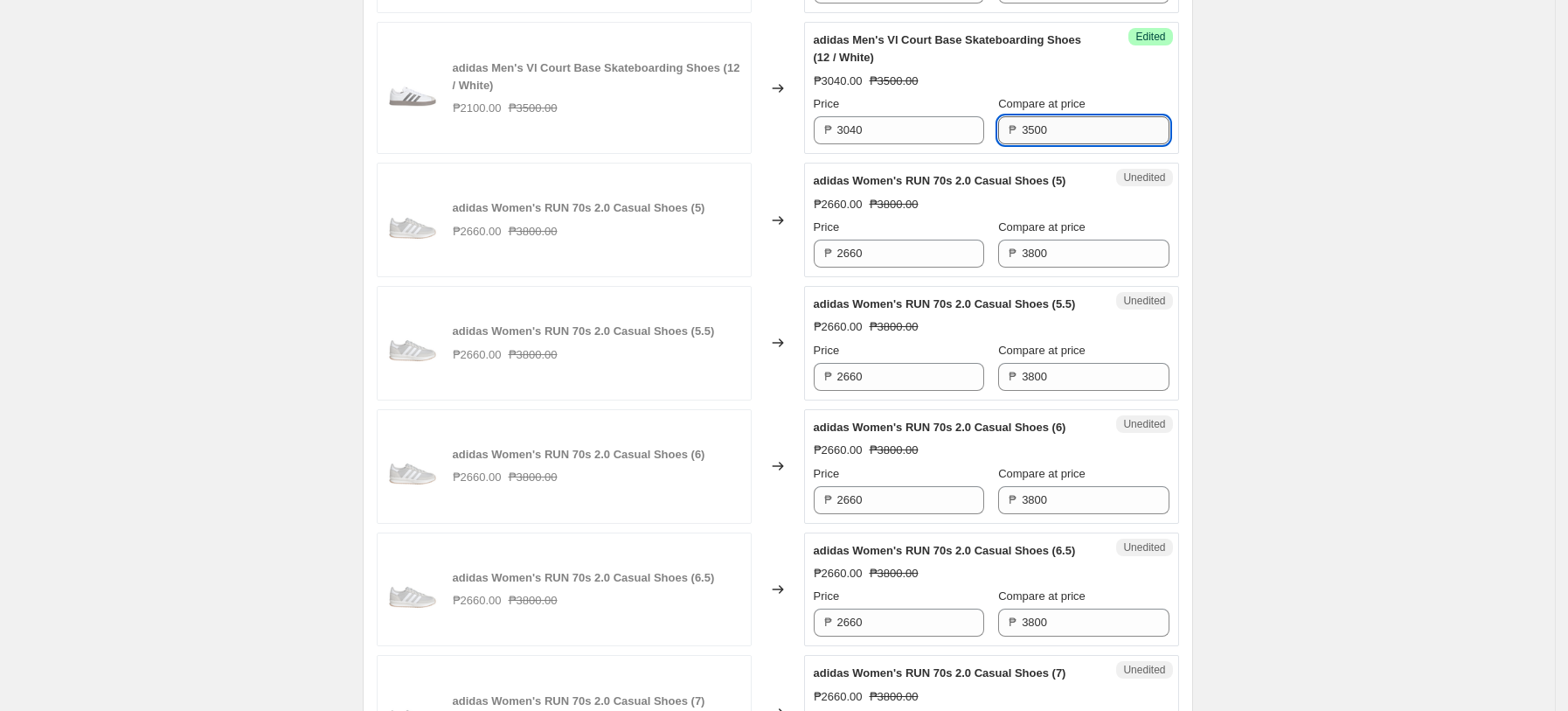 click on "3500" at bounding box center [1095, 130] 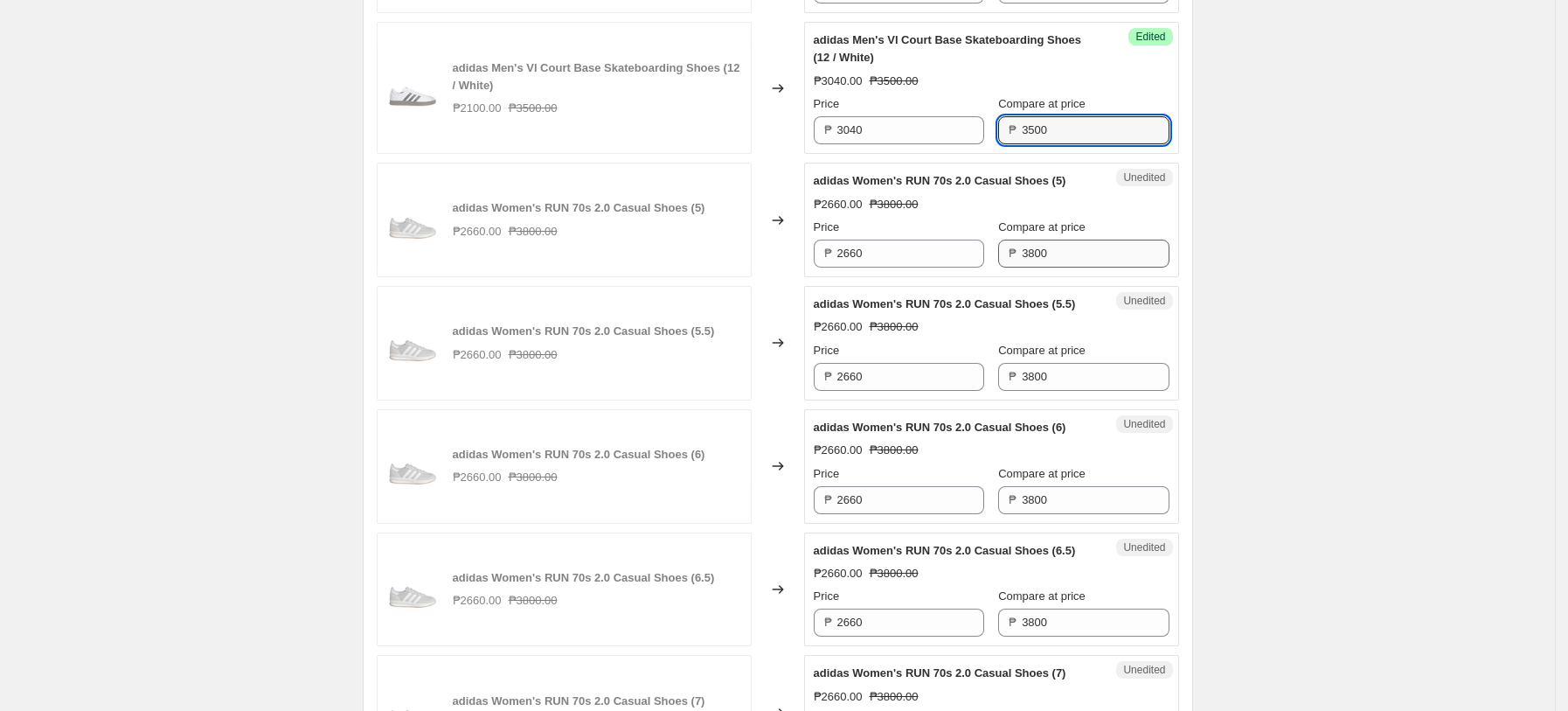 paste on "8" 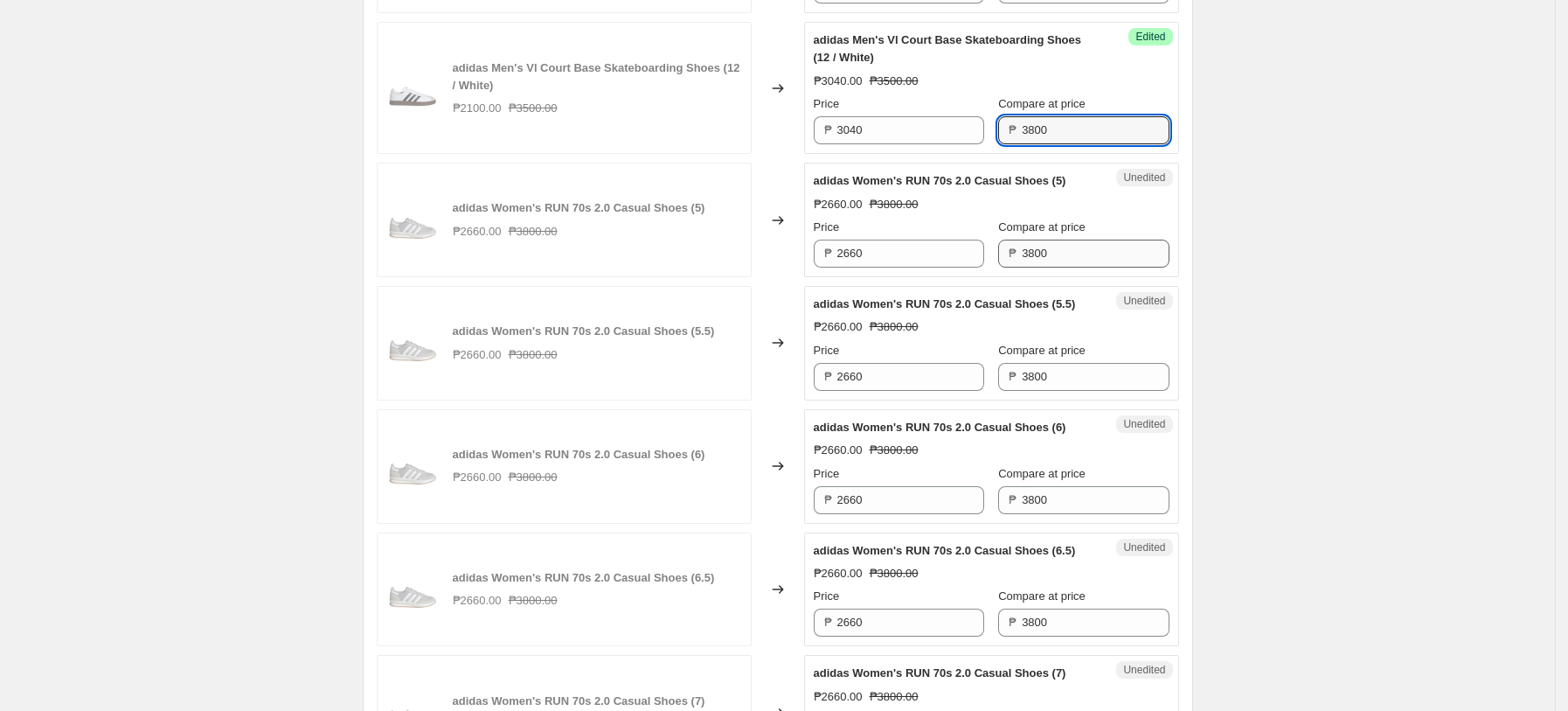 type on "3800" 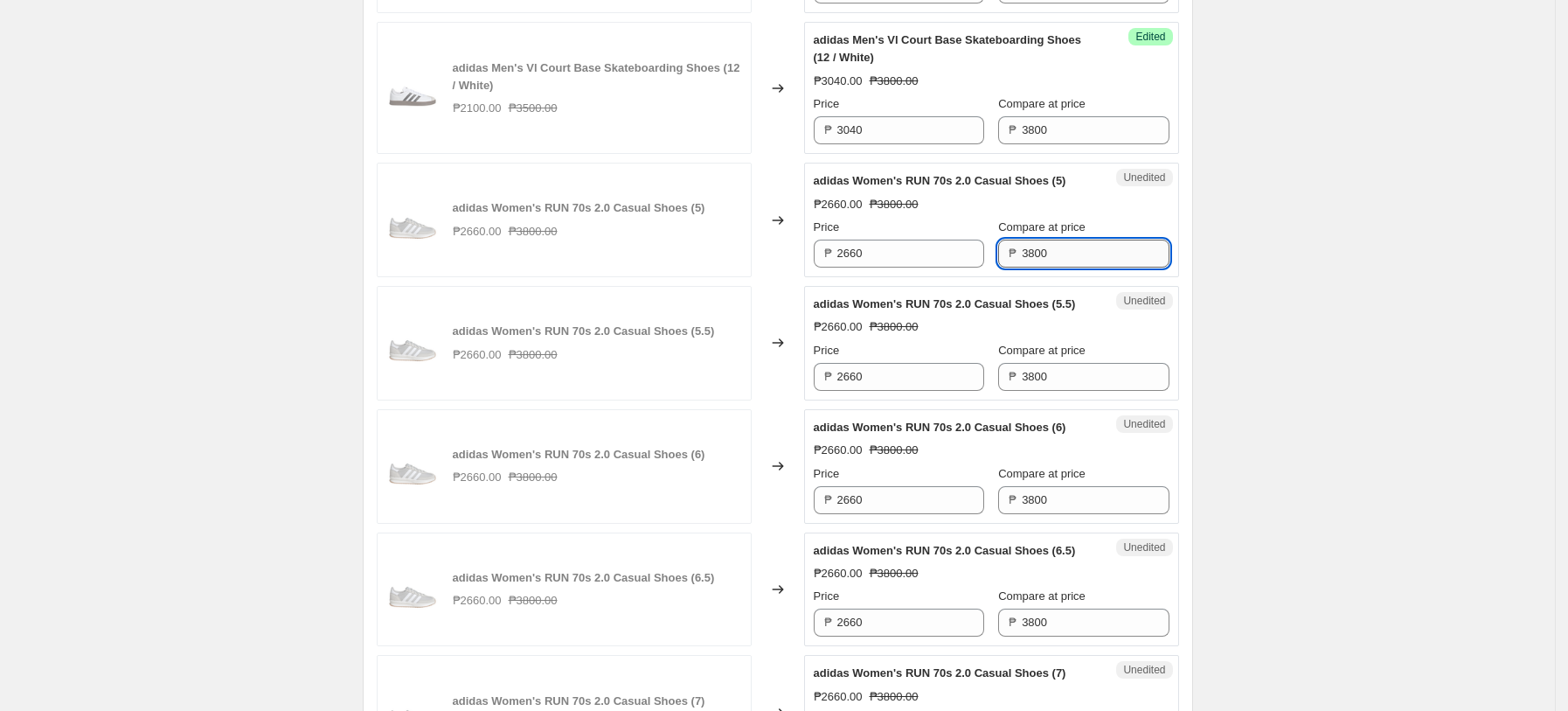 click on "3800" at bounding box center [1095, 254] 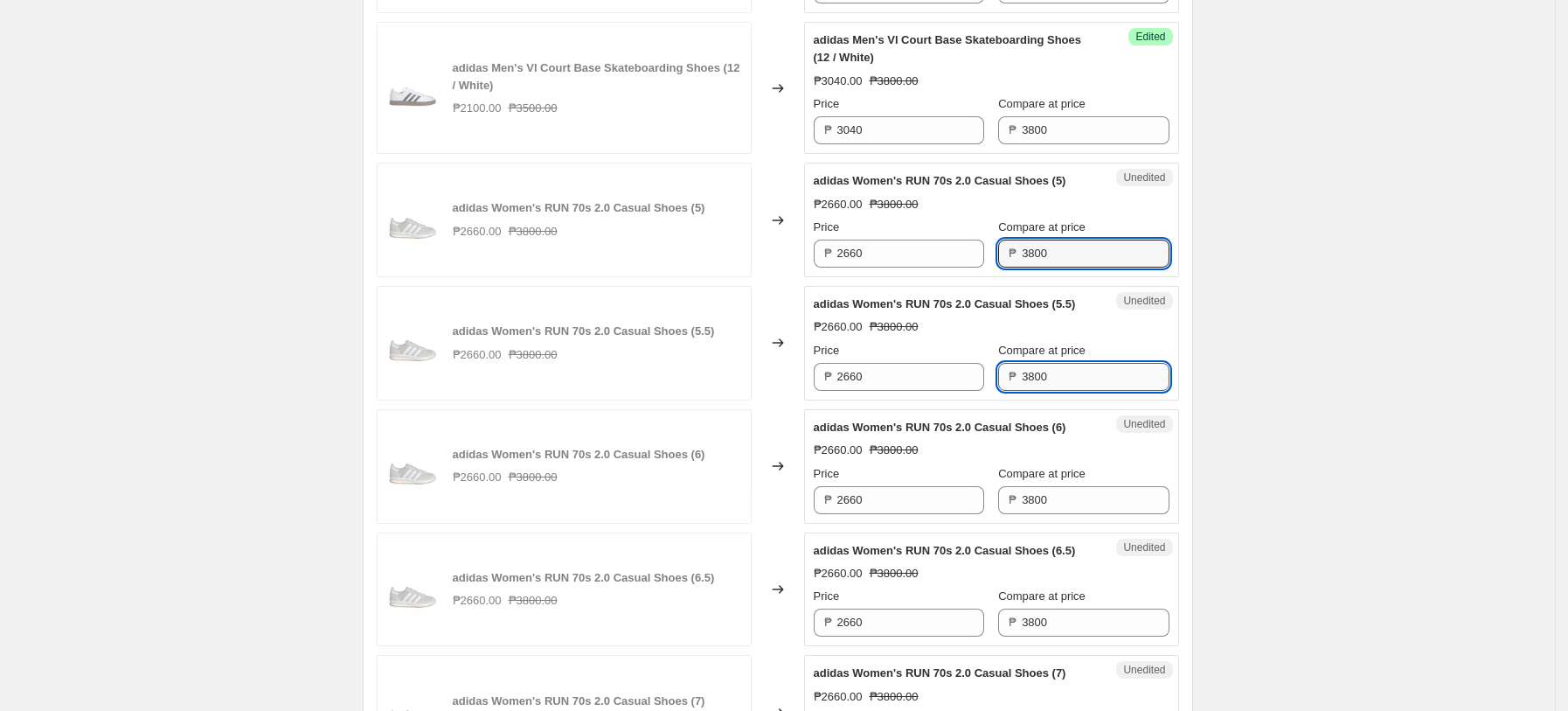click on "3800" at bounding box center [1095, 377] 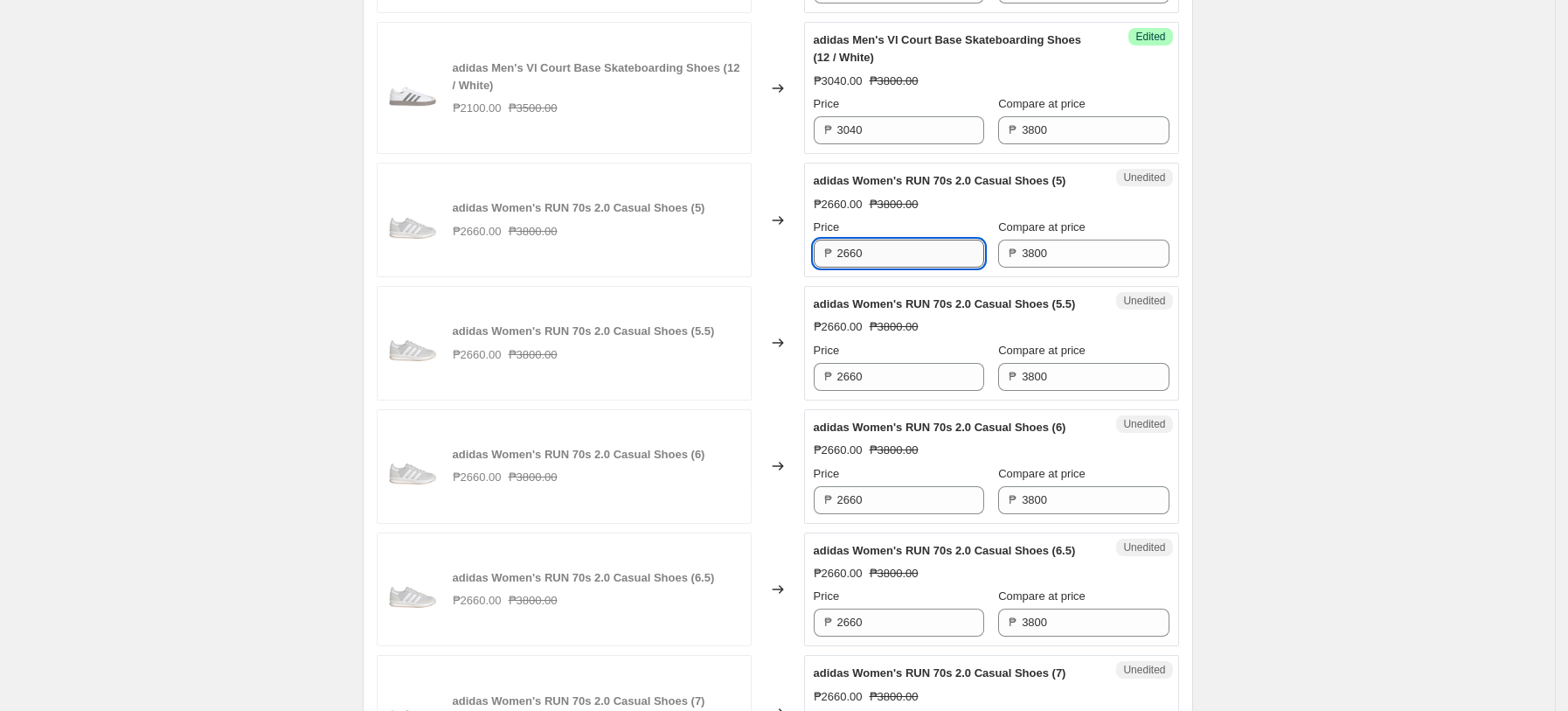 click on "2660" at bounding box center (911, 254) 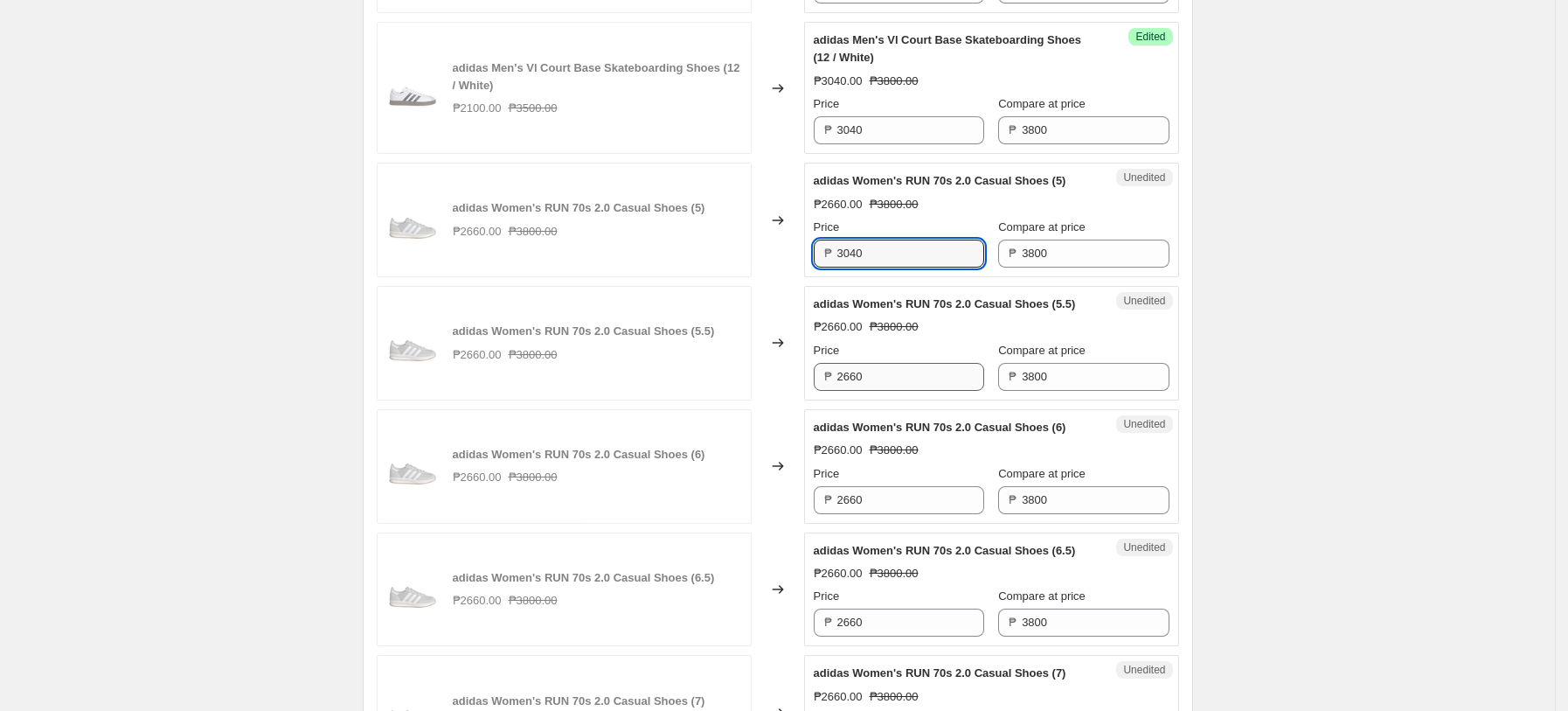 type on "3040" 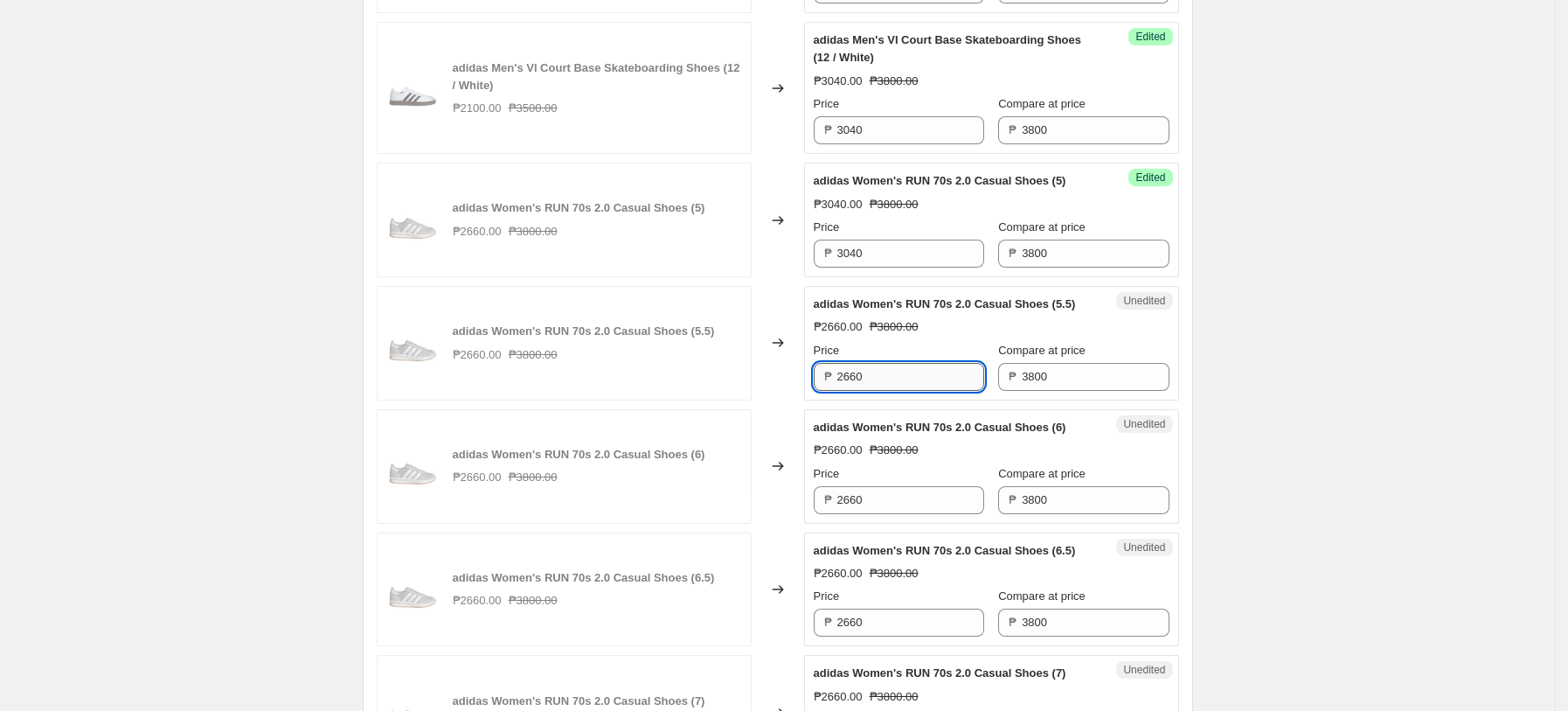 click on "2660" at bounding box center (911, 377) 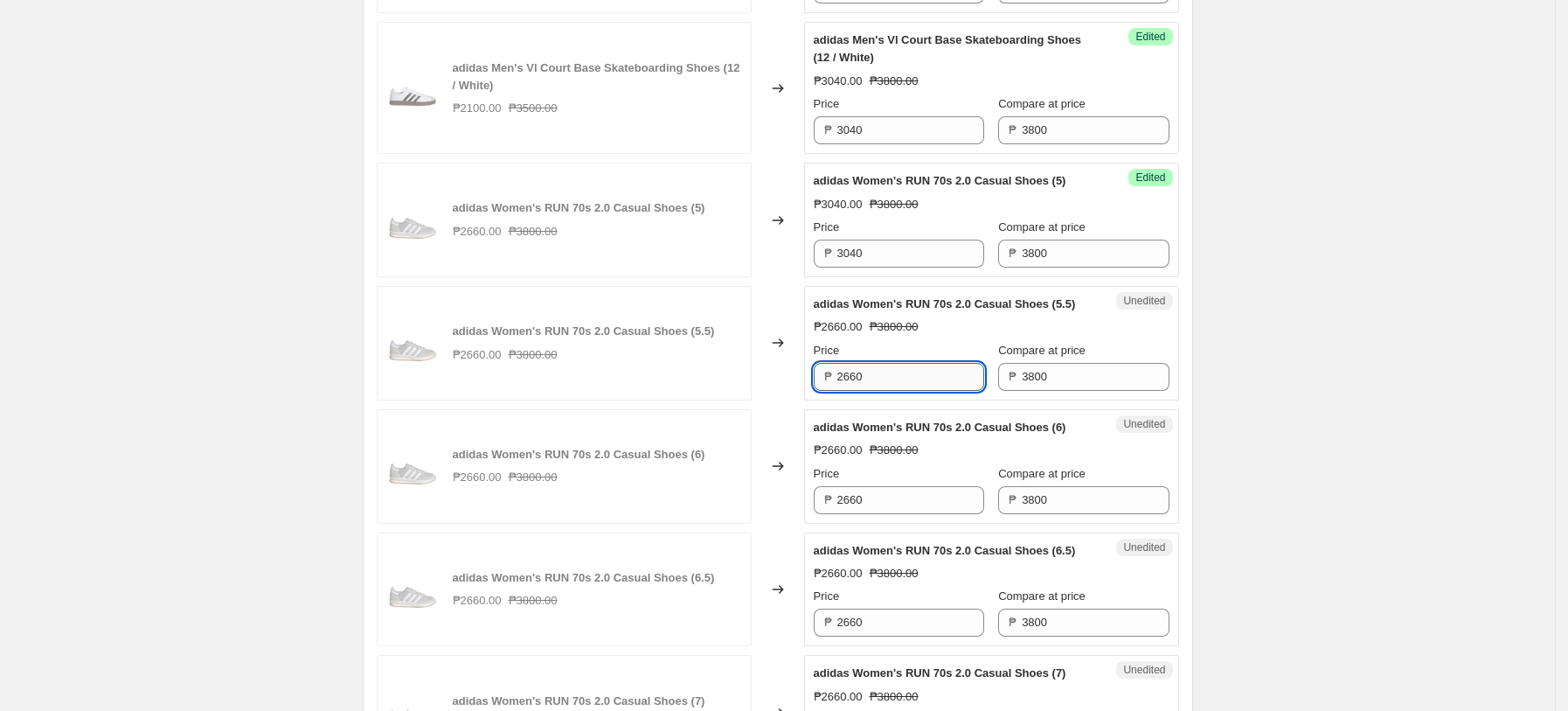 paste on "304" 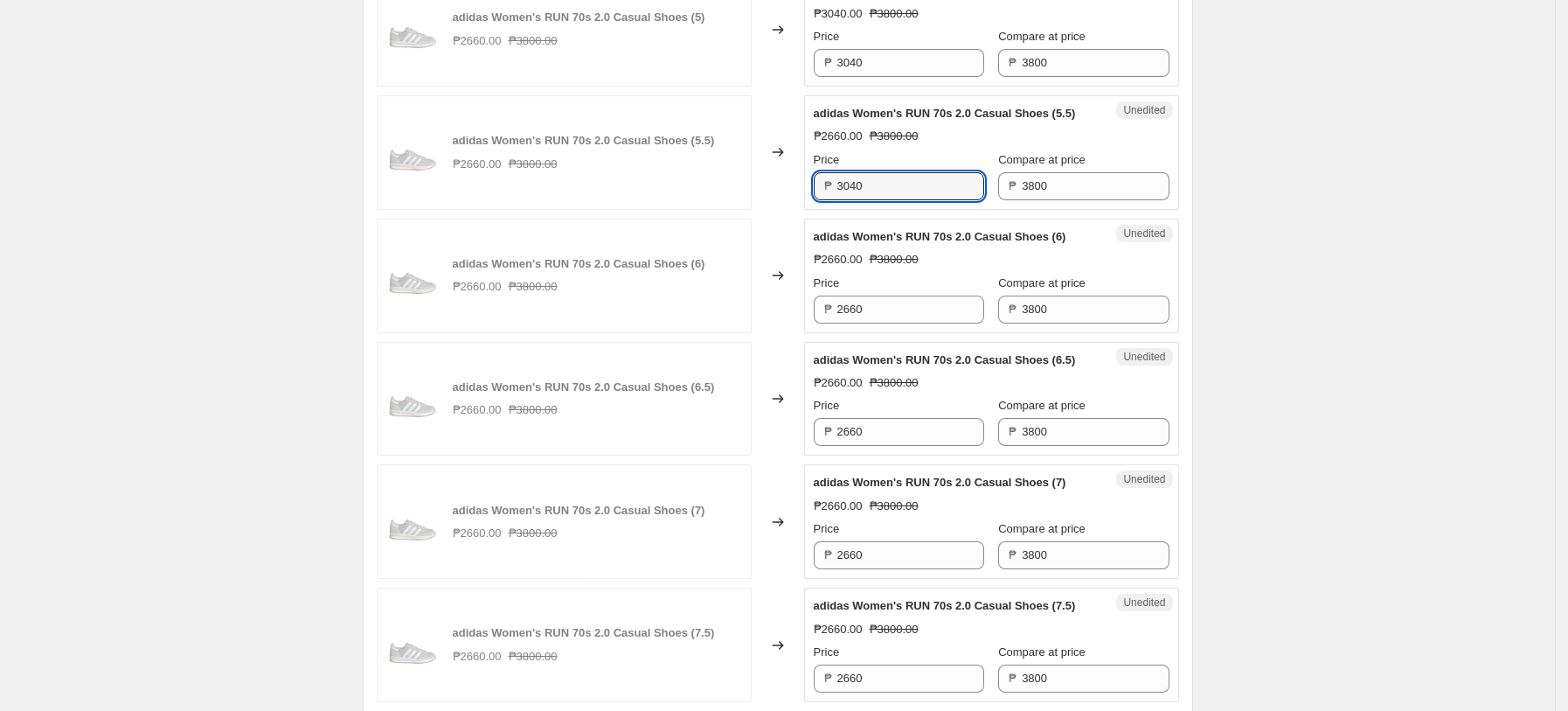 scroll, scrollTop: 2119, scrollLeft: 0, axis: vertical 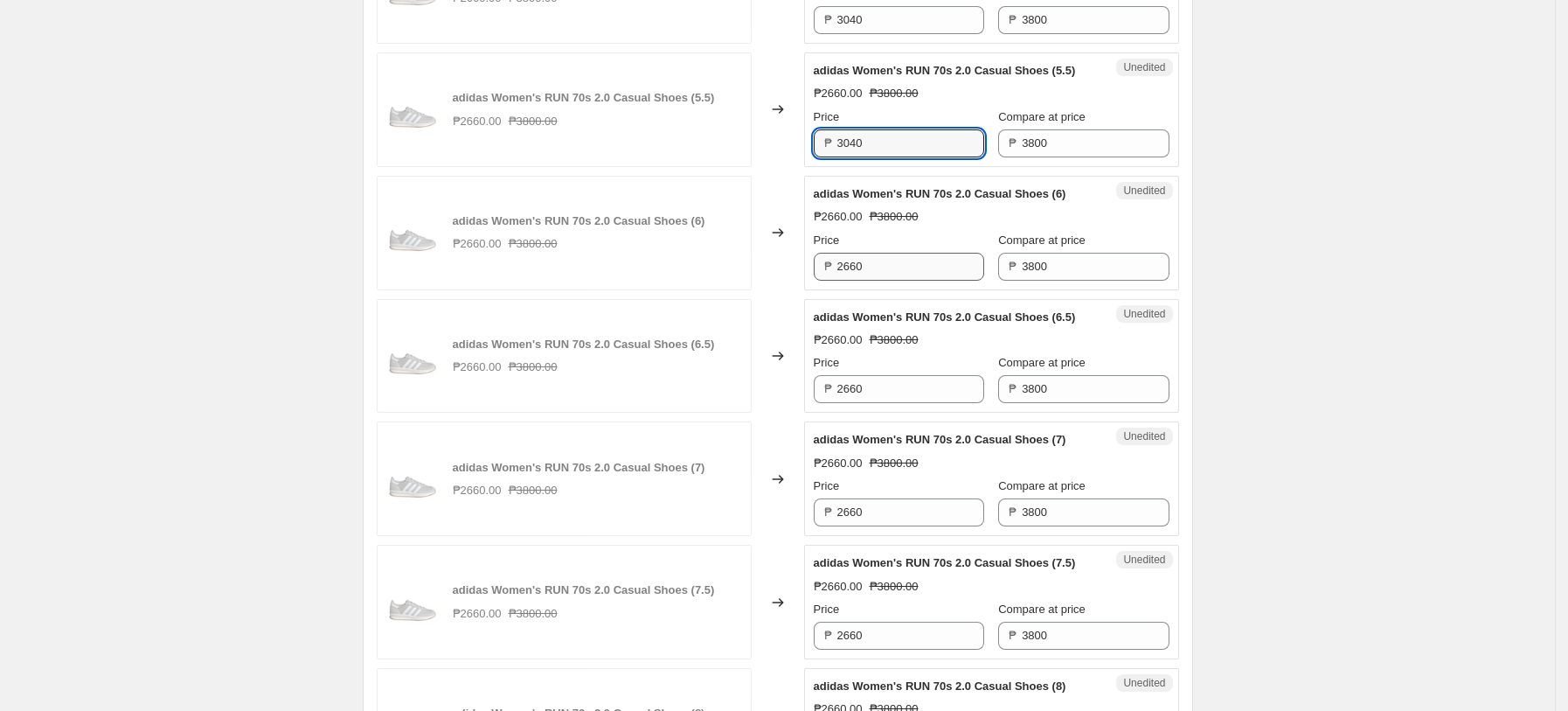 type on "3040" 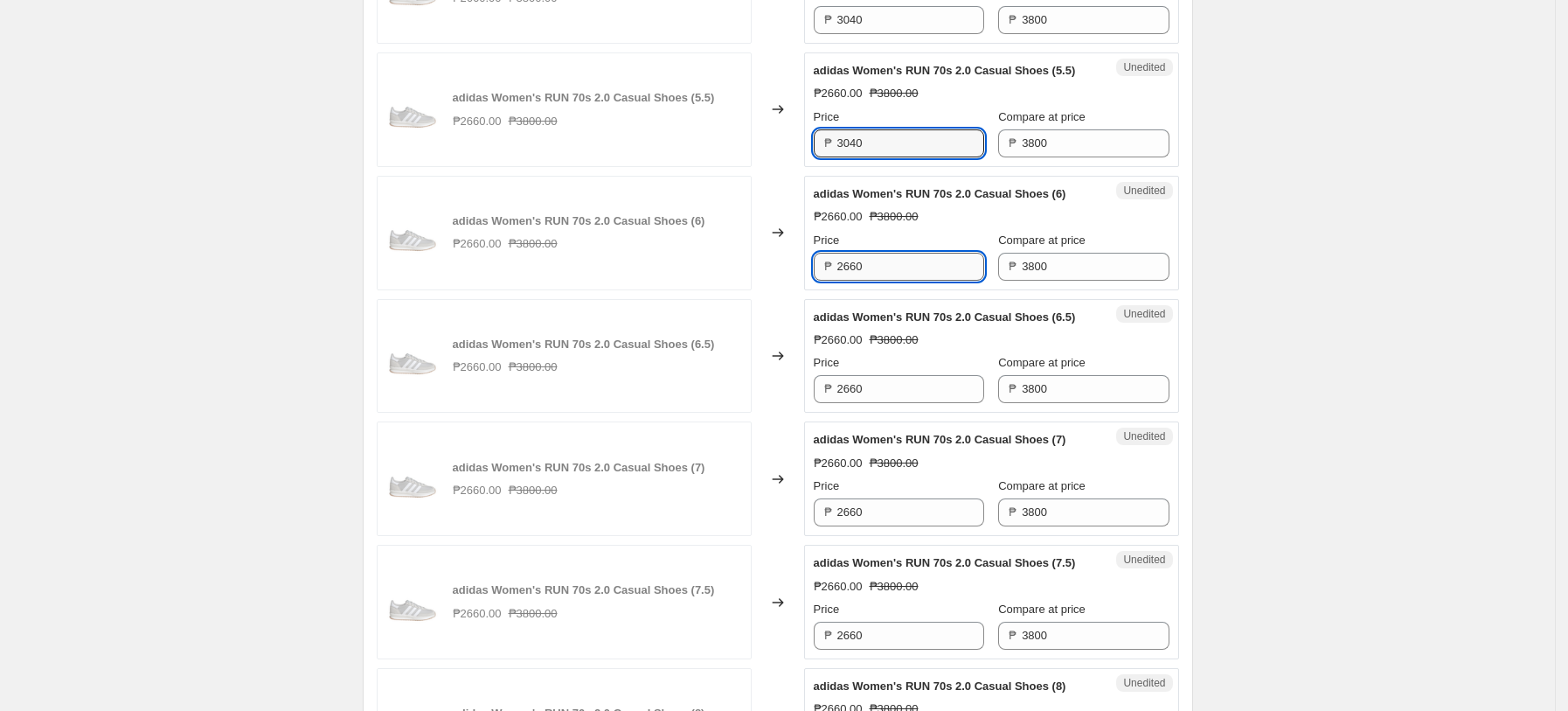 click on "2660" at bounding box center (911, 267) 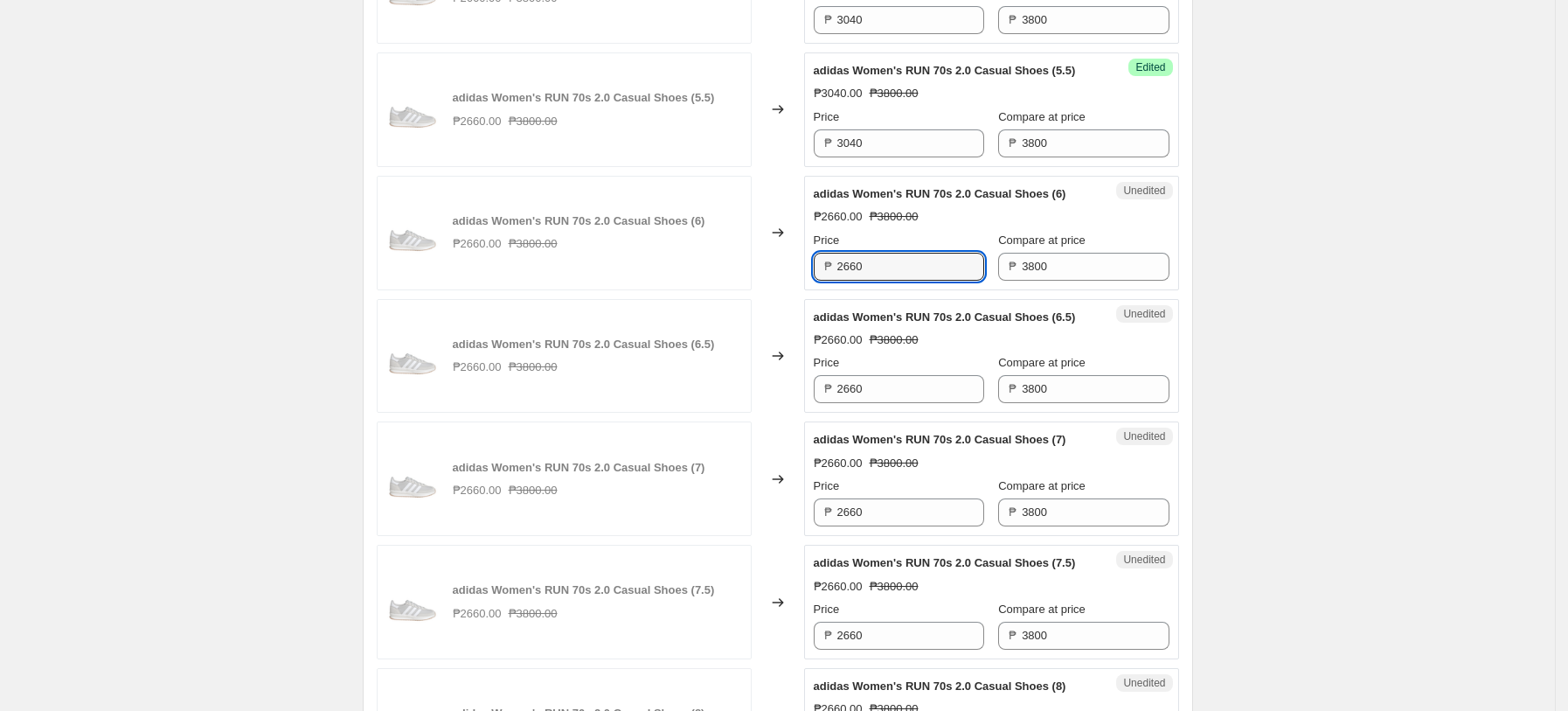 paste on "304" 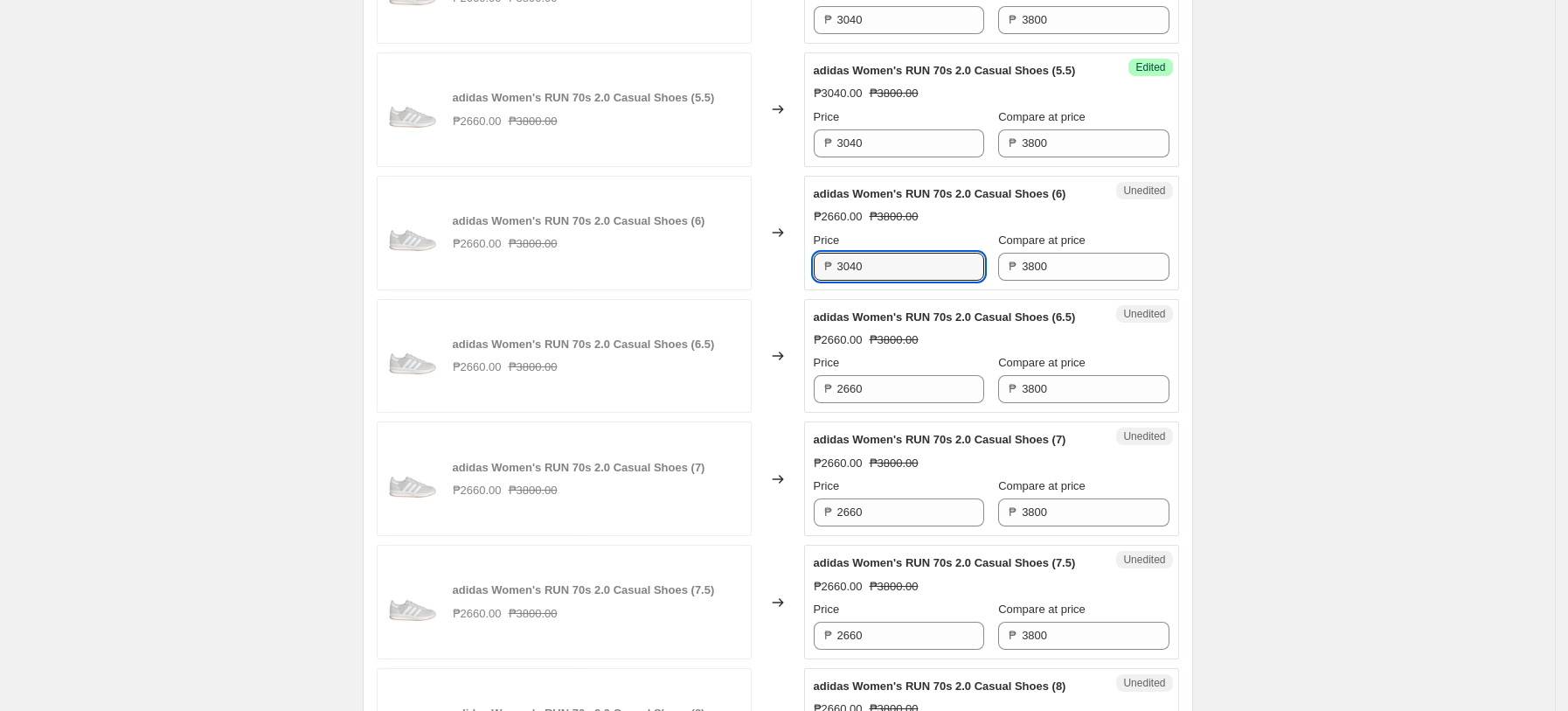 type on "3040" 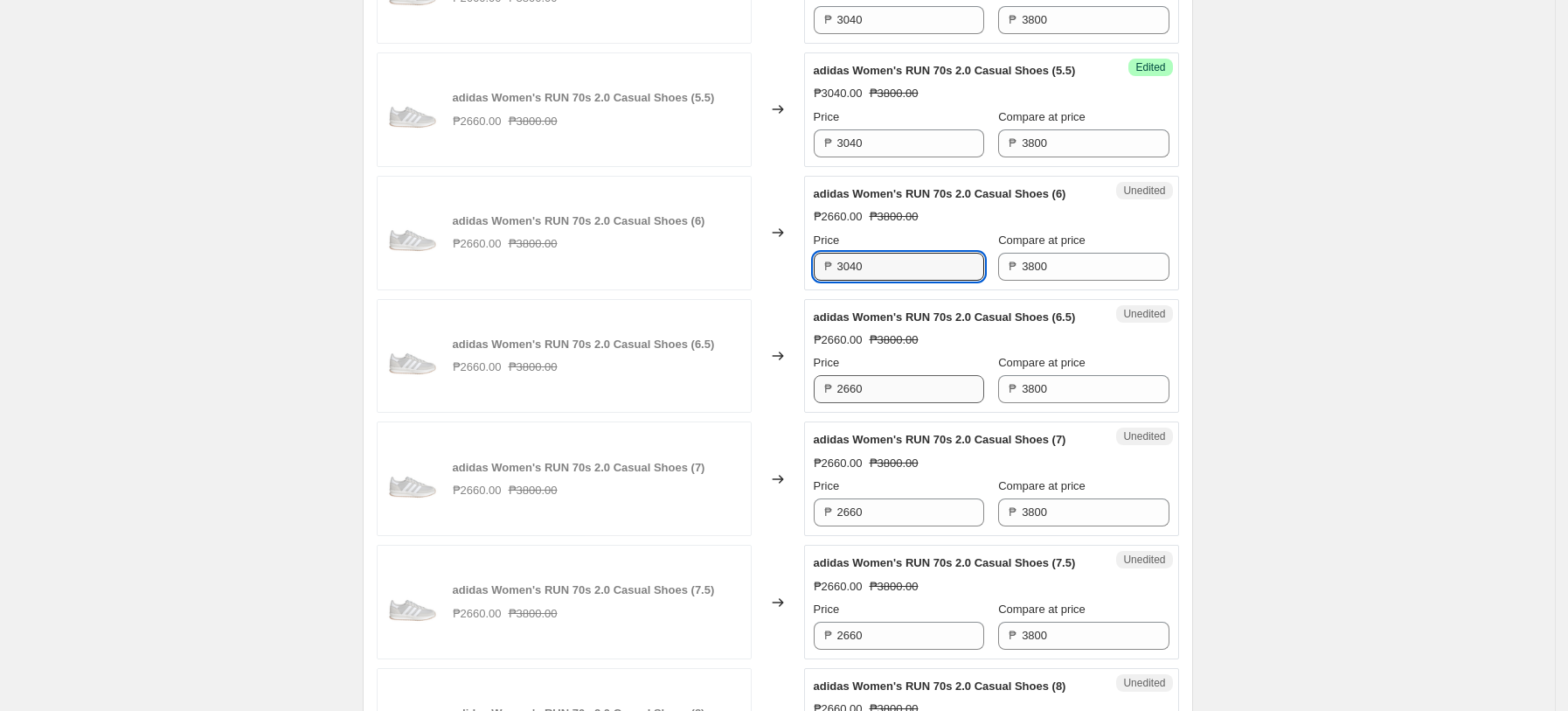 drag, startPoint x: 874, startPoint y: 410, endPoint x: 878, endPoint y: 399, distance: 11.7047 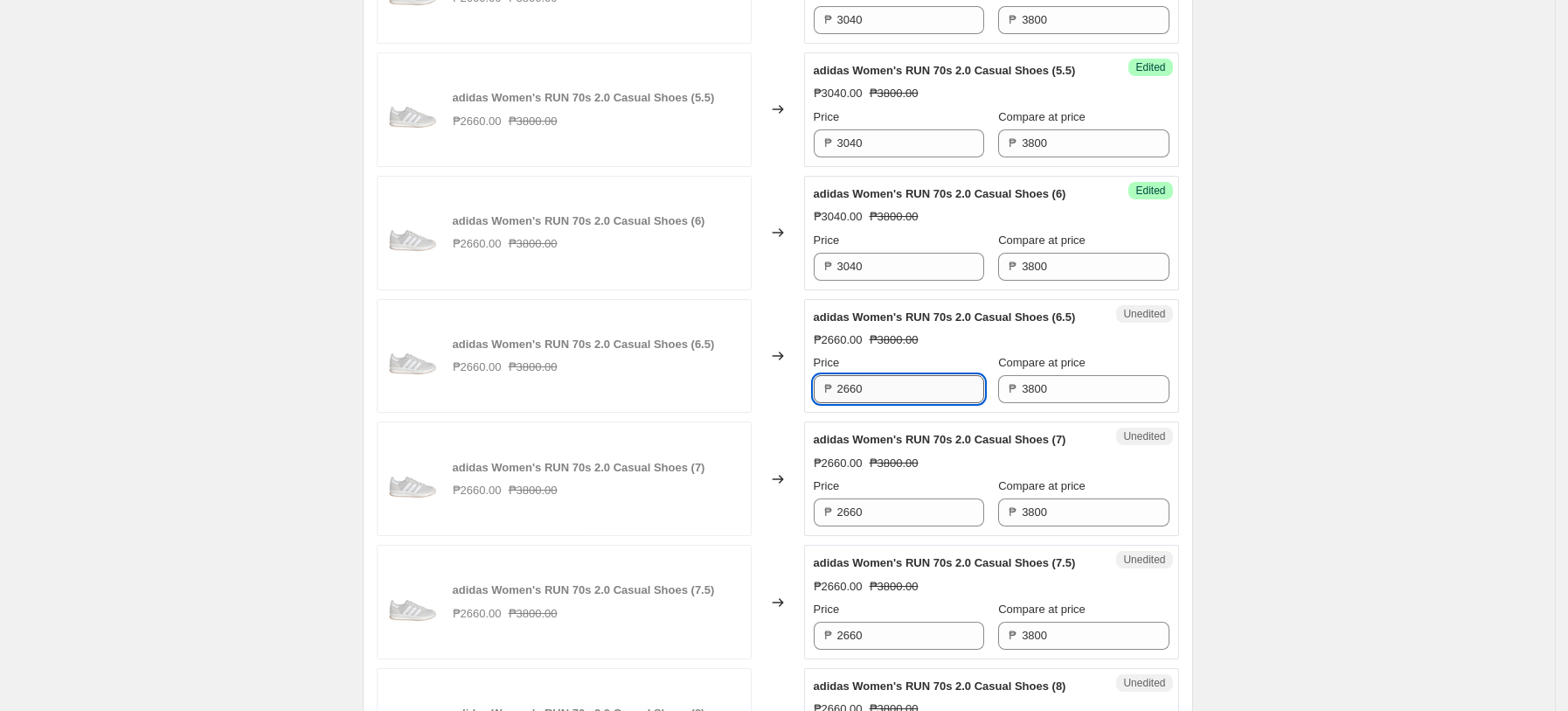 click on "2660" at bounding box center [911, 389] 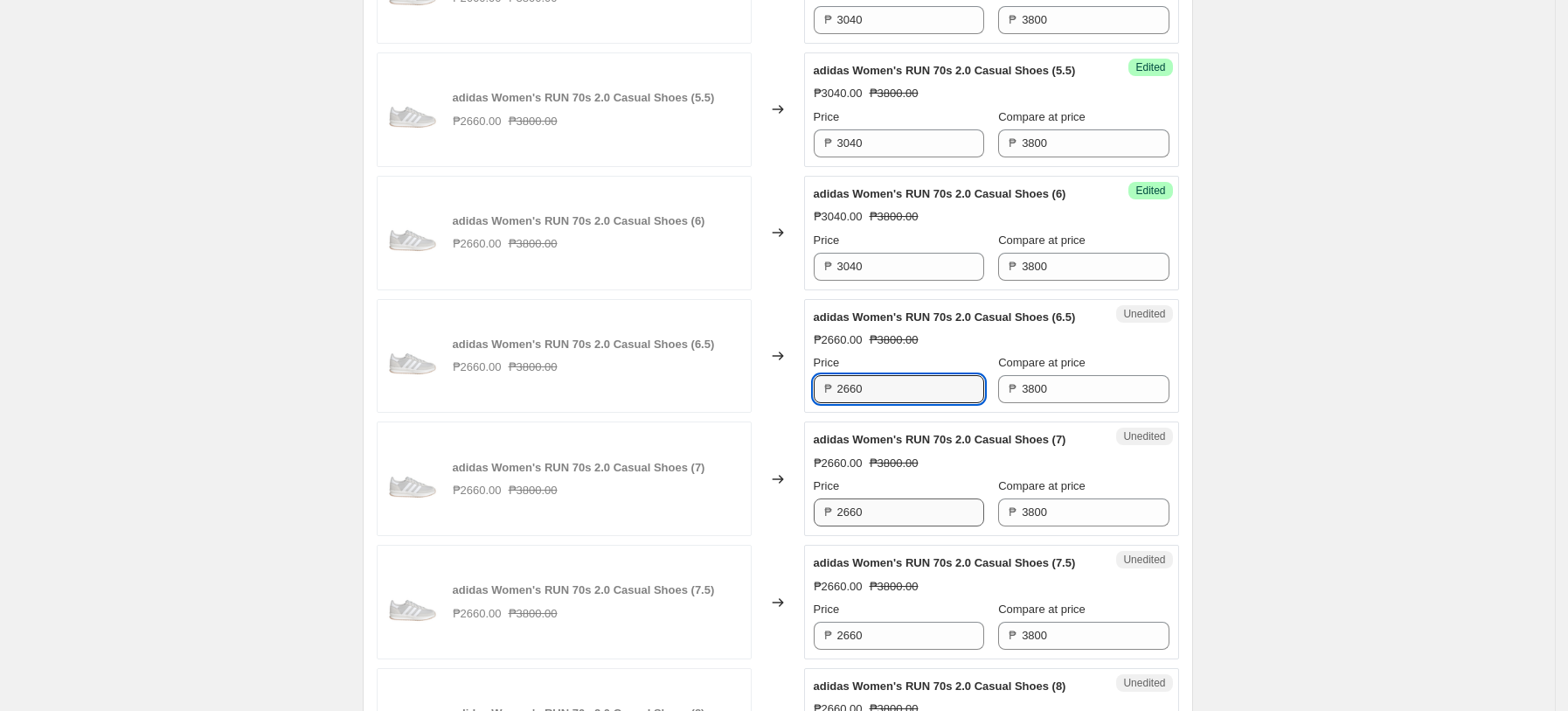 paste on "304" 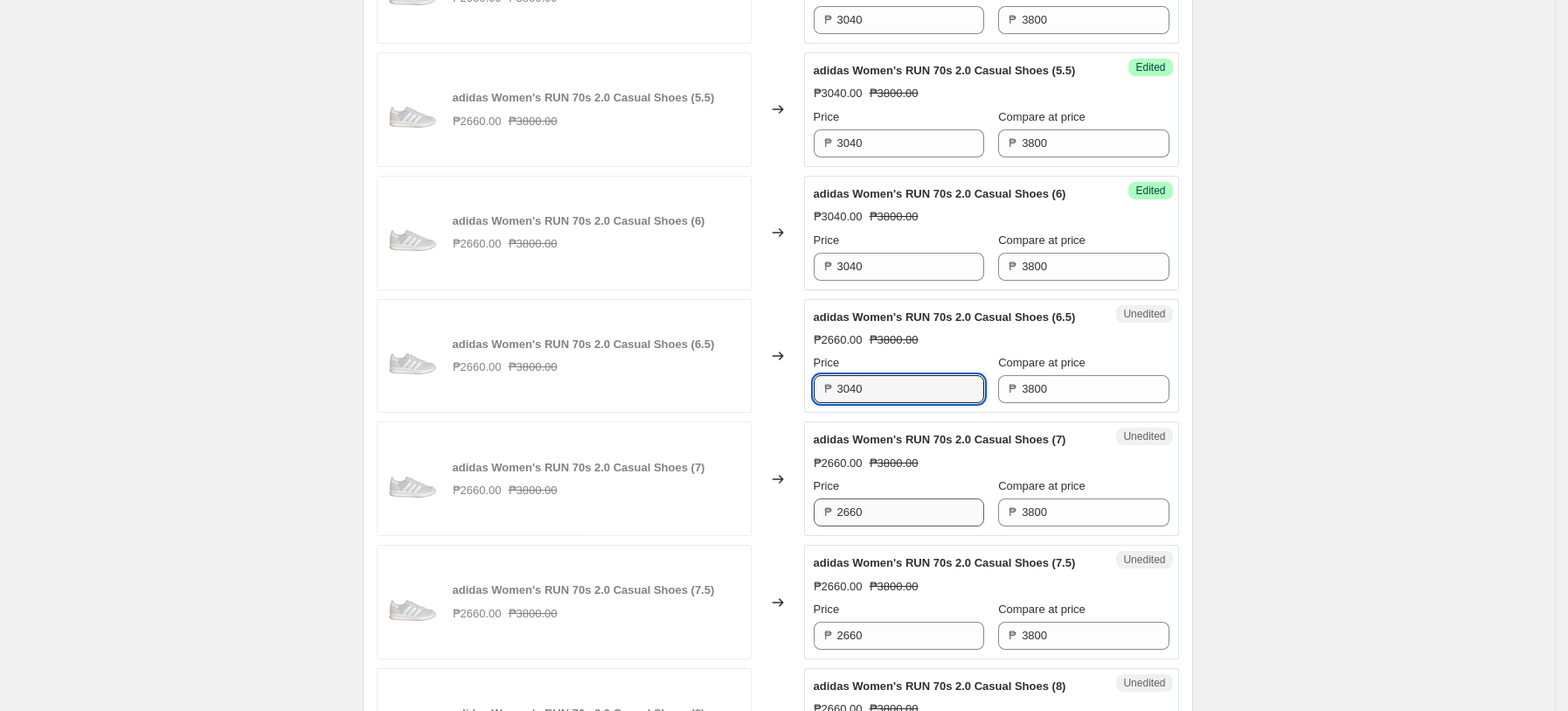 type on "3040" 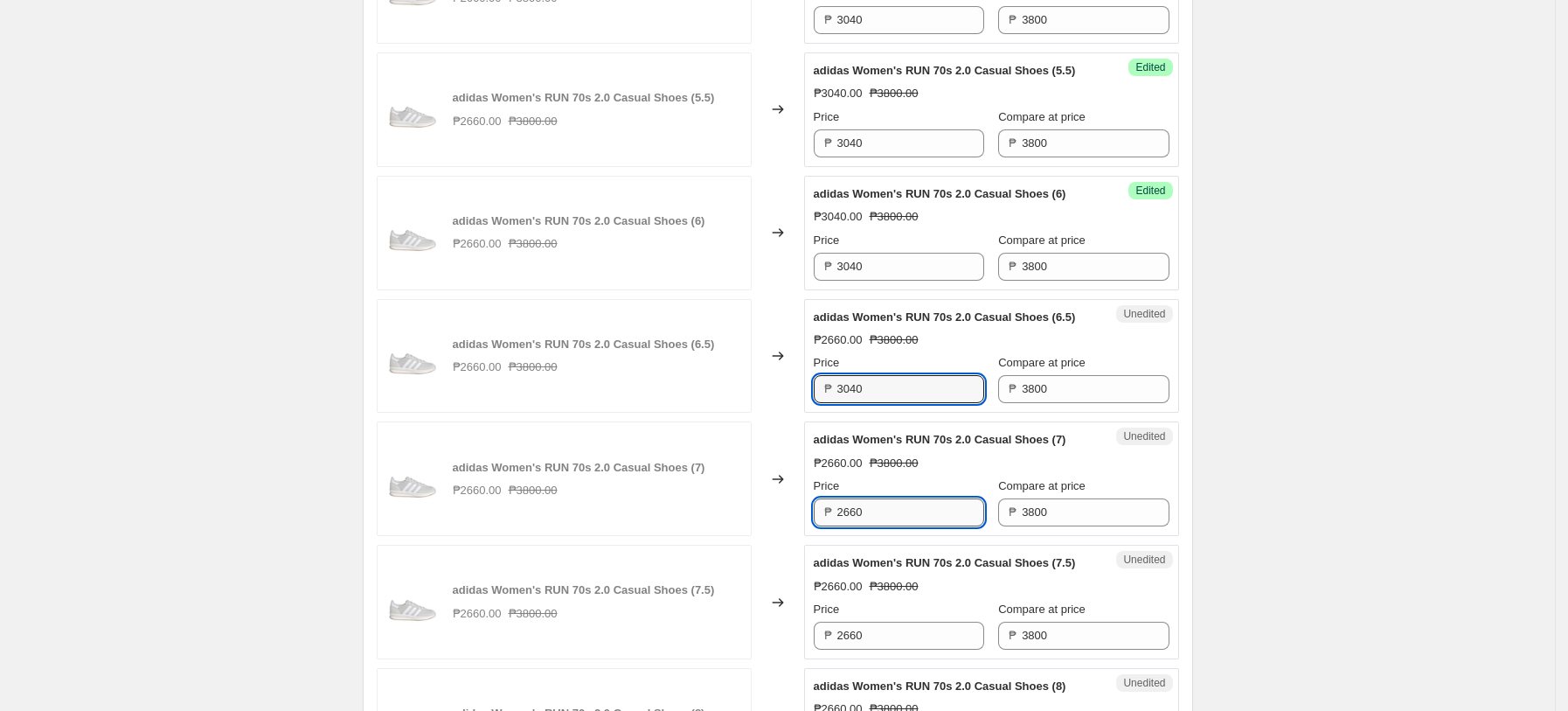 click on "2660" at bounding box center [911, 512] 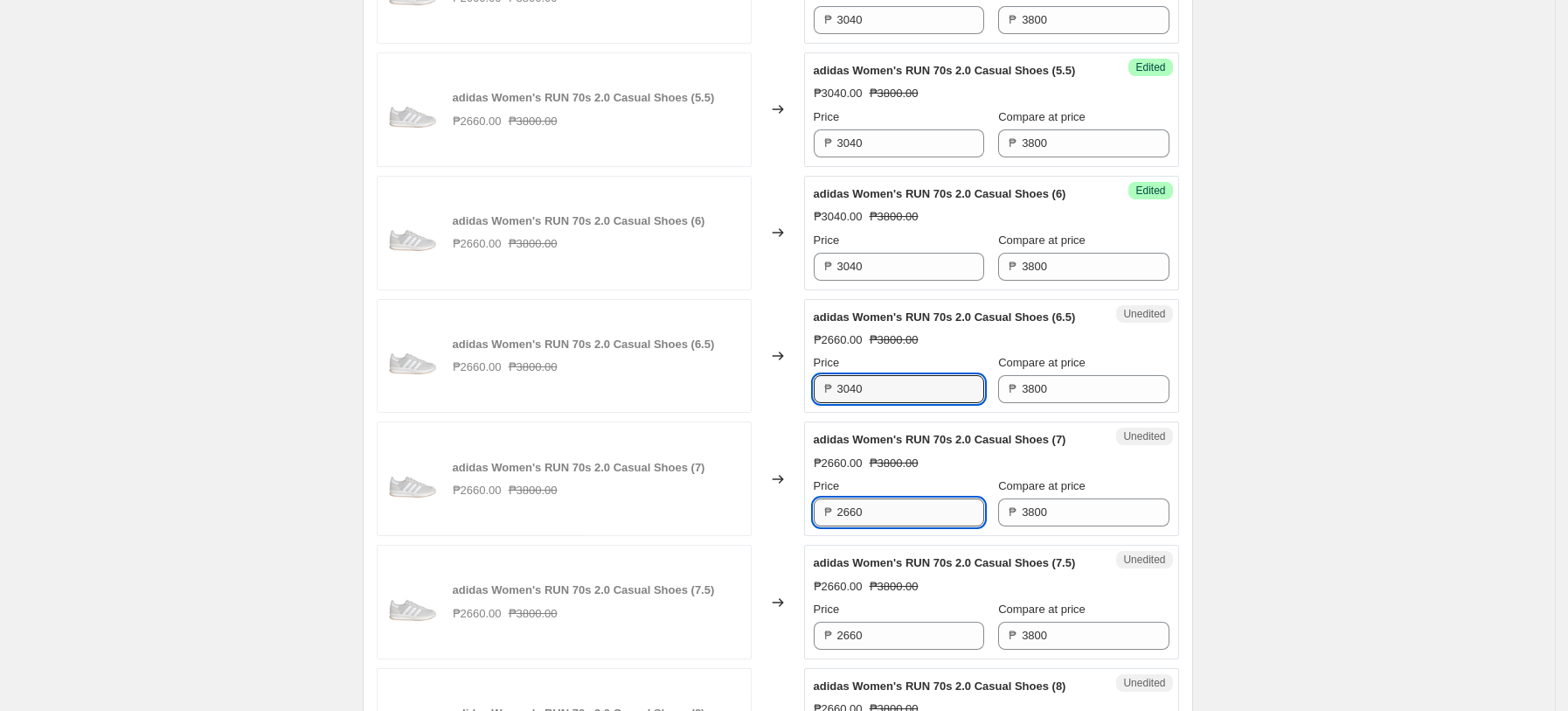 paste on "304" 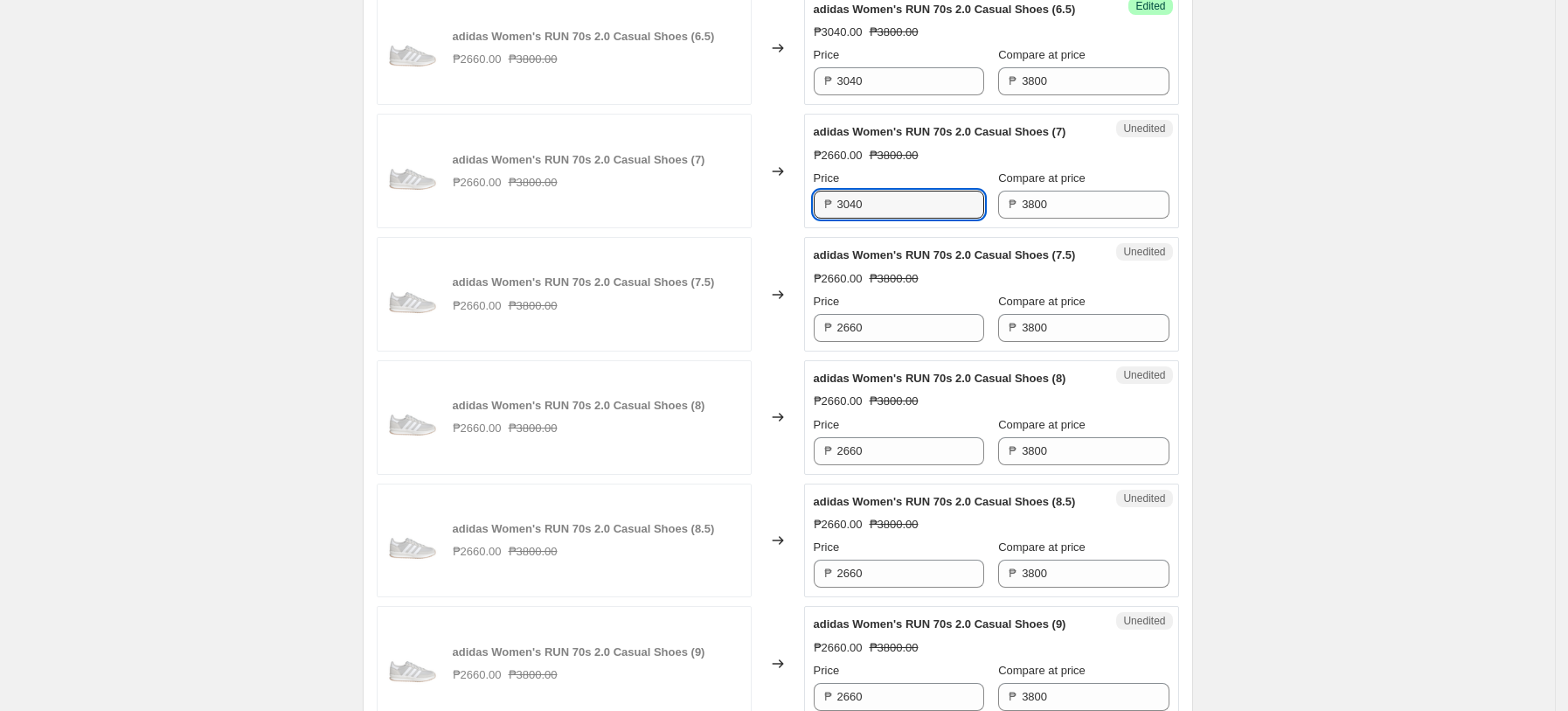 scroll, scrollTop: 2469, scrollLeft: 0, axis: vertical 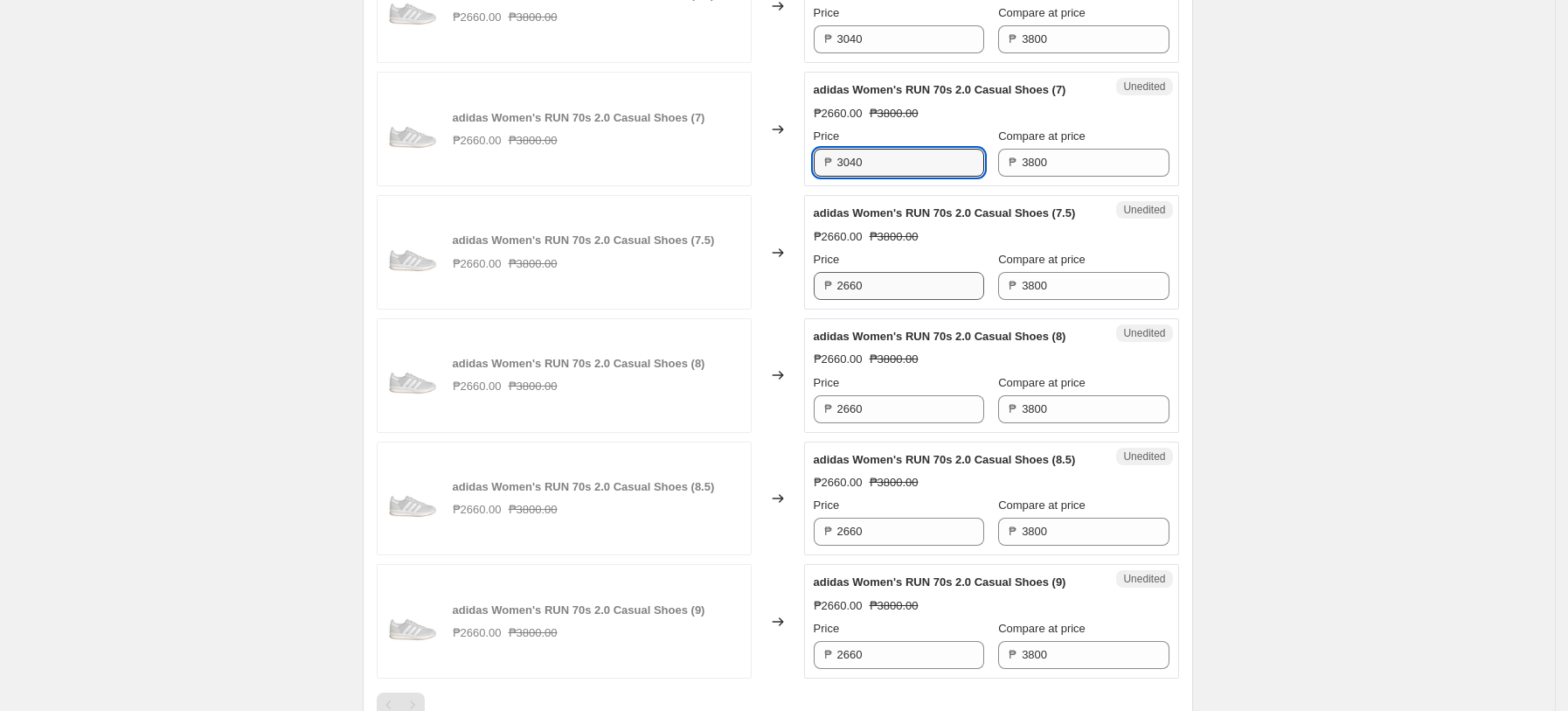 type on "3040" 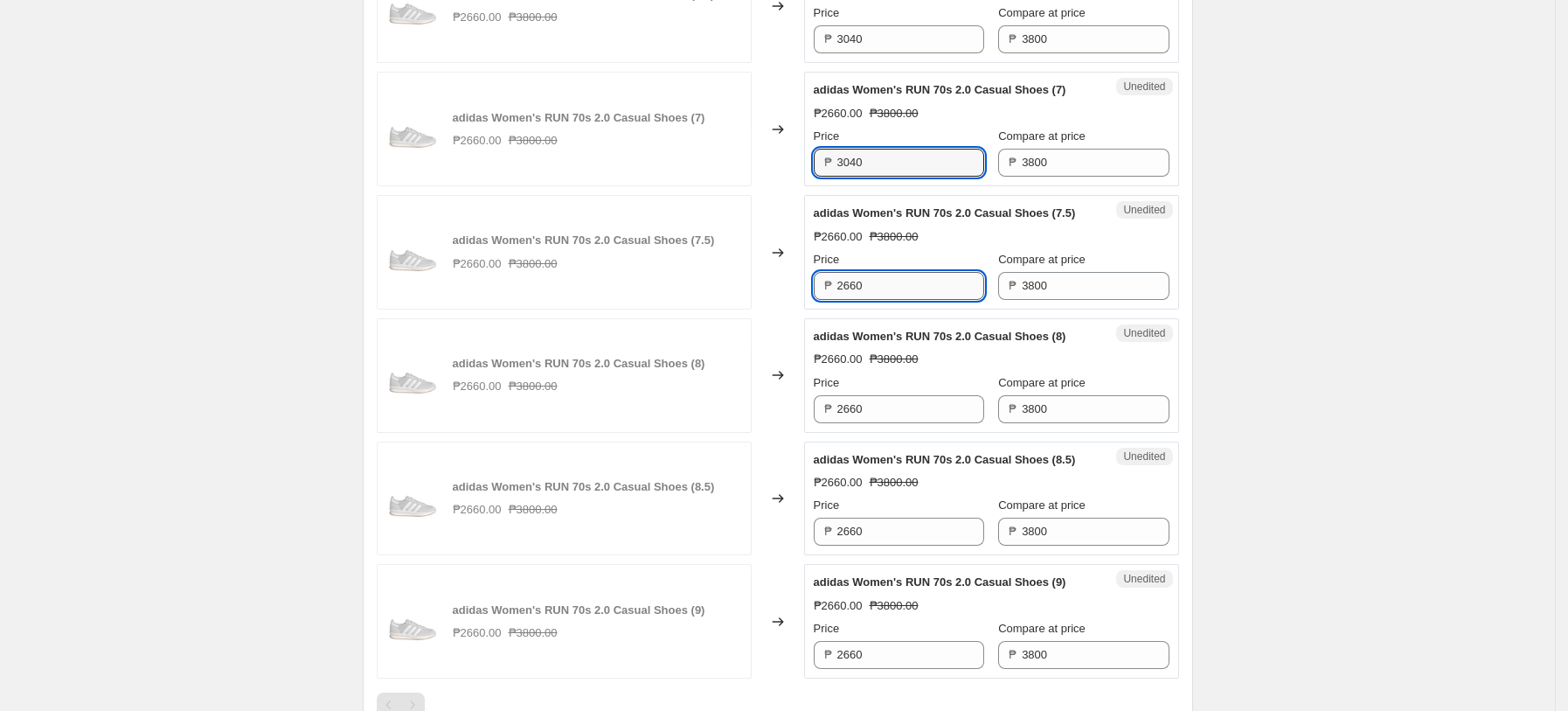 click on "2660" at bounding box center [911, 286] 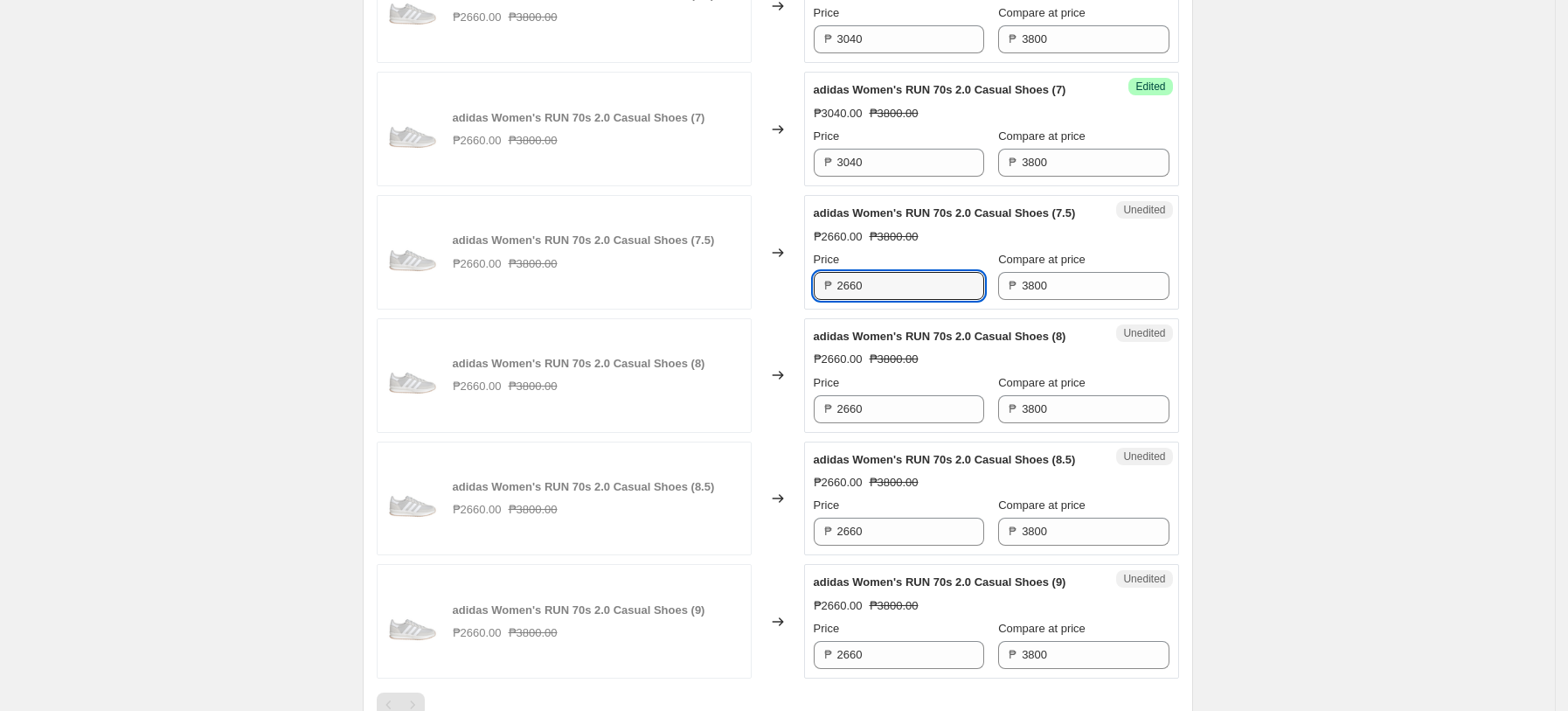 paste on "304" 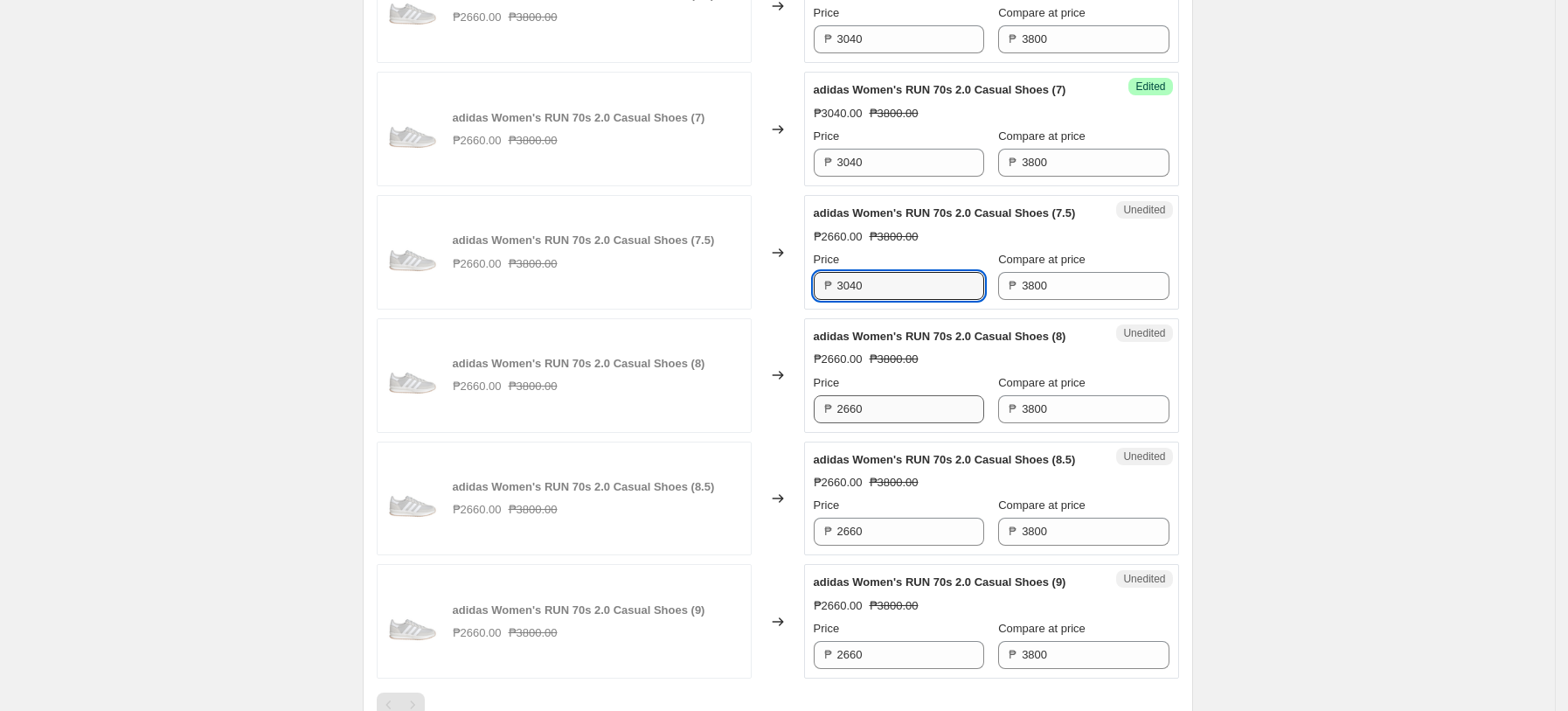 type on "3040" 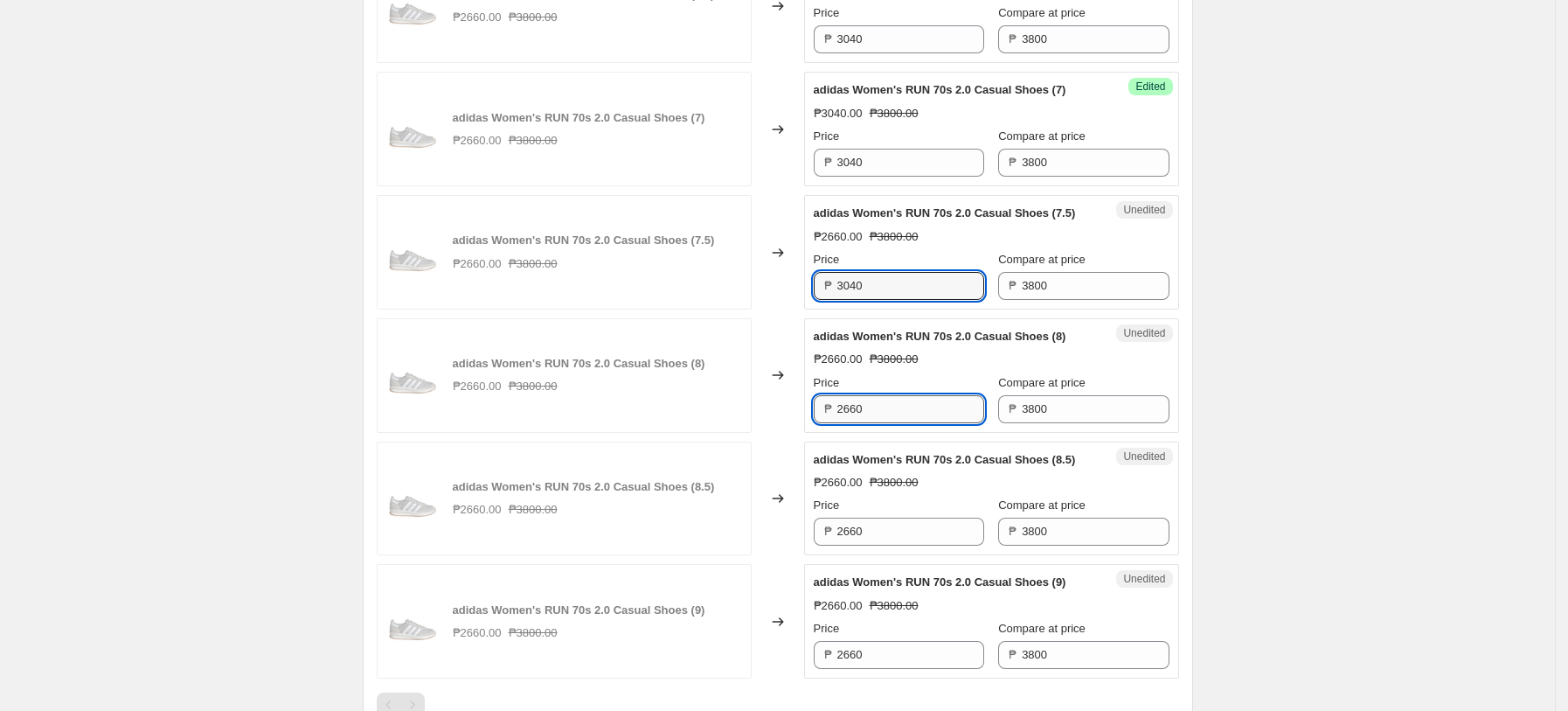 click on "2660" at bounding box center (911, 409) 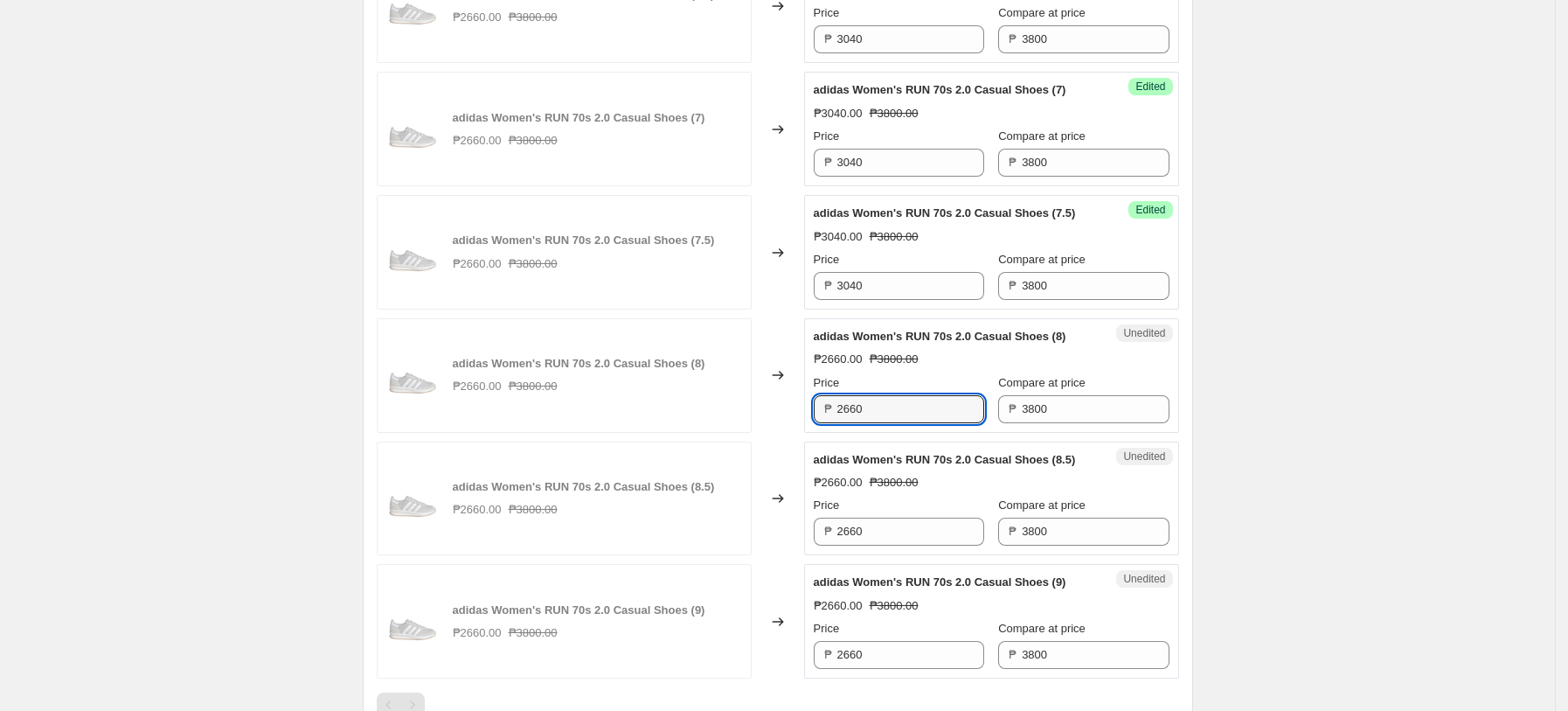 paste on "304" 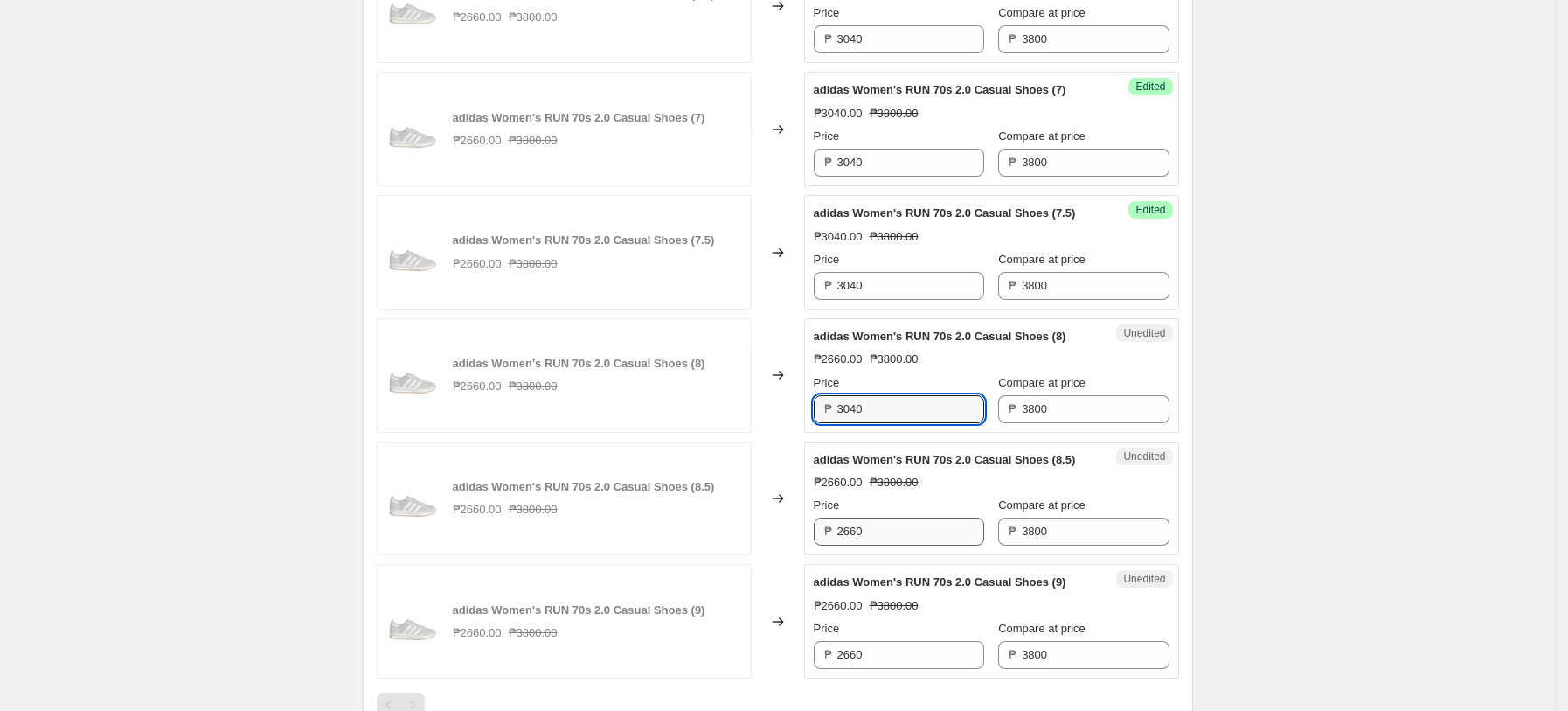 type on "3040" 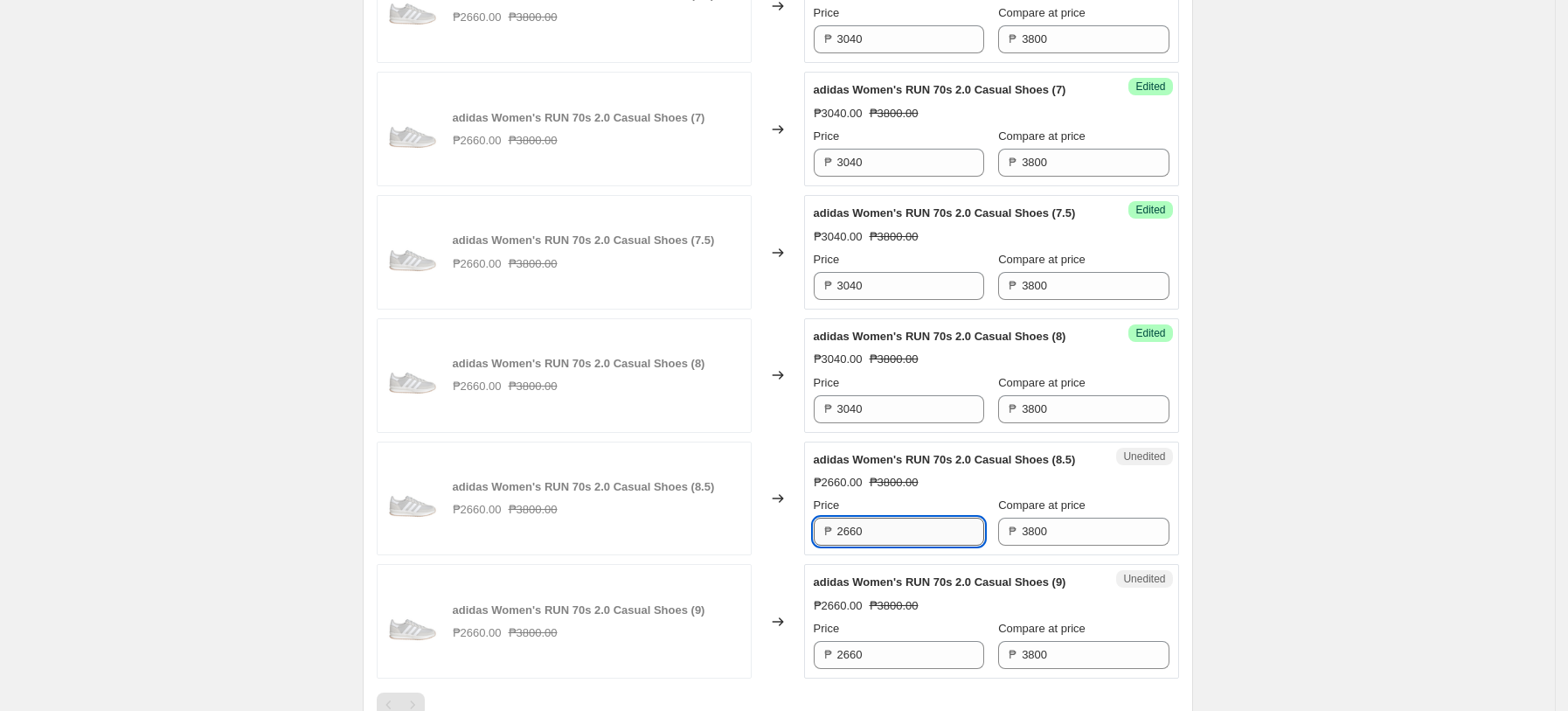 click on "2660" at bounding box center [911, 532] 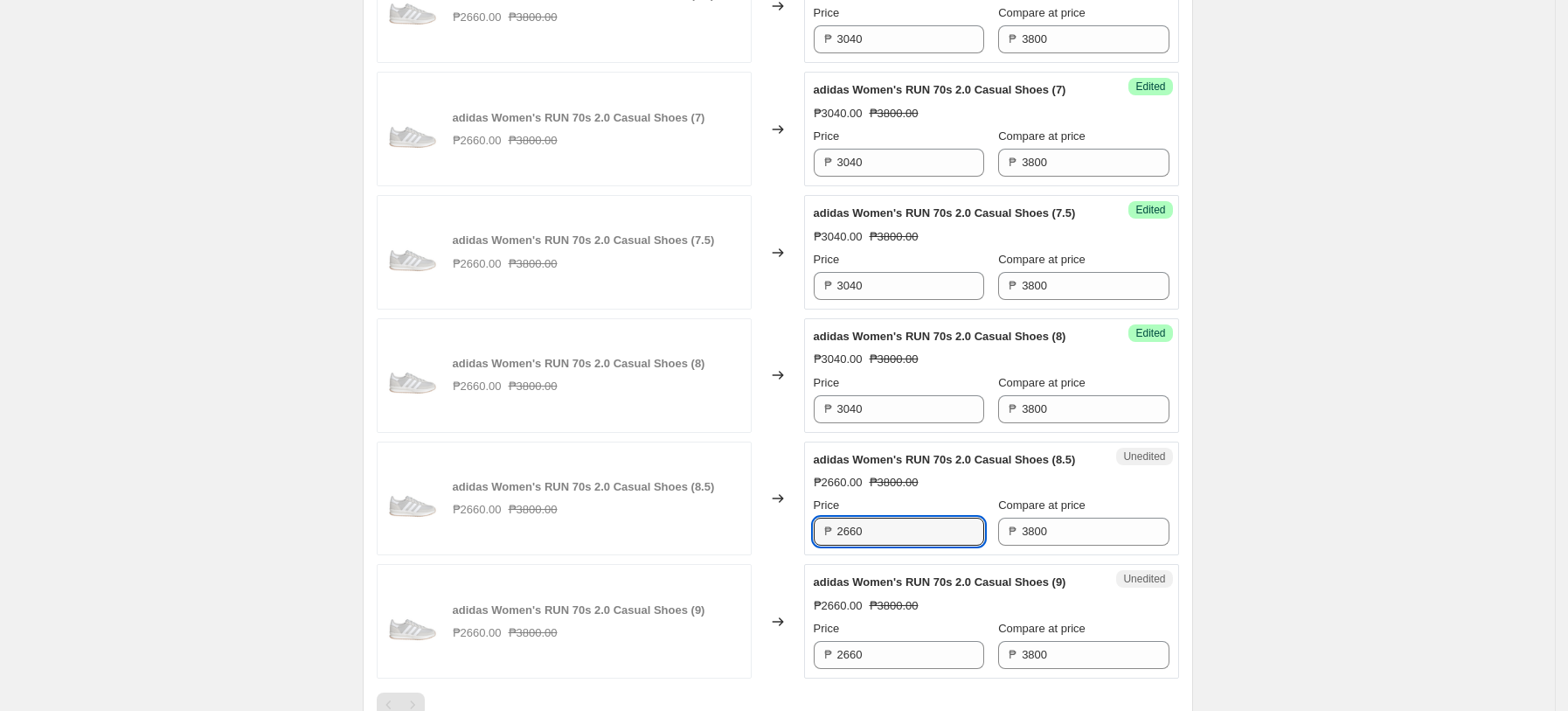 paste on "304" 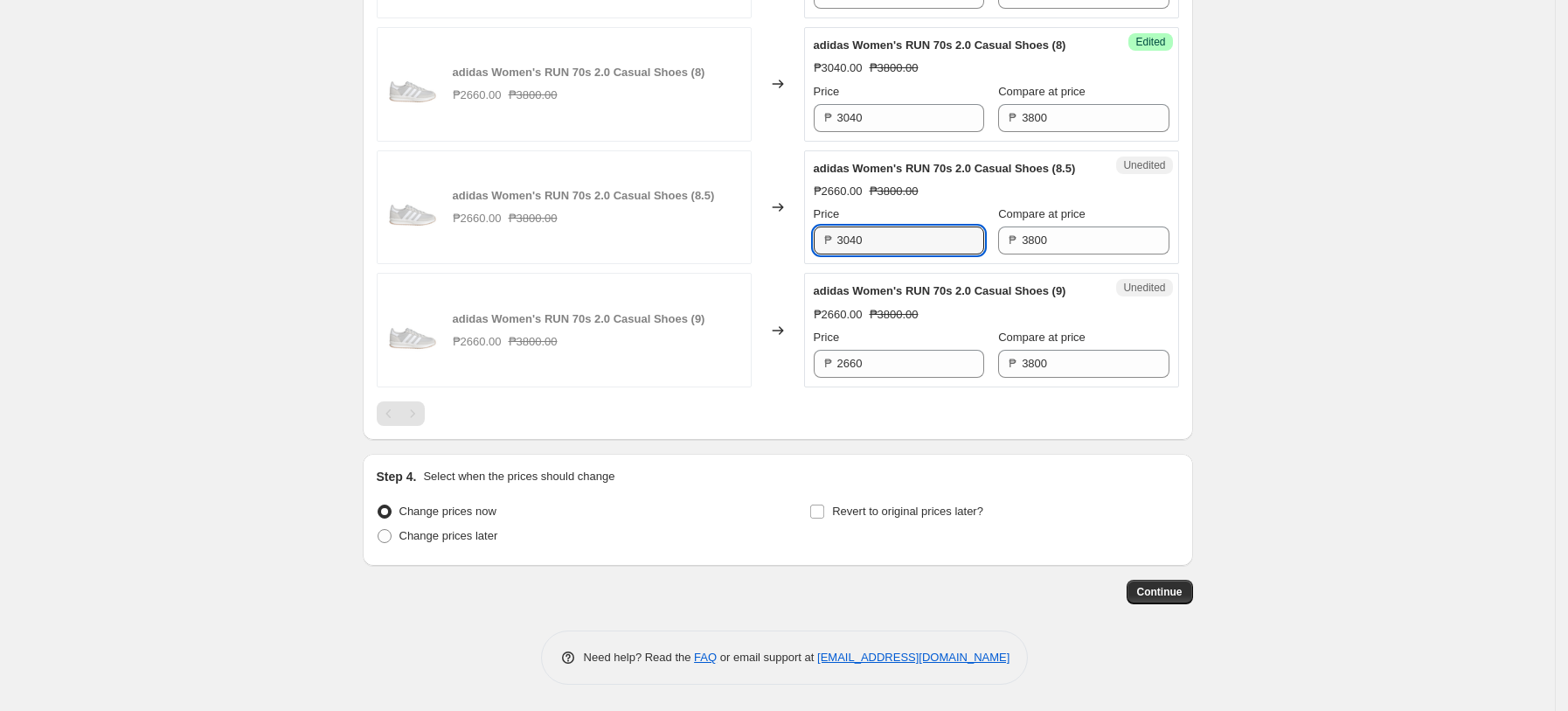 scroll, scrollTop: 2762, scrollLeft: 0, axis: vertical 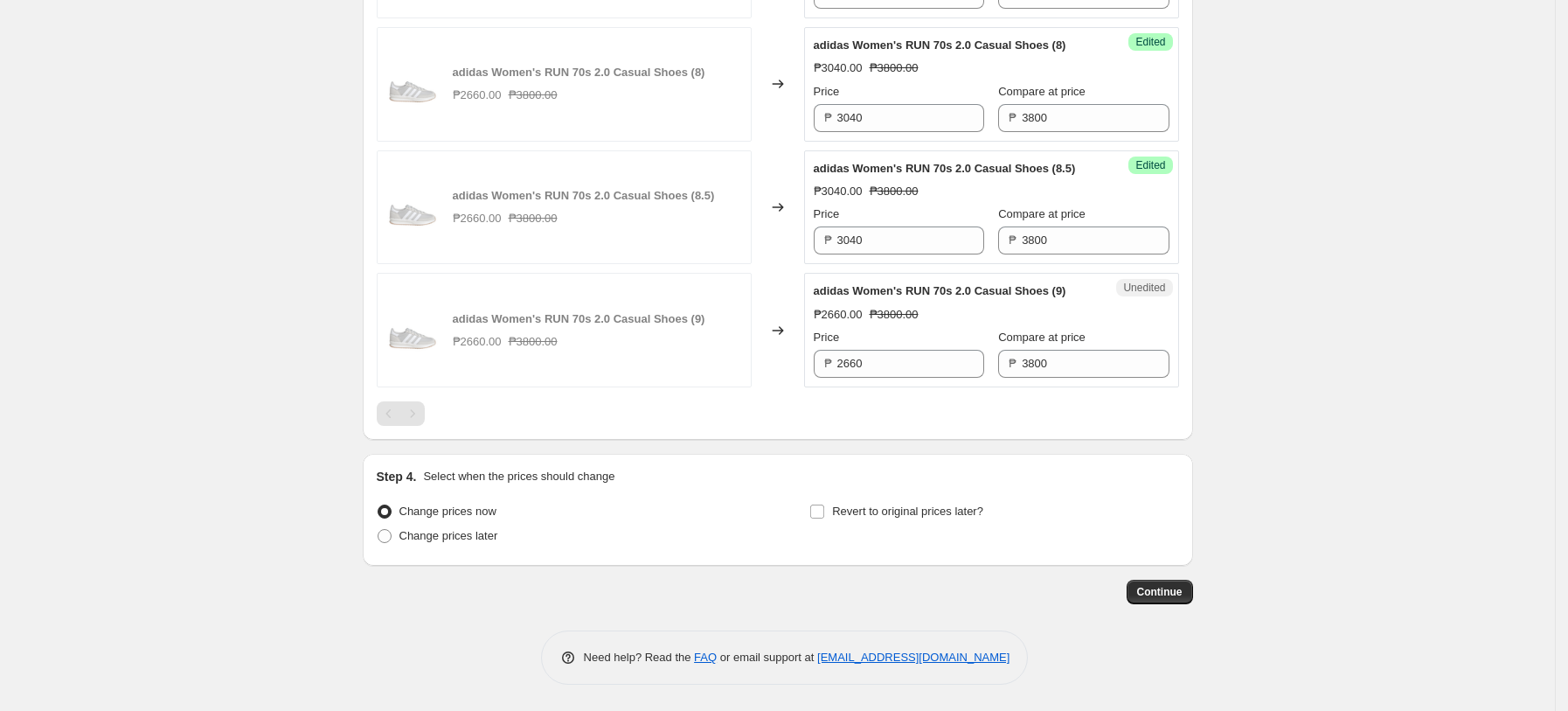 click on "Price" at bounding box center [898, 338] 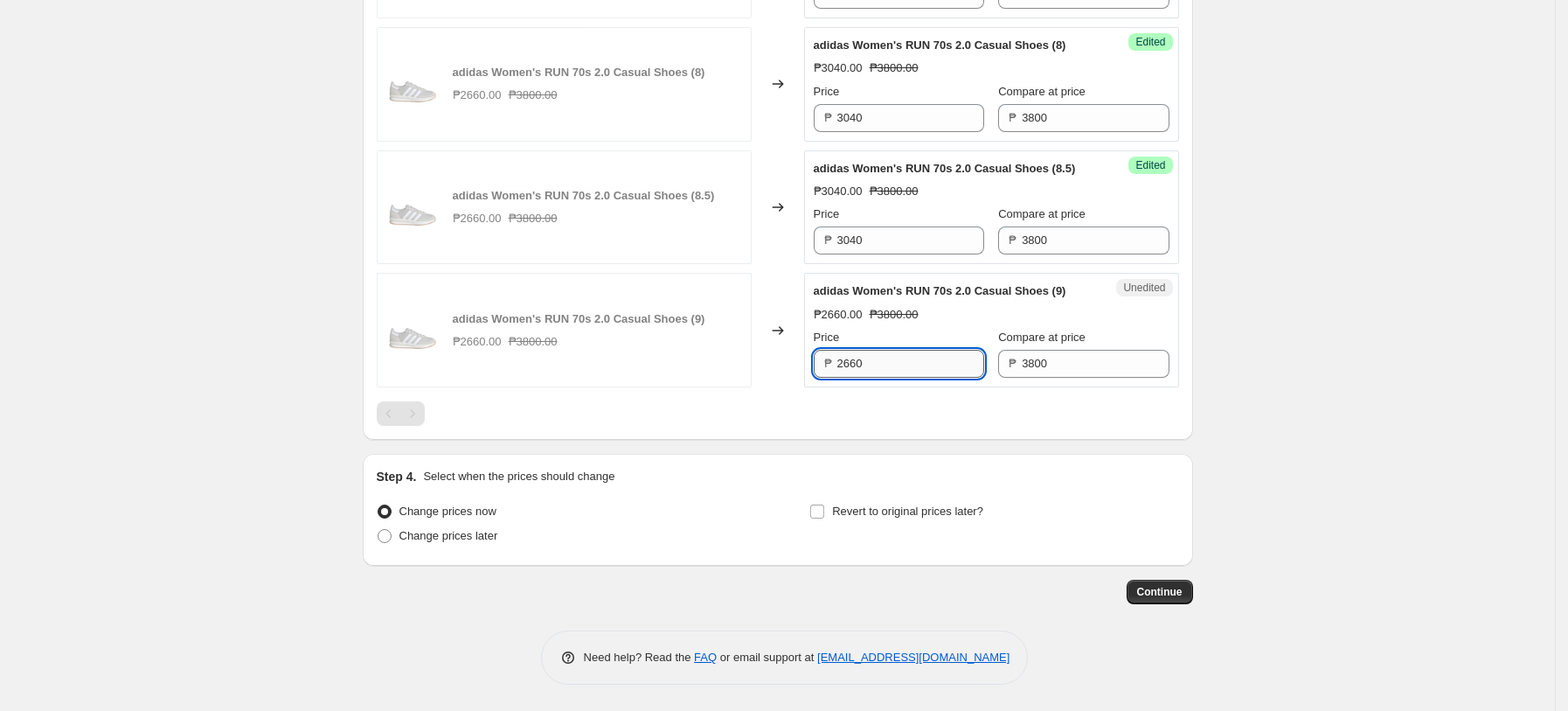 click on "2660" at bounding box center (911, 364) 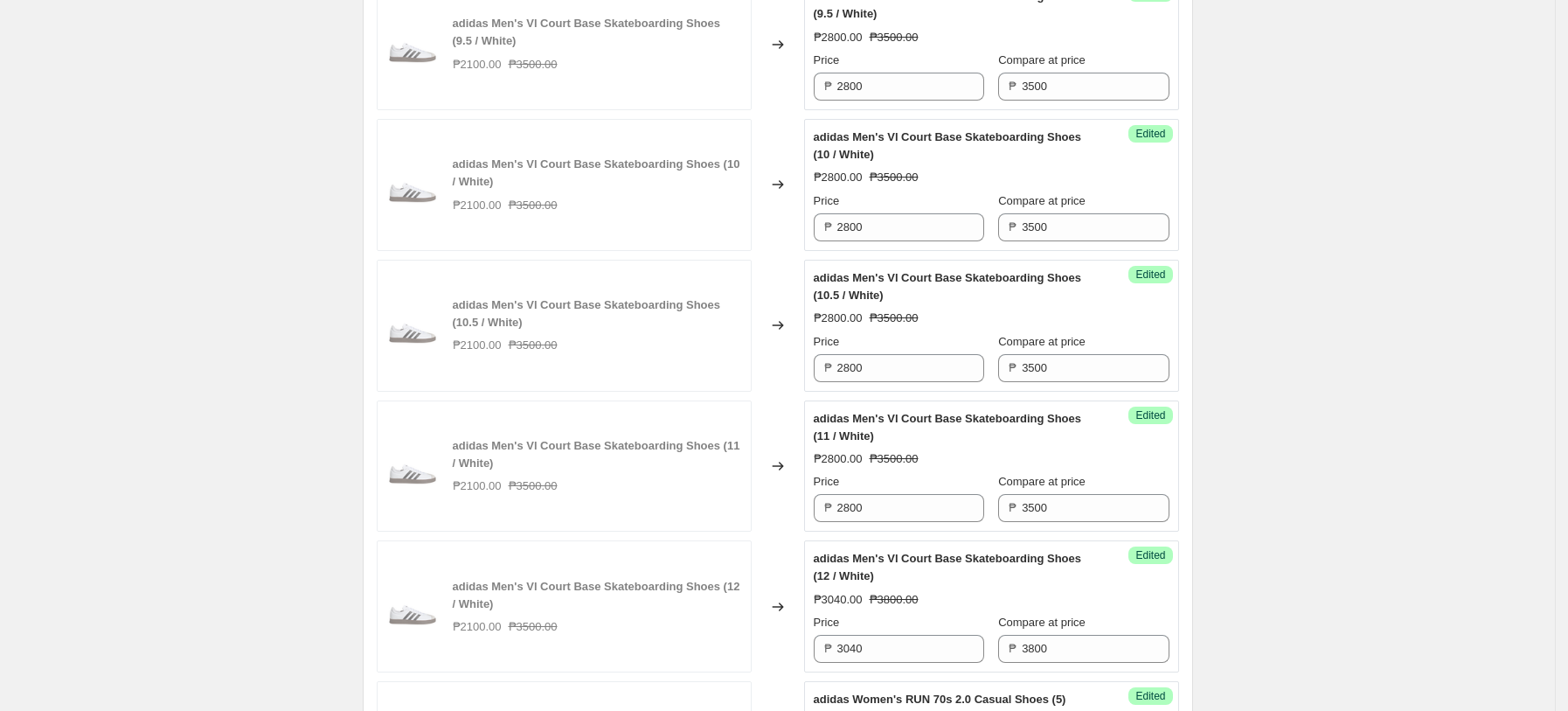 scroll, scrollTop: 1363, scrollLeft: 0, axis: vertical 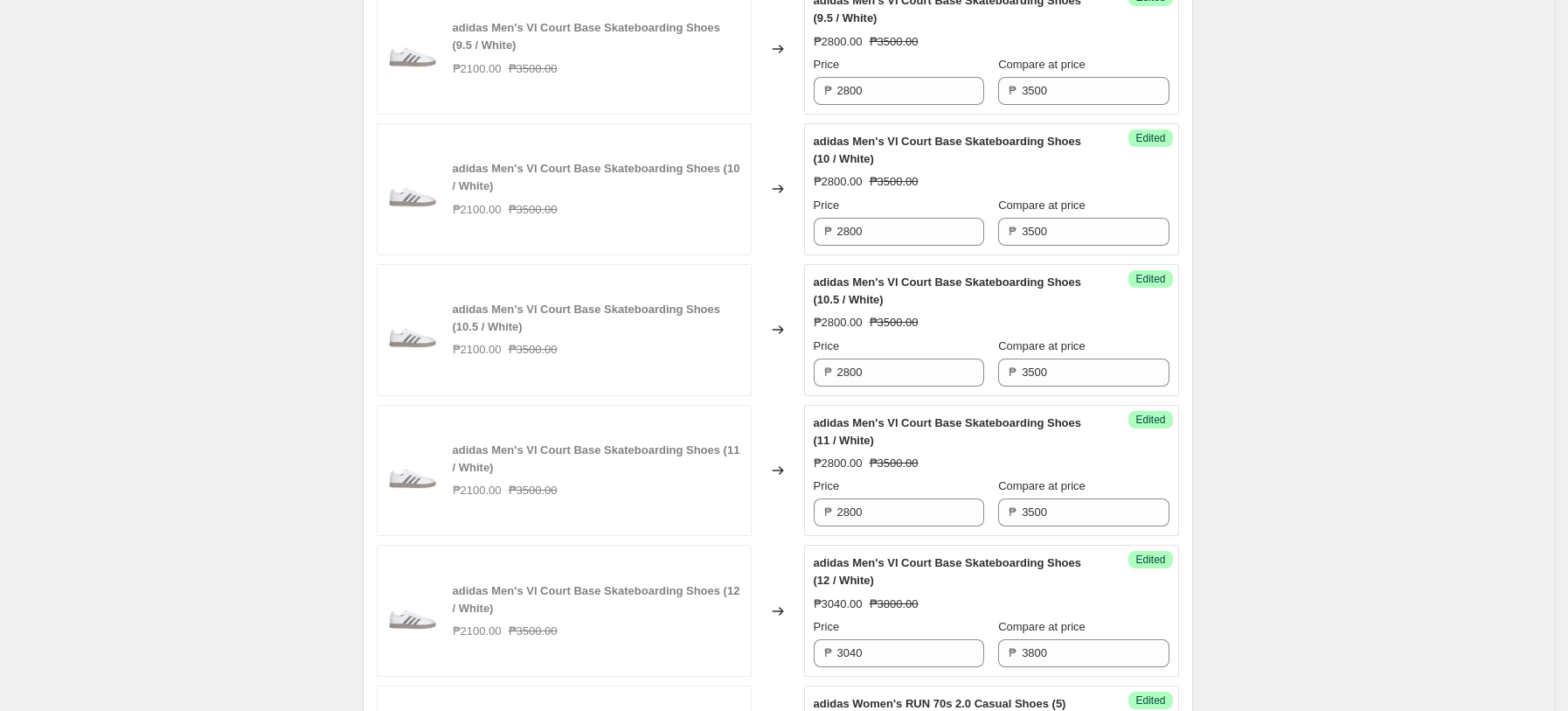 type on "3040" 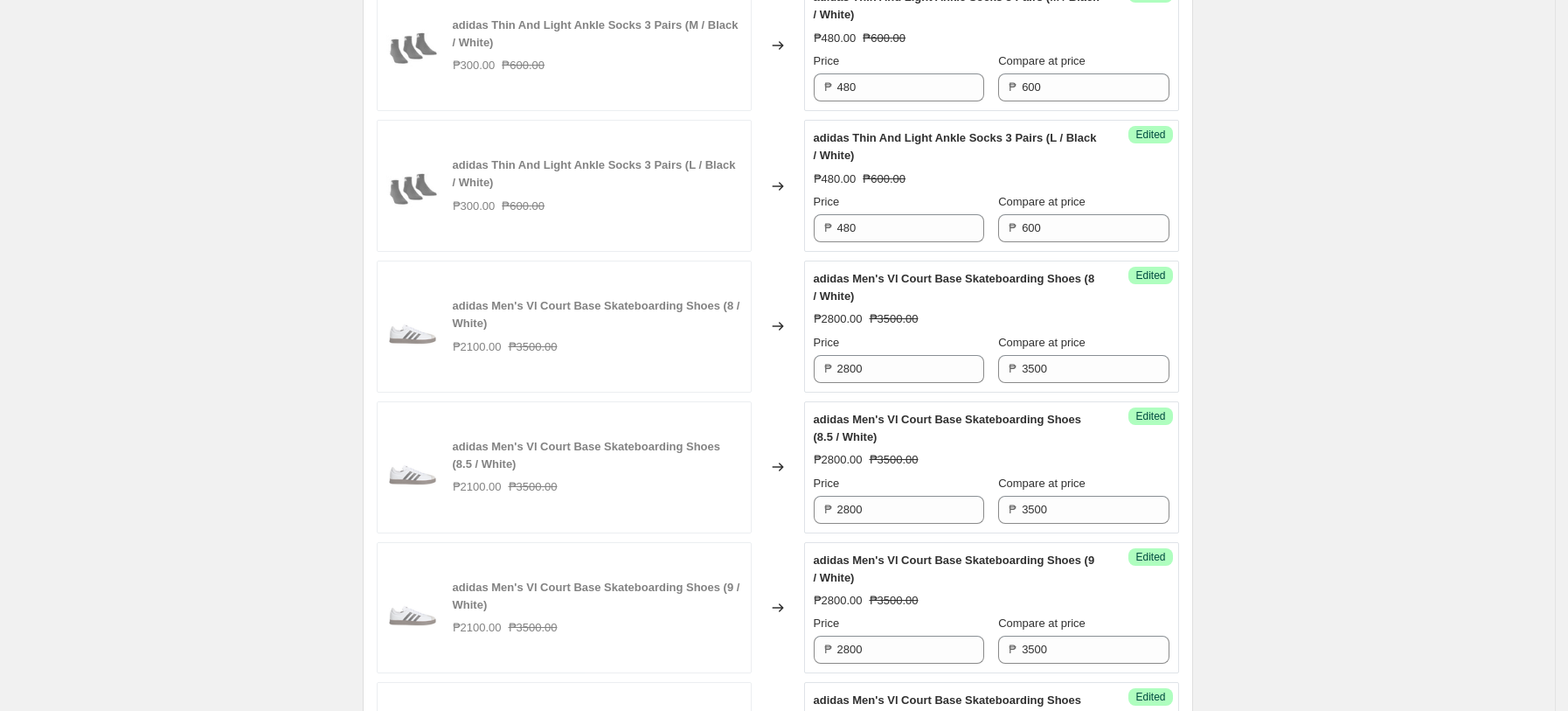 scroll, scrollTop: 0, scrollLeft: 0, axis: both 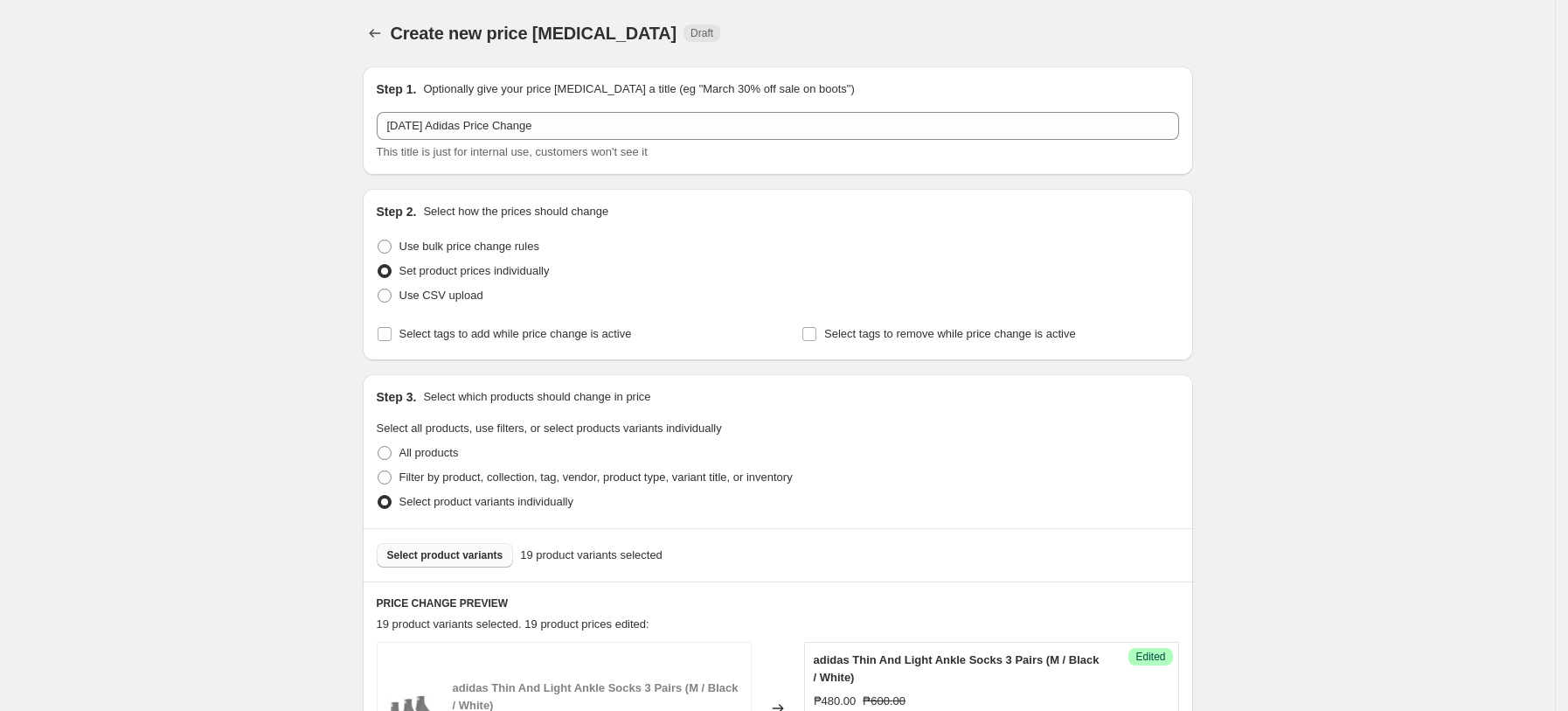 click on "Select product variants" at bounding box center (445, 555) 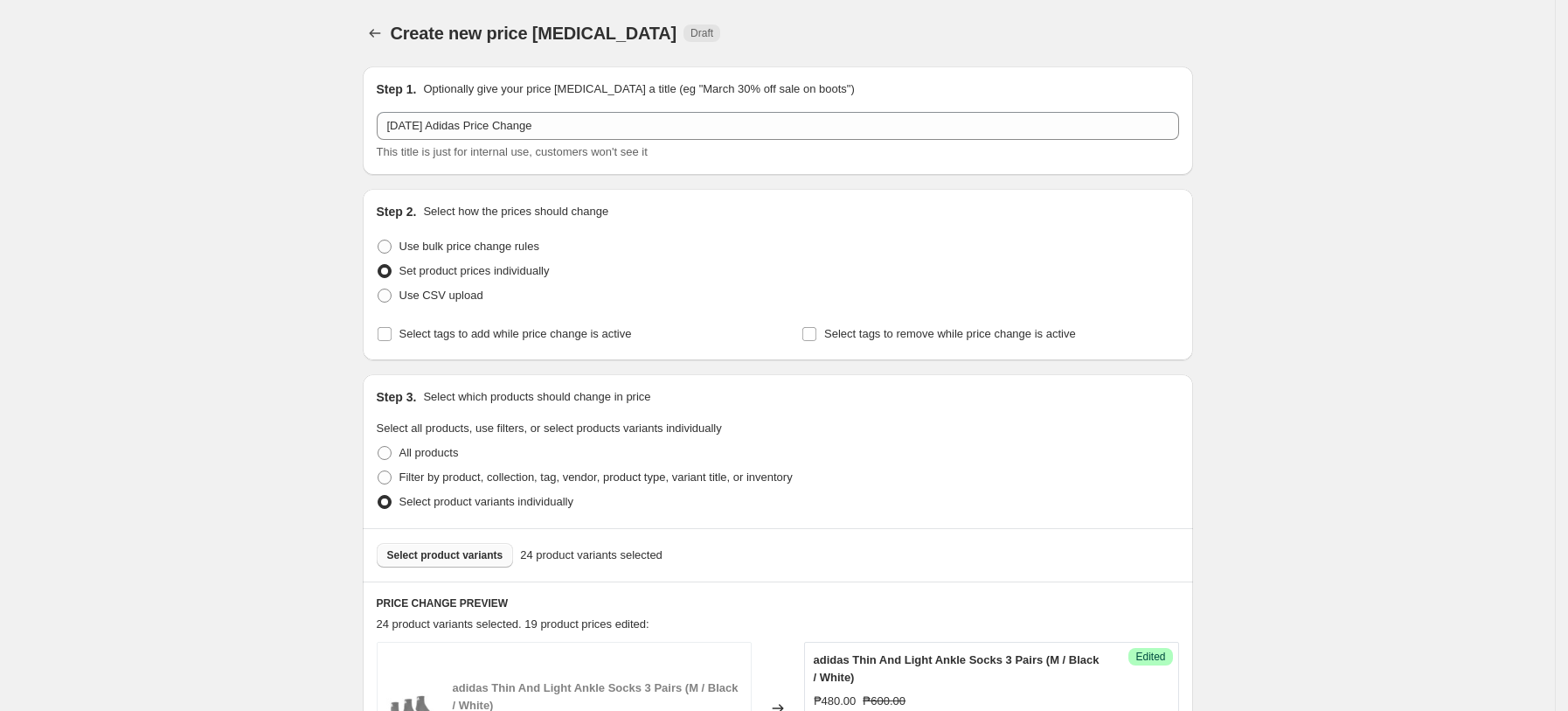 click on "Step 3. Select which products should change in price Select all products, use filters, or select products variants individually All products Filter by product, collection, tag, vendor, product type, variant title, or inventory Select product variants individually" at bounding box center (778, 451) 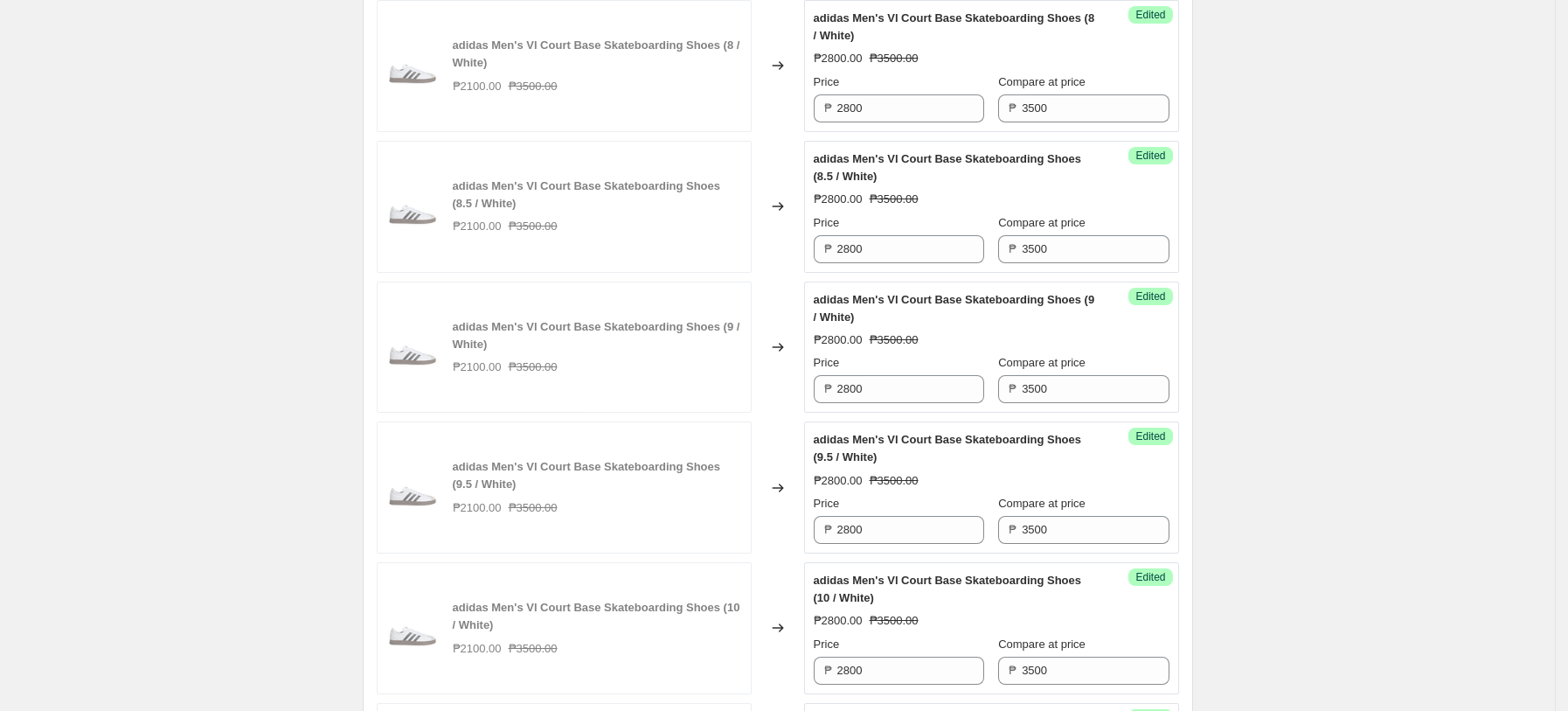 scroll, scrollTop: 932, scrollLeft: 0, axis: vertical 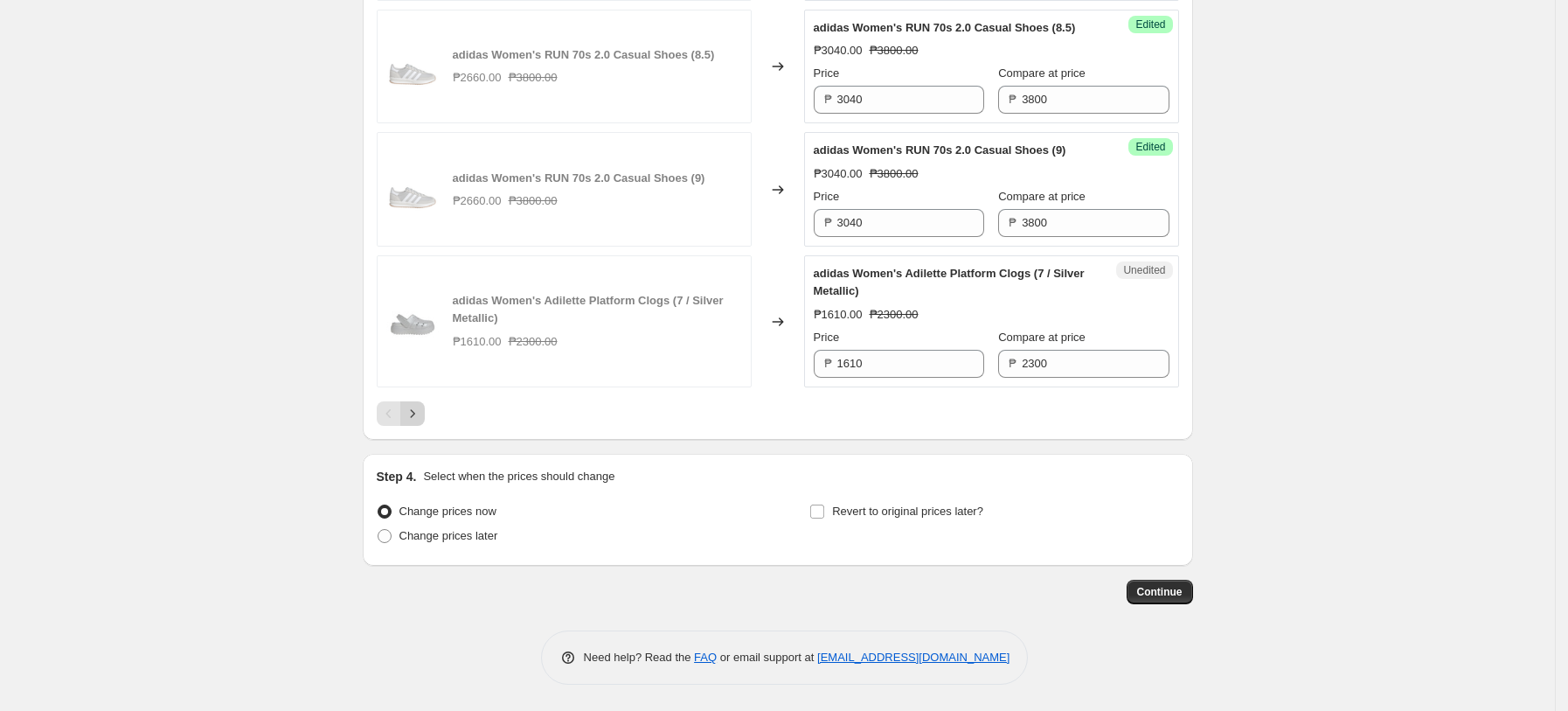 click at bounding box center (413, 414) 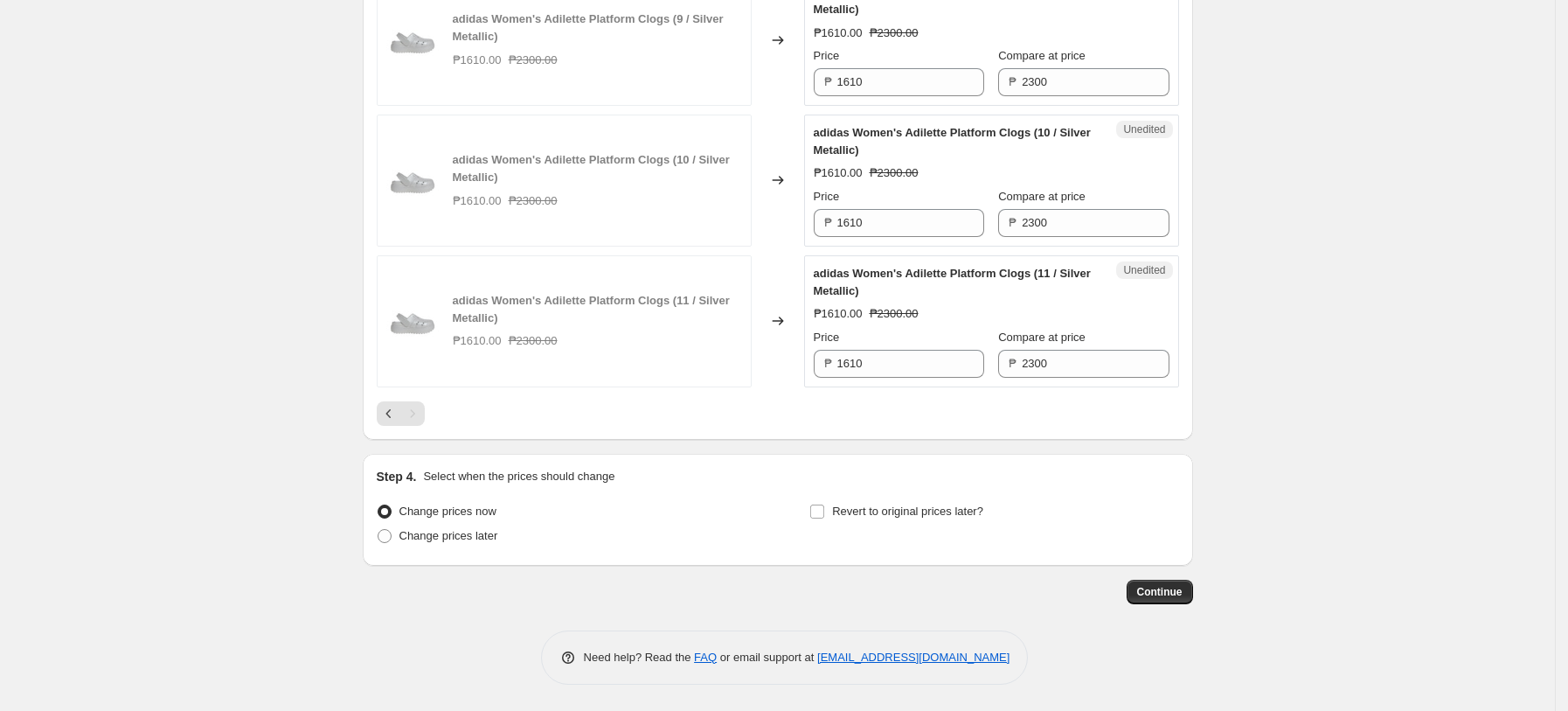 scroll, scrollTop: 808, scrollLeft: 0, axis: vertical 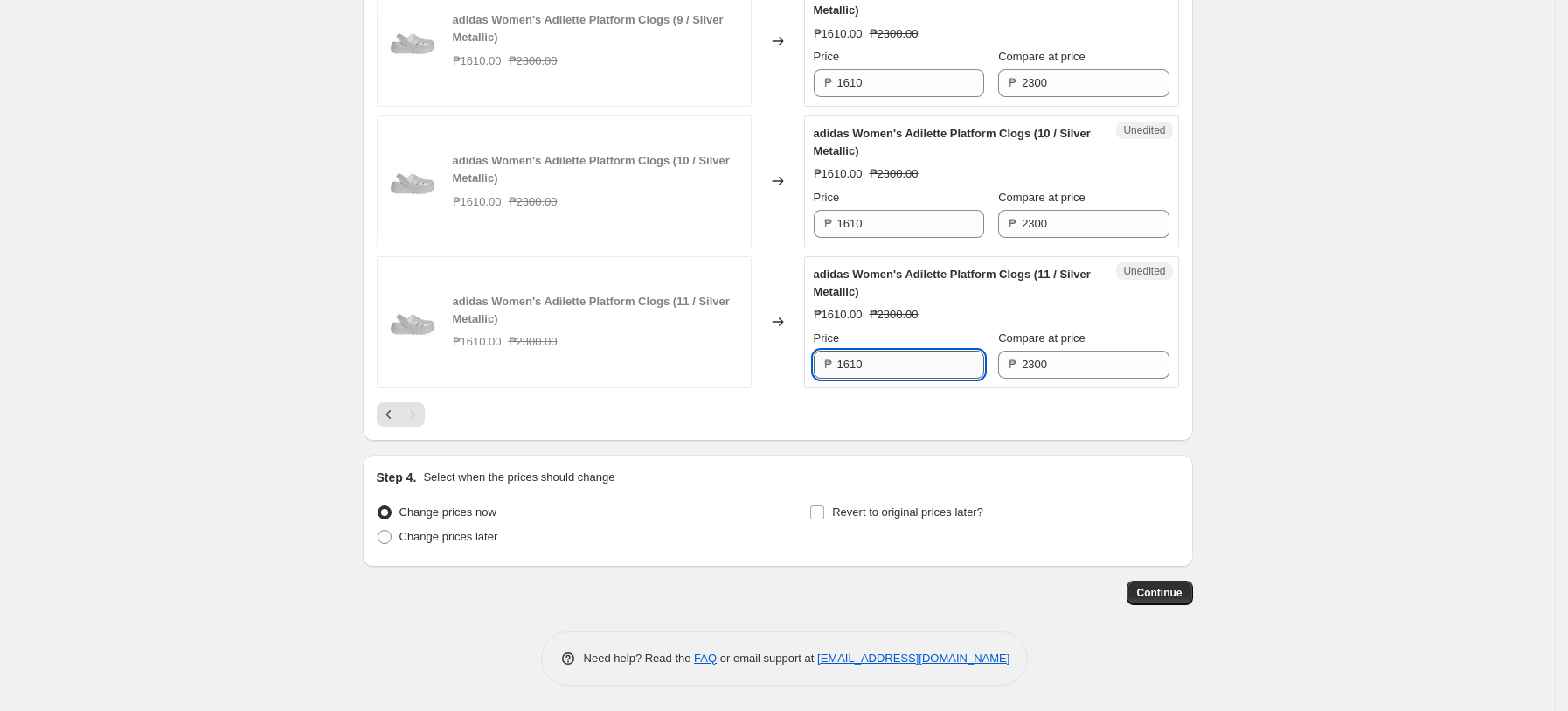 click on "1610" at bounding box center [911, 365] 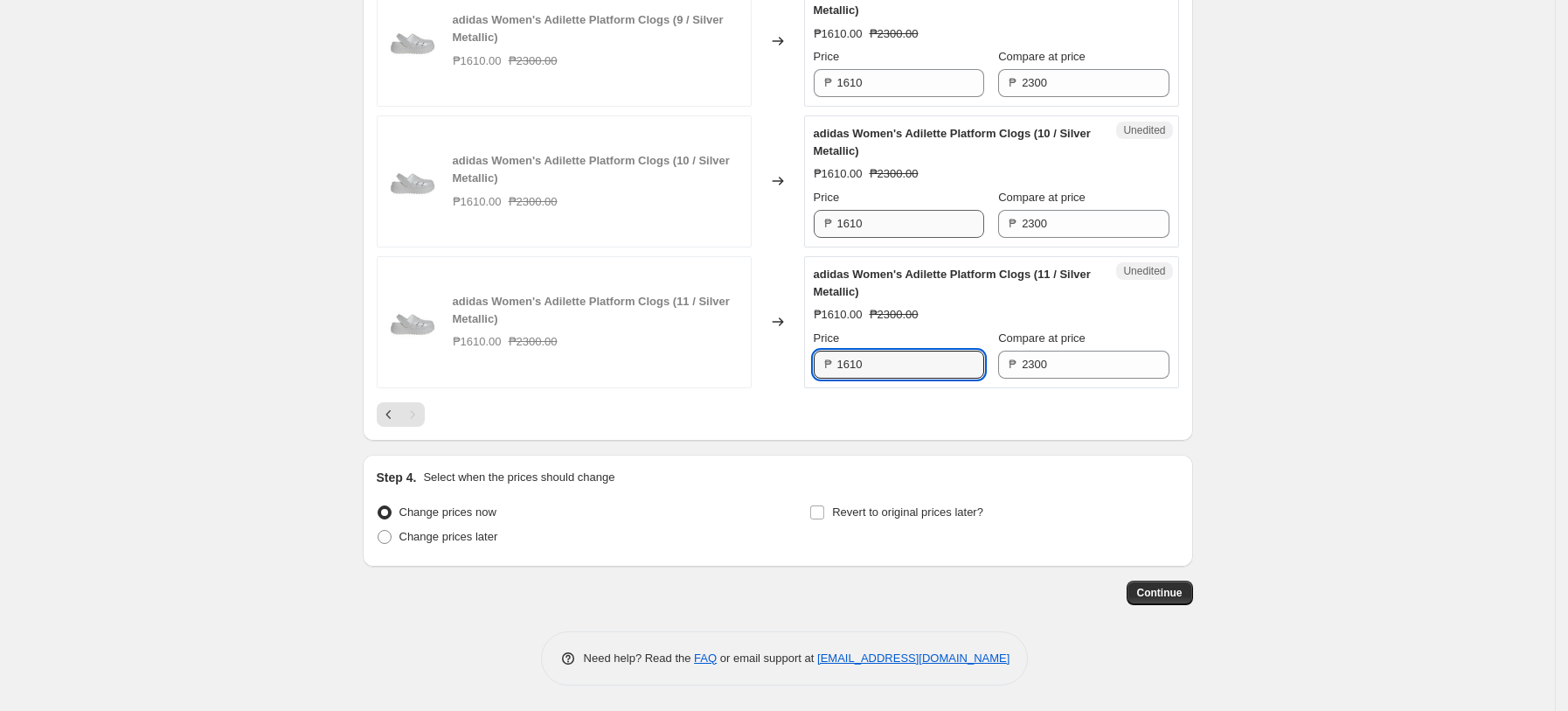 paste on "84" 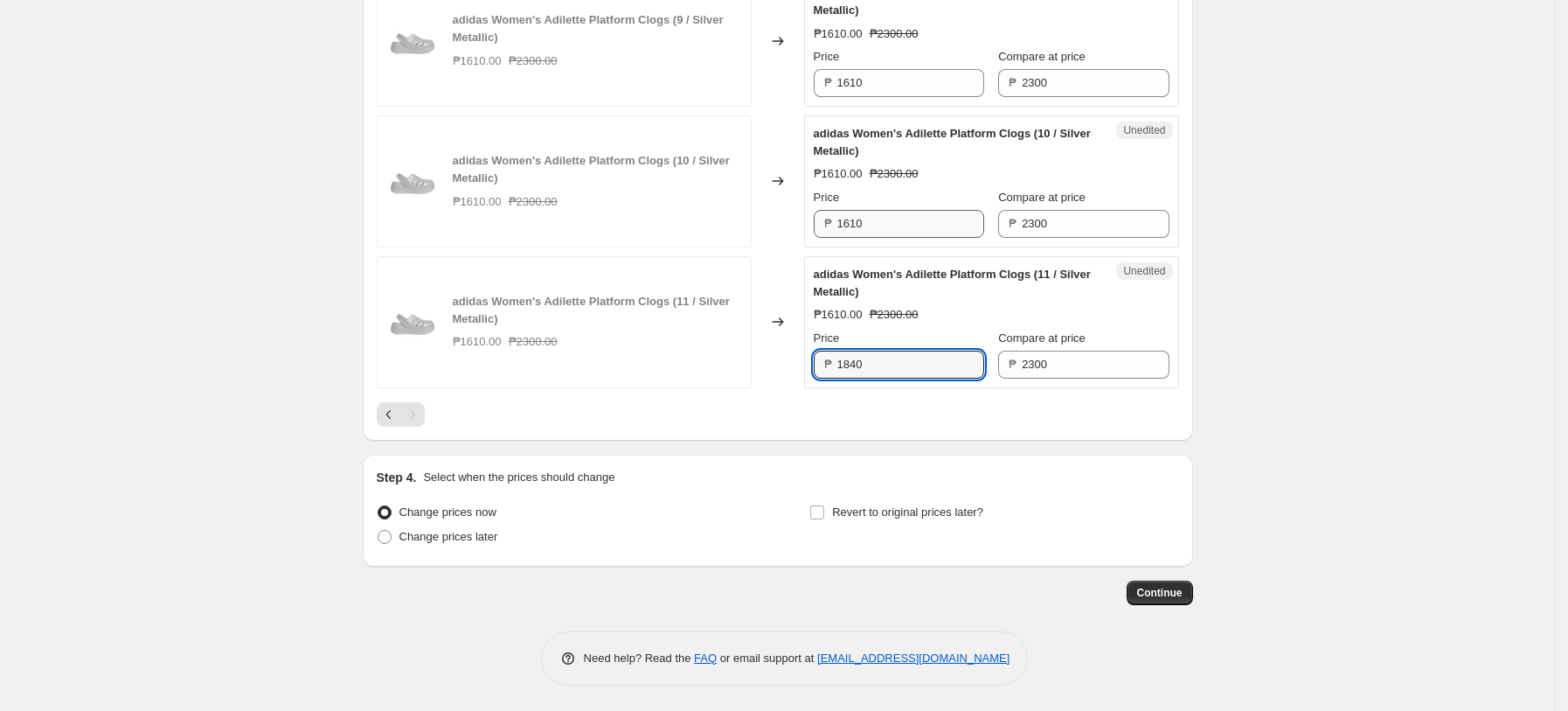 type on "1840" 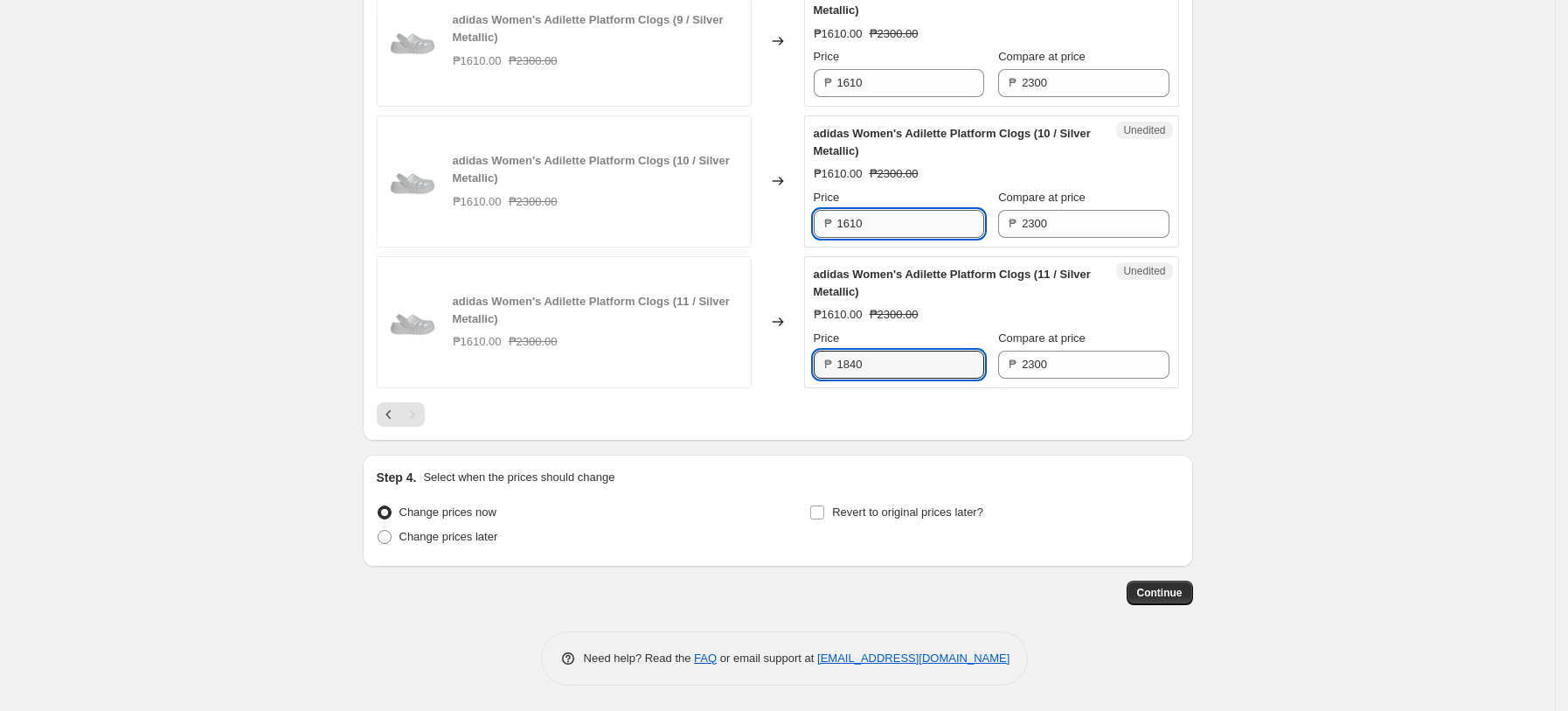 click on "1610" at bounding box center (911, 224) 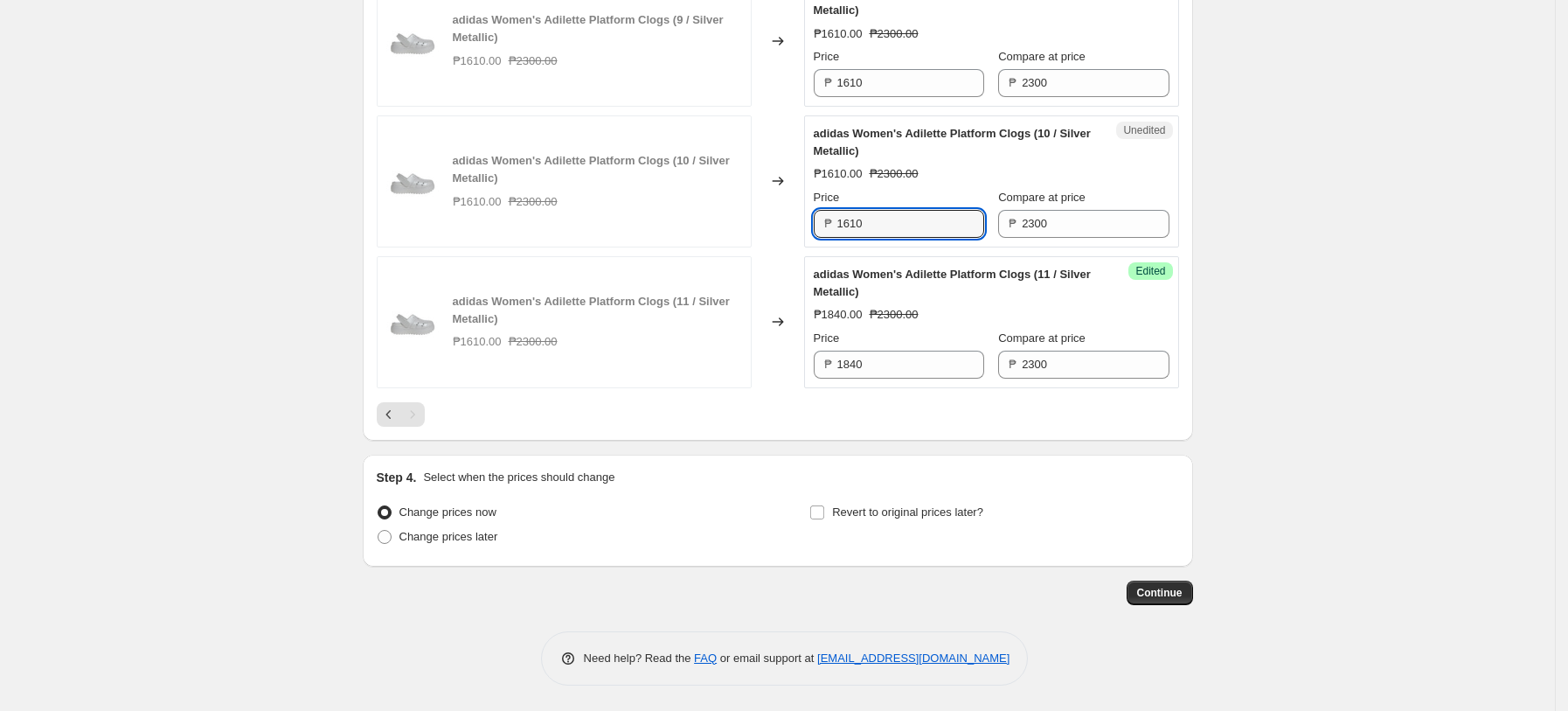 paste on "84" 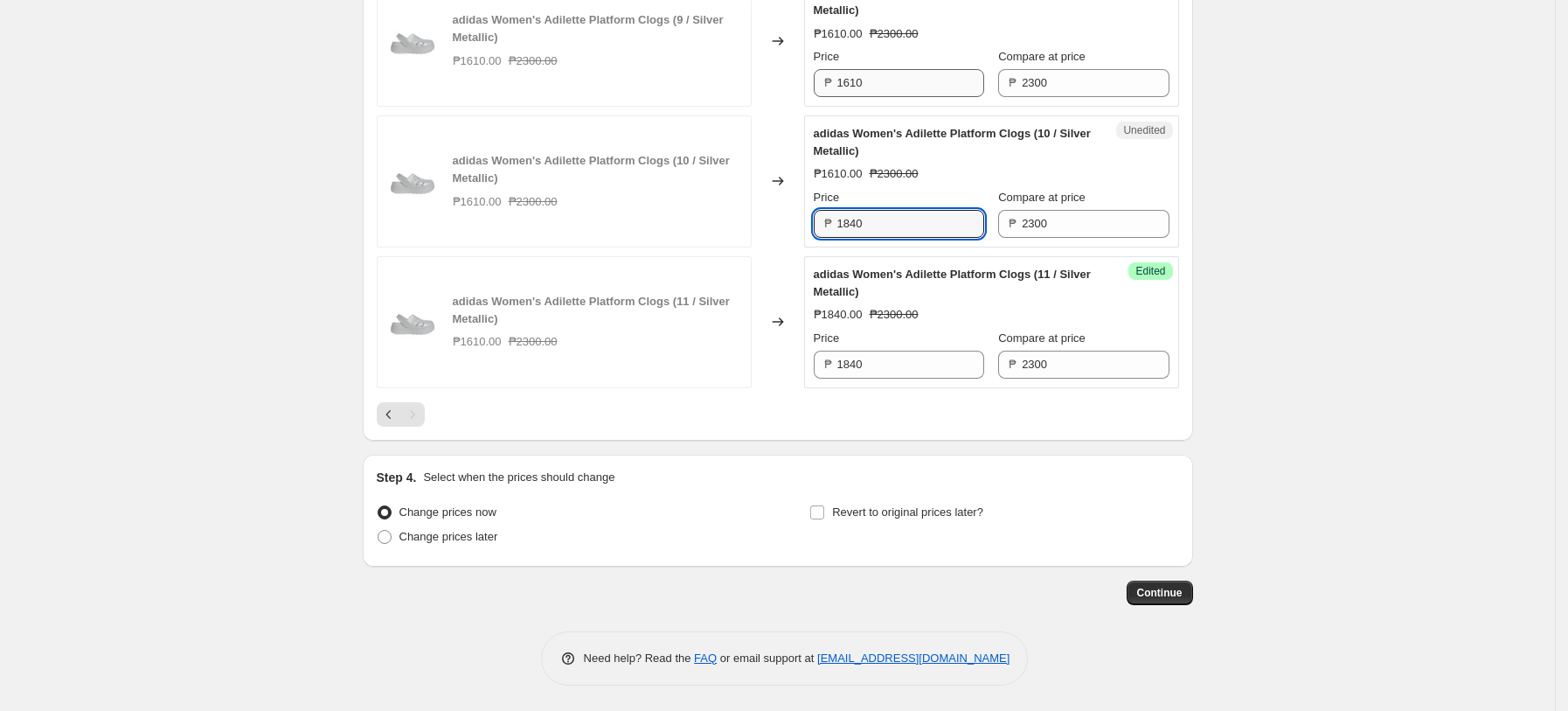 type on "1840" 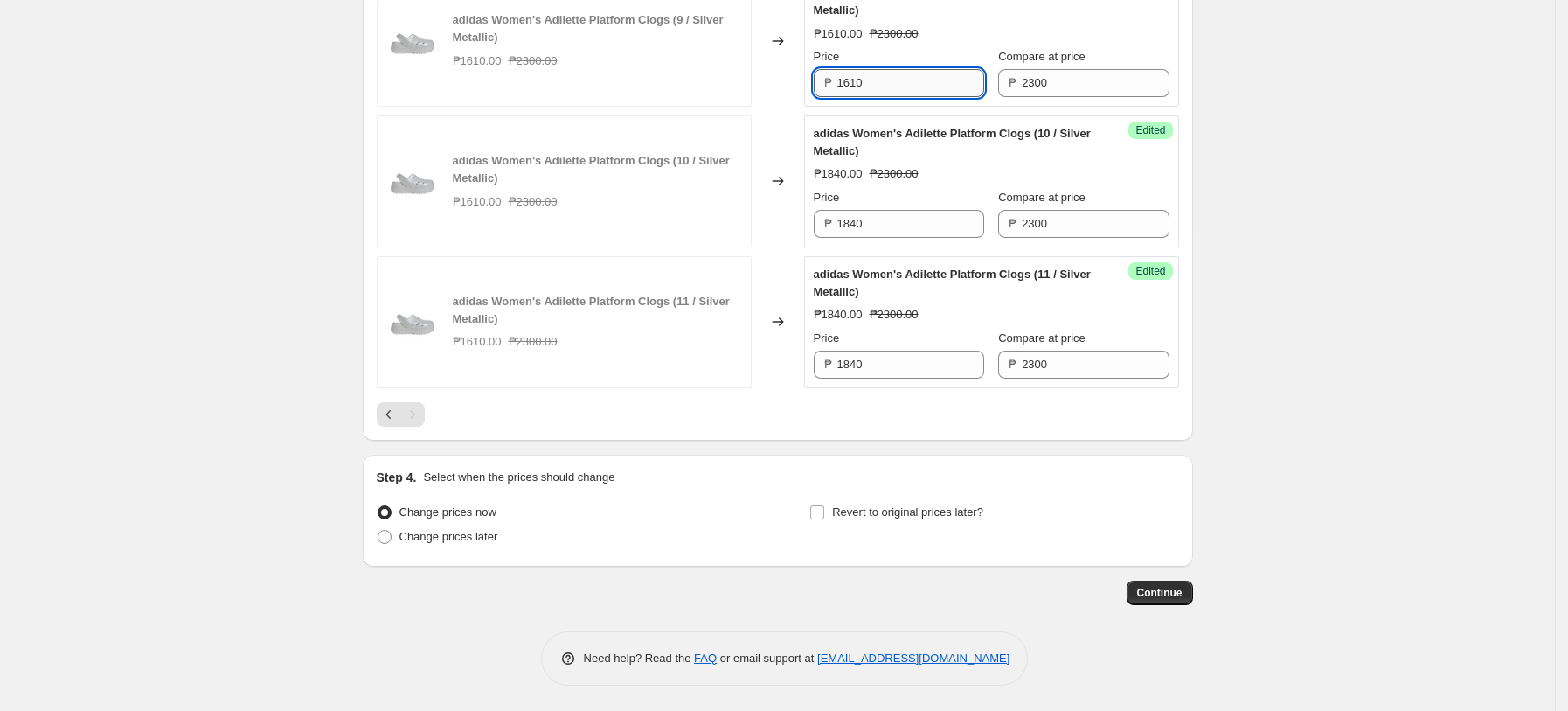click on "1610" at bounding box center (911, 83) 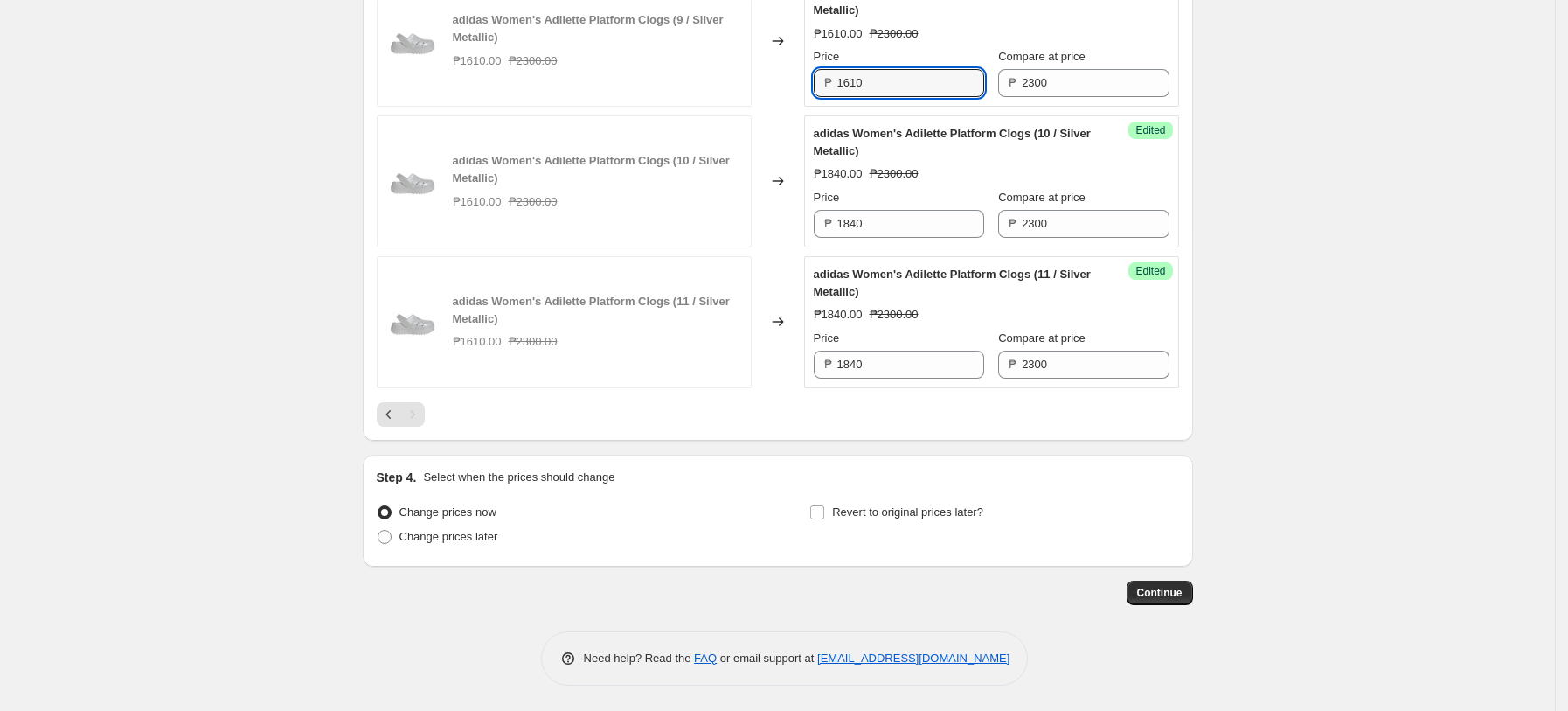 paste on "84" 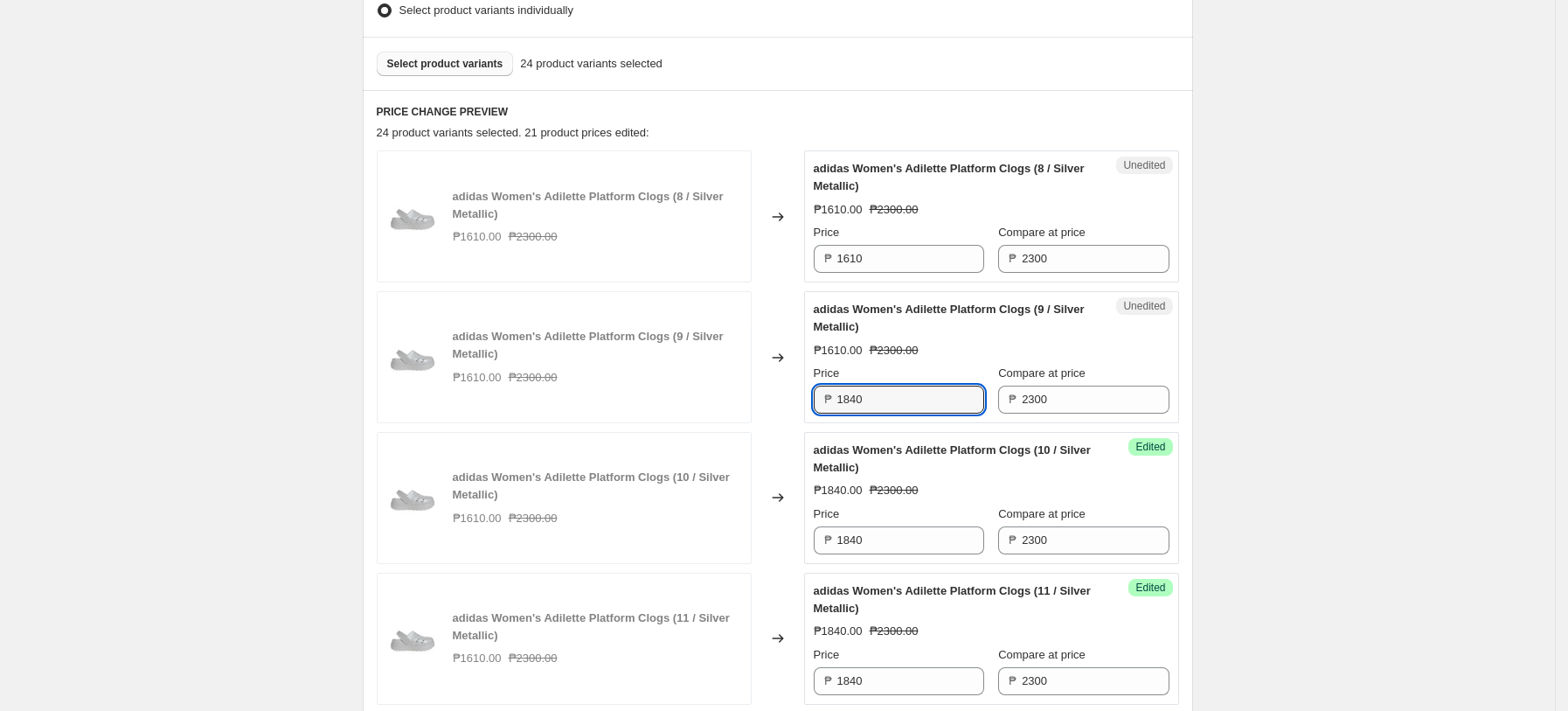 scroll, scrollTop: 342, scrollLeft: 0, axis: vertical 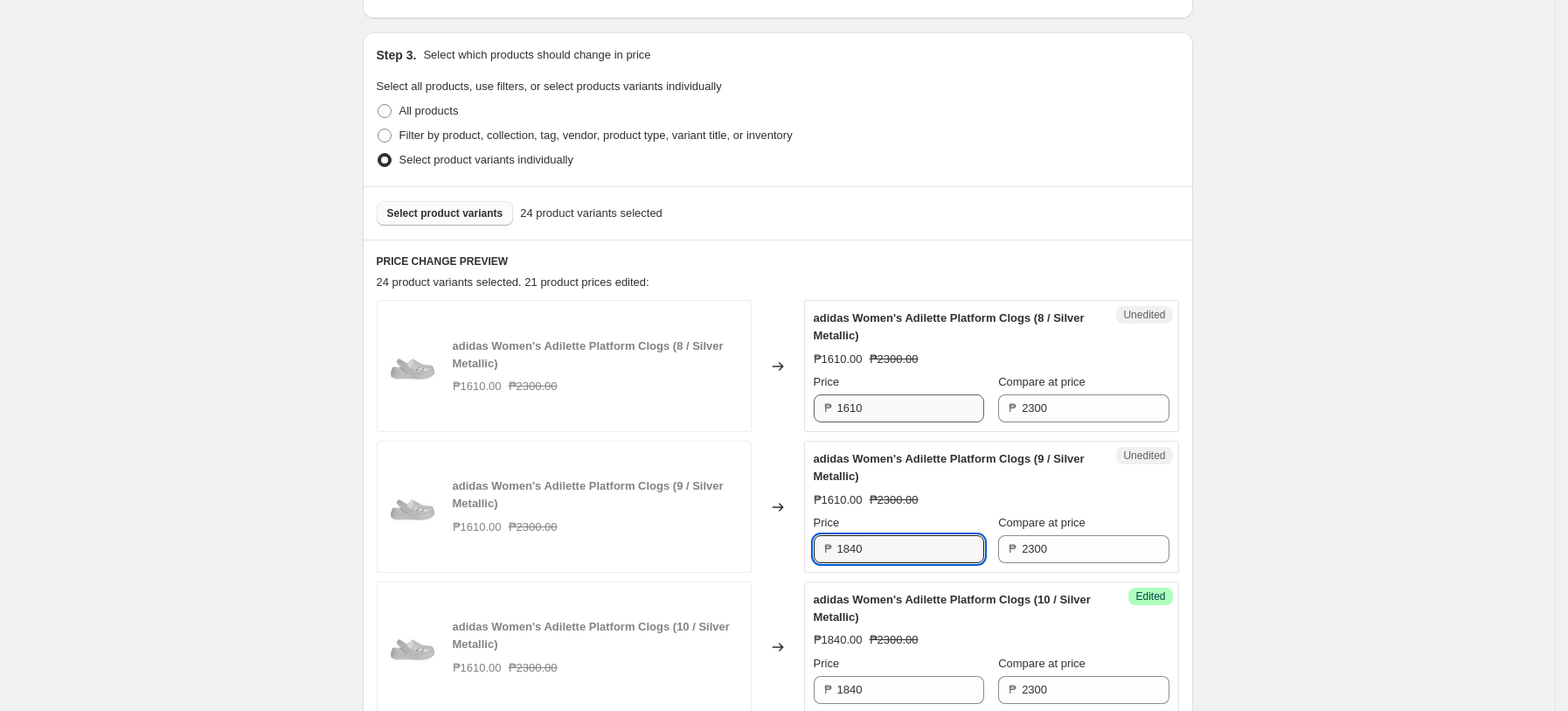 type on "1840" 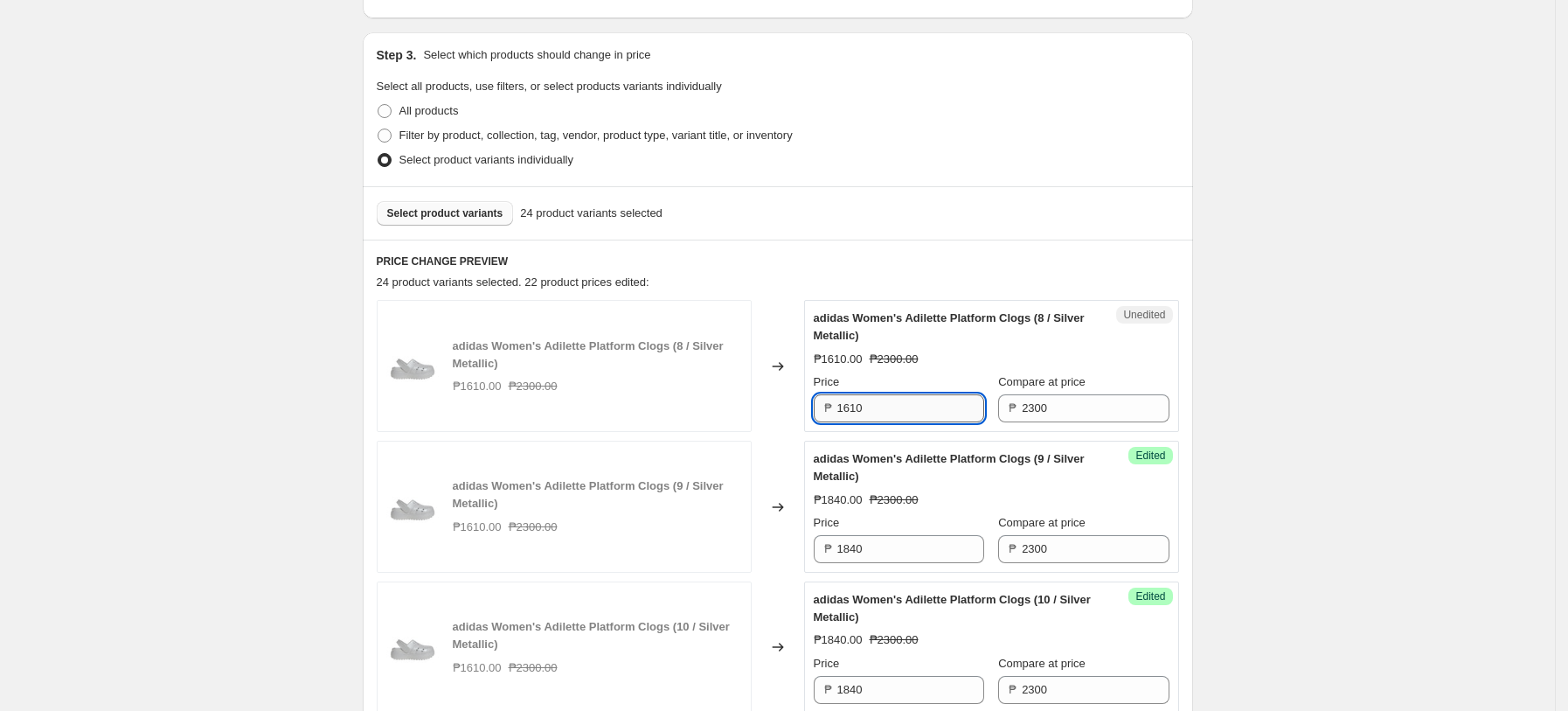 click on "1610" at bounding box center [911, 408] 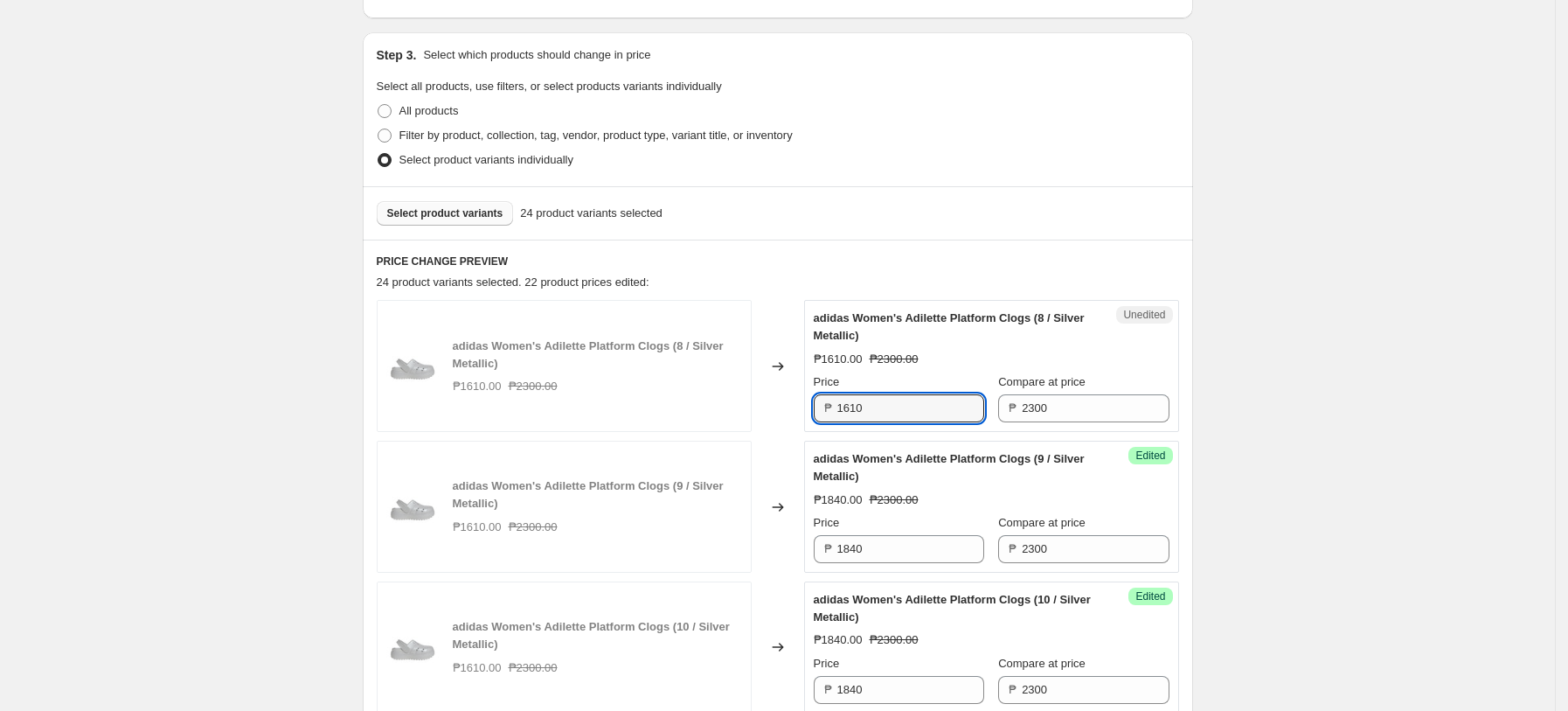 paste on "84" 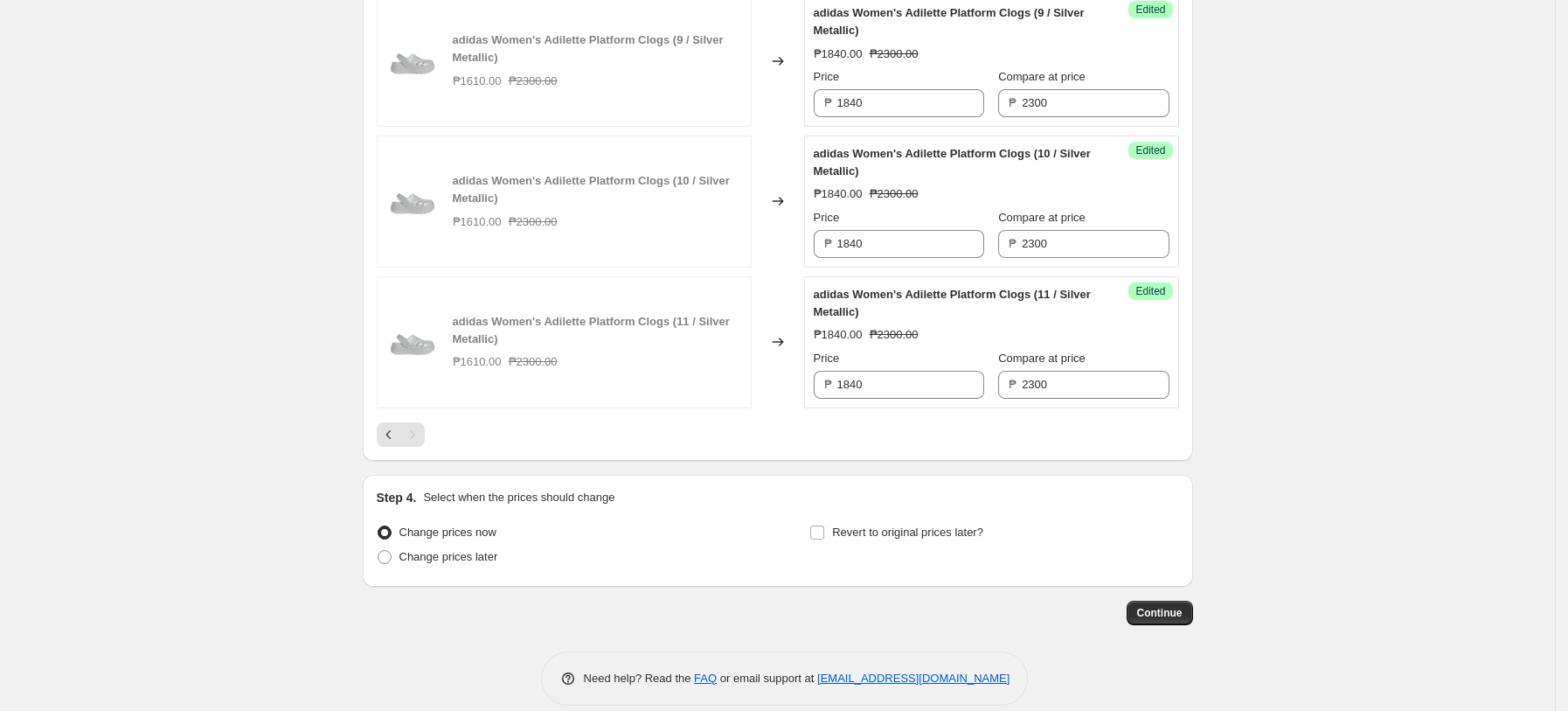 scroll, scrollTop: 808, scrollLeft: 0, axis: vertical 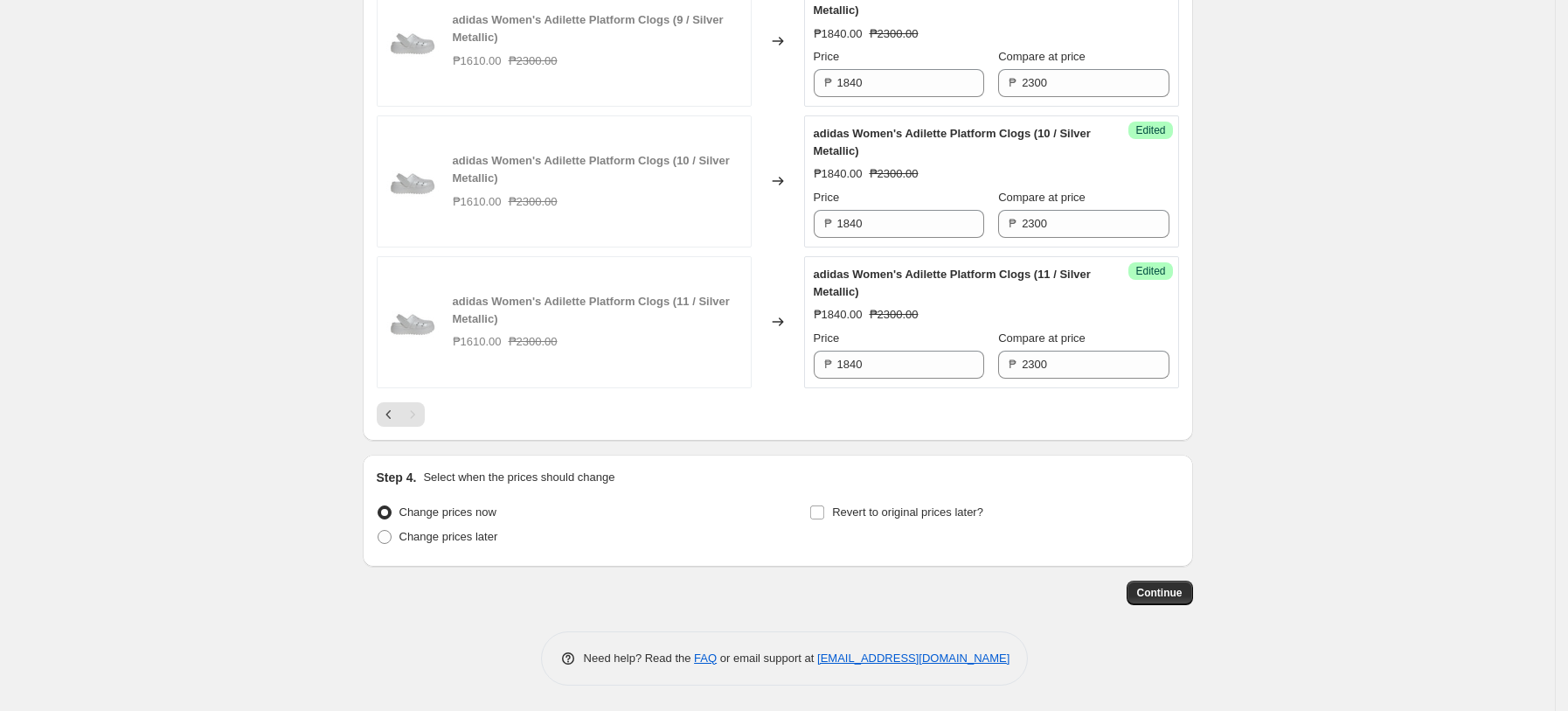 type on "1840" 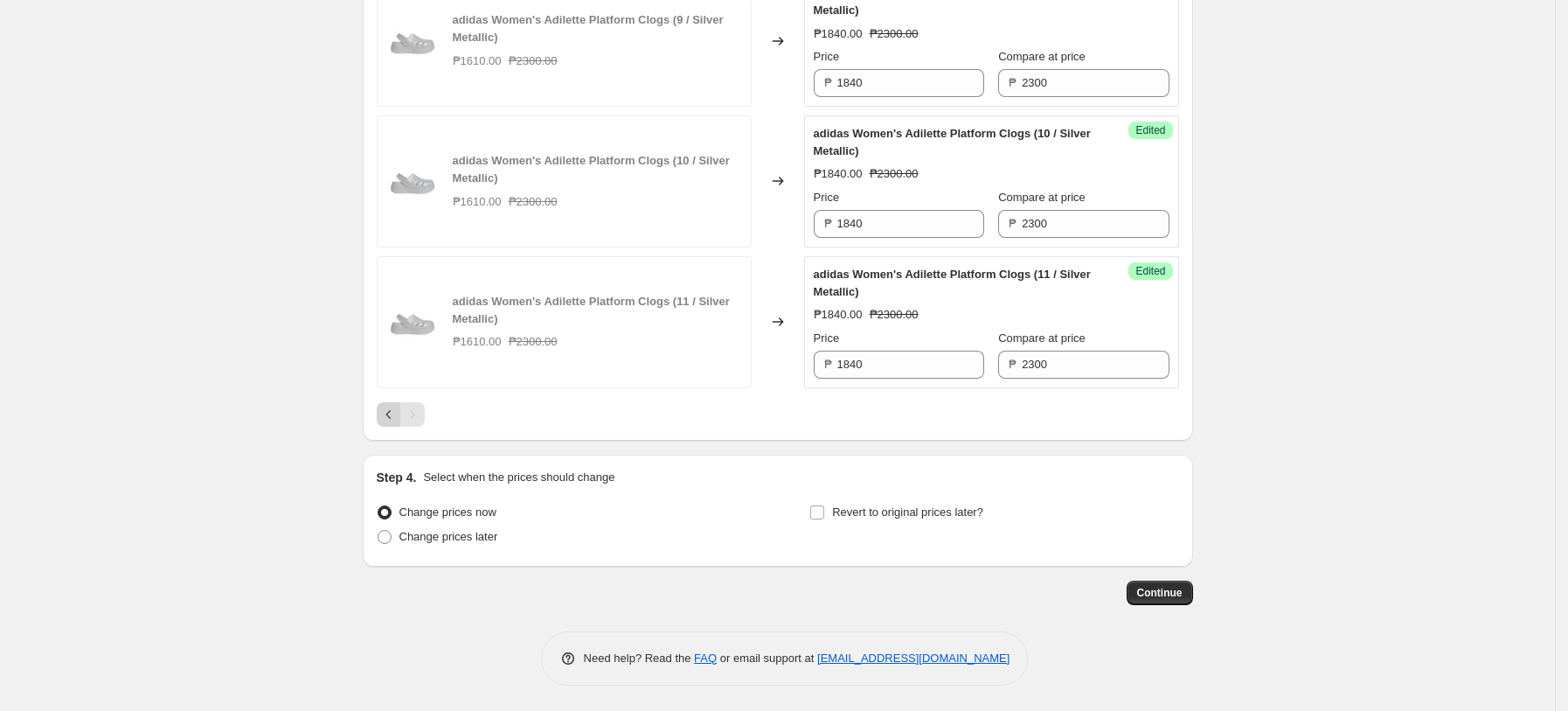 click 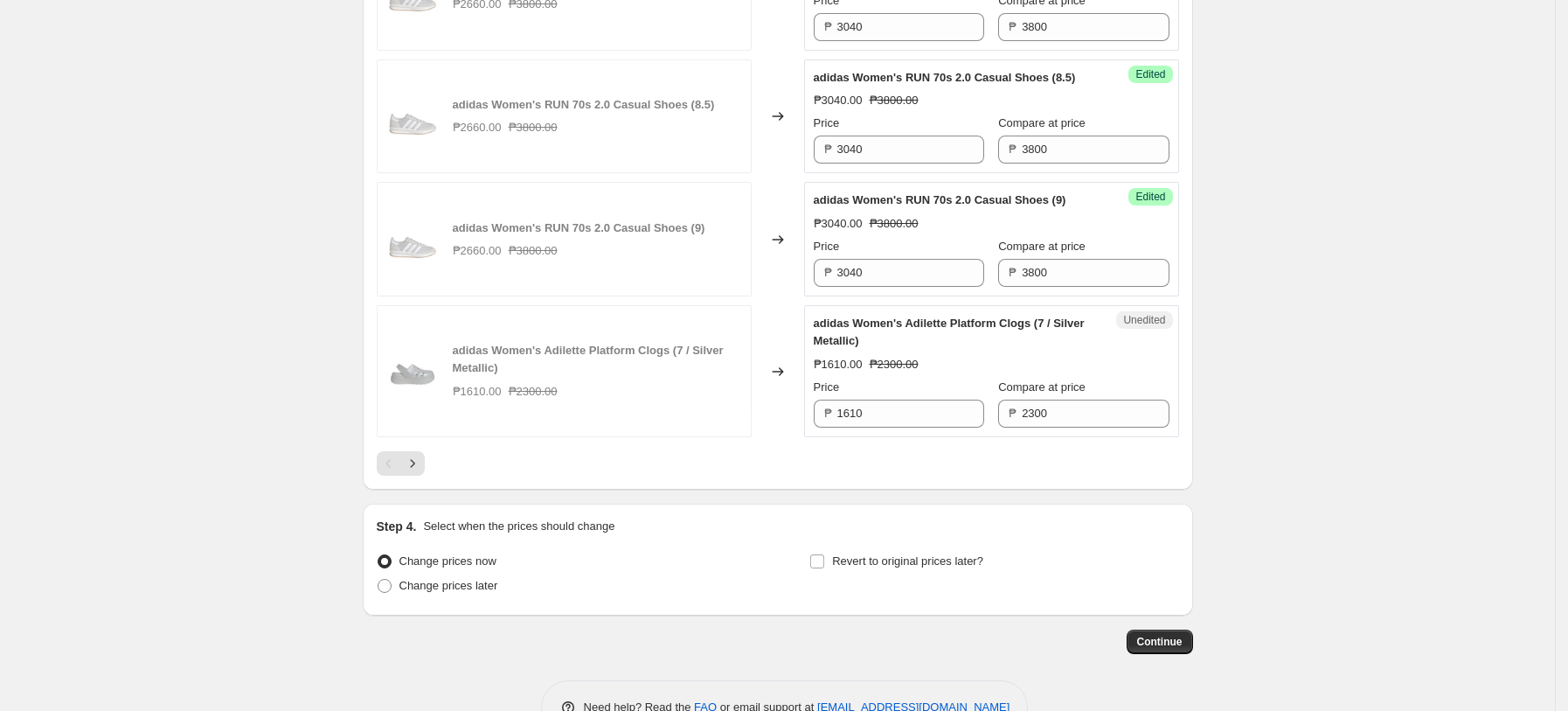 scroll, scrollTop: 2903, scrollLeft: 0, axis: vertical 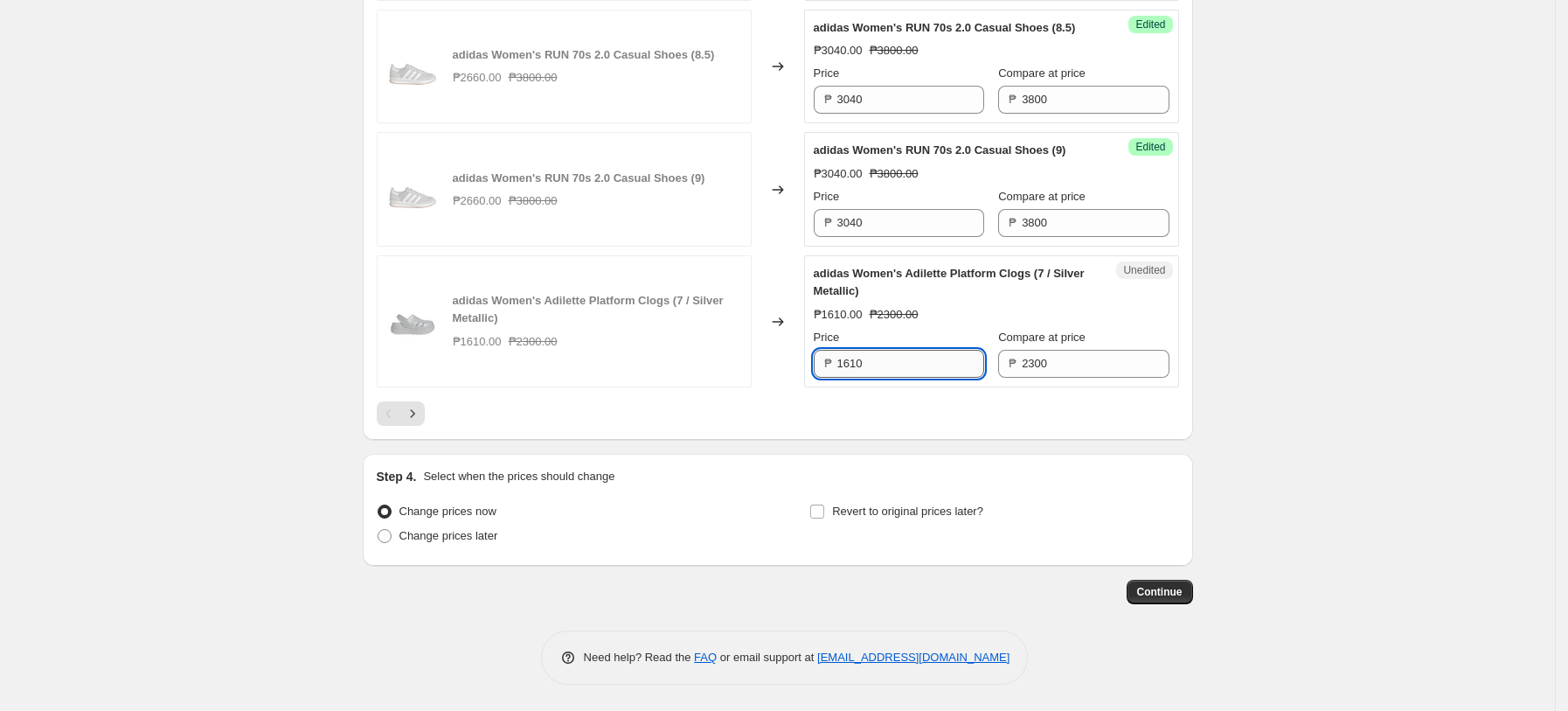 click on "1610" at bounding box center [911, 364] 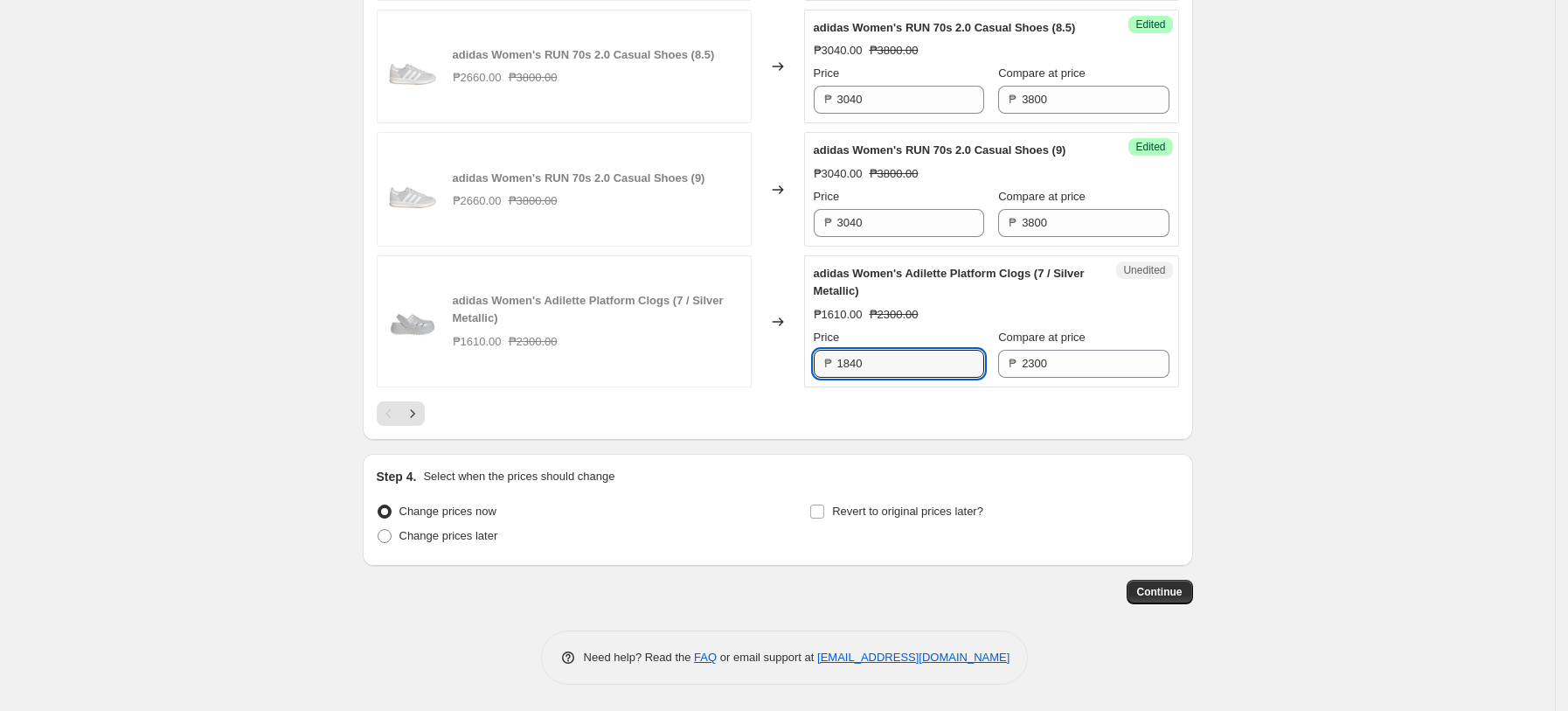 type on "1840" 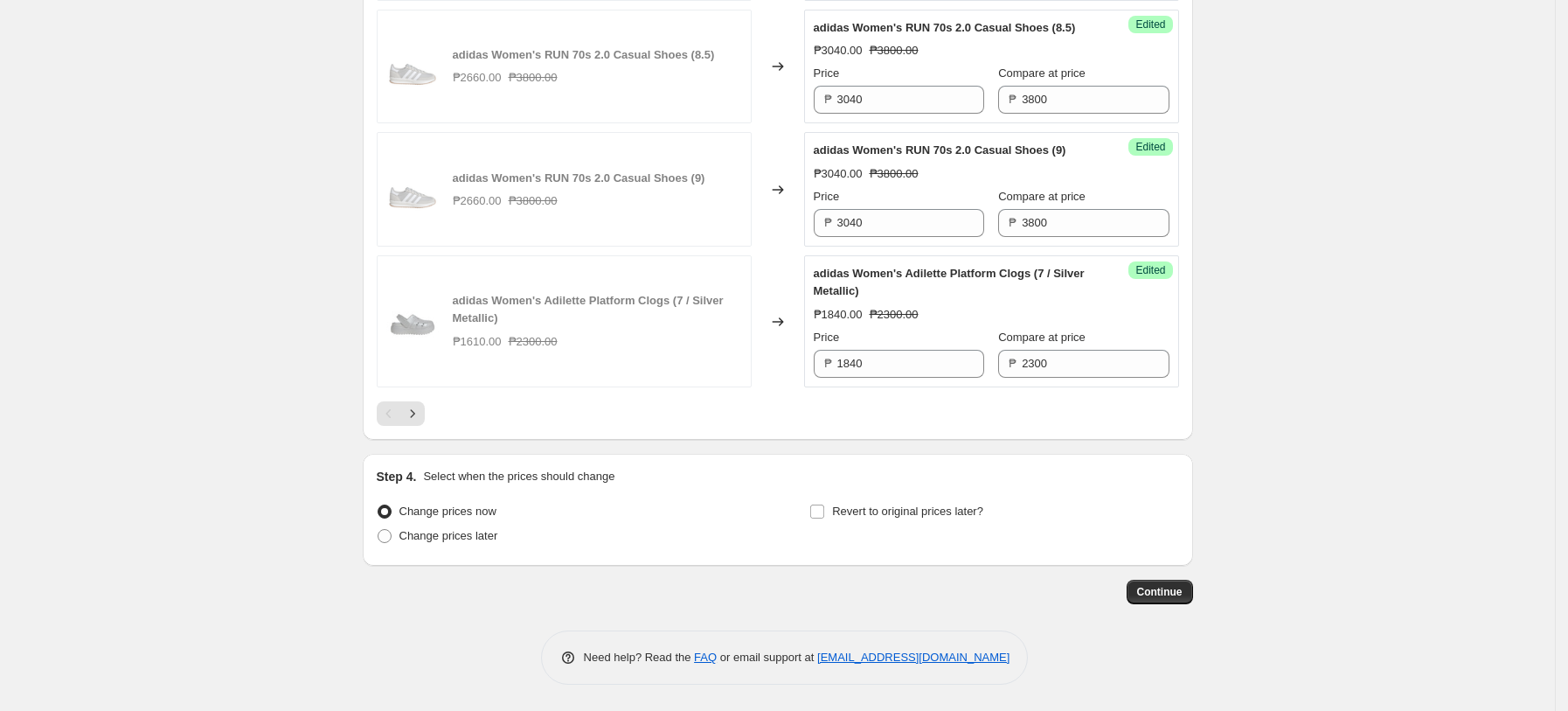 scroll, scrollTop: 2786, scrollLeft: 0, axis: vertical 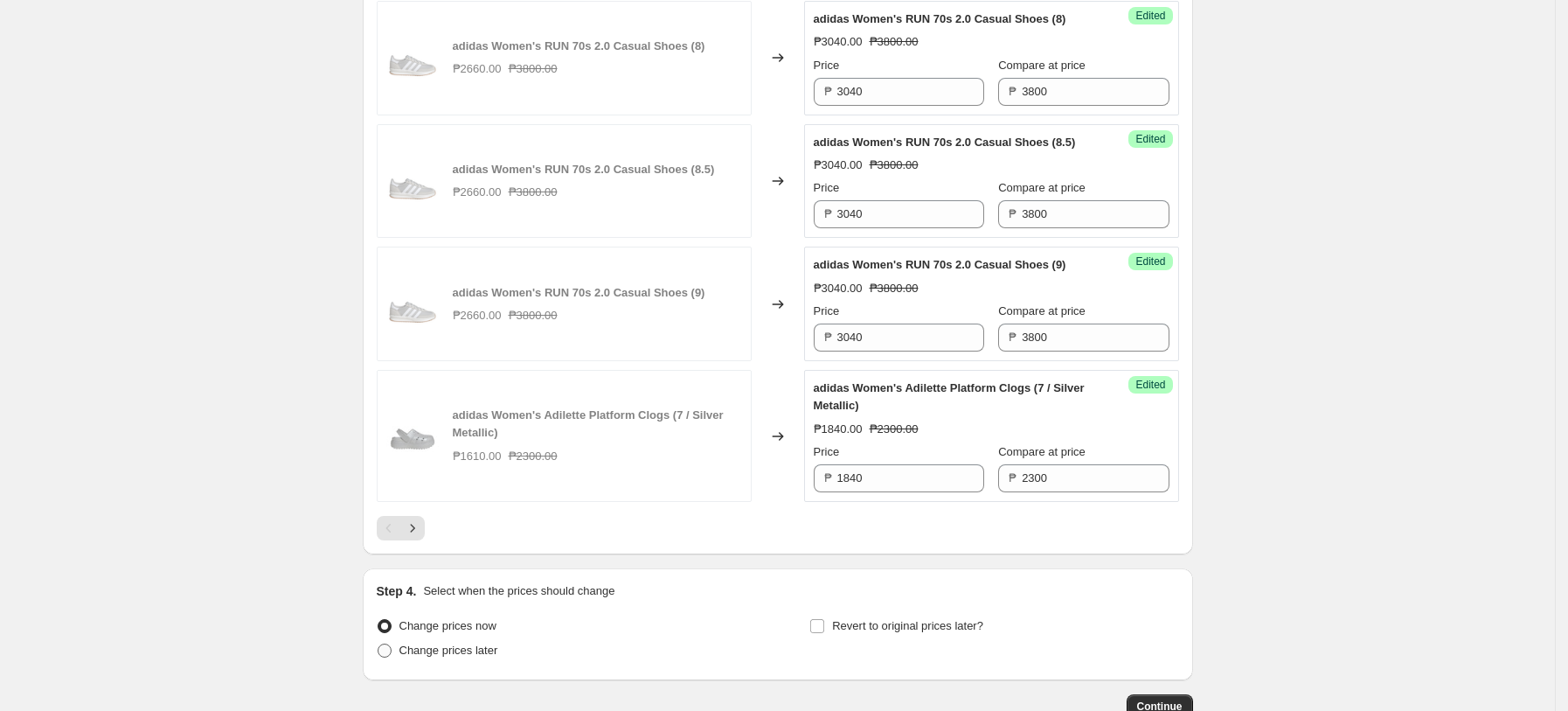 click on "Change prices later" at bounding box center (448, 650) 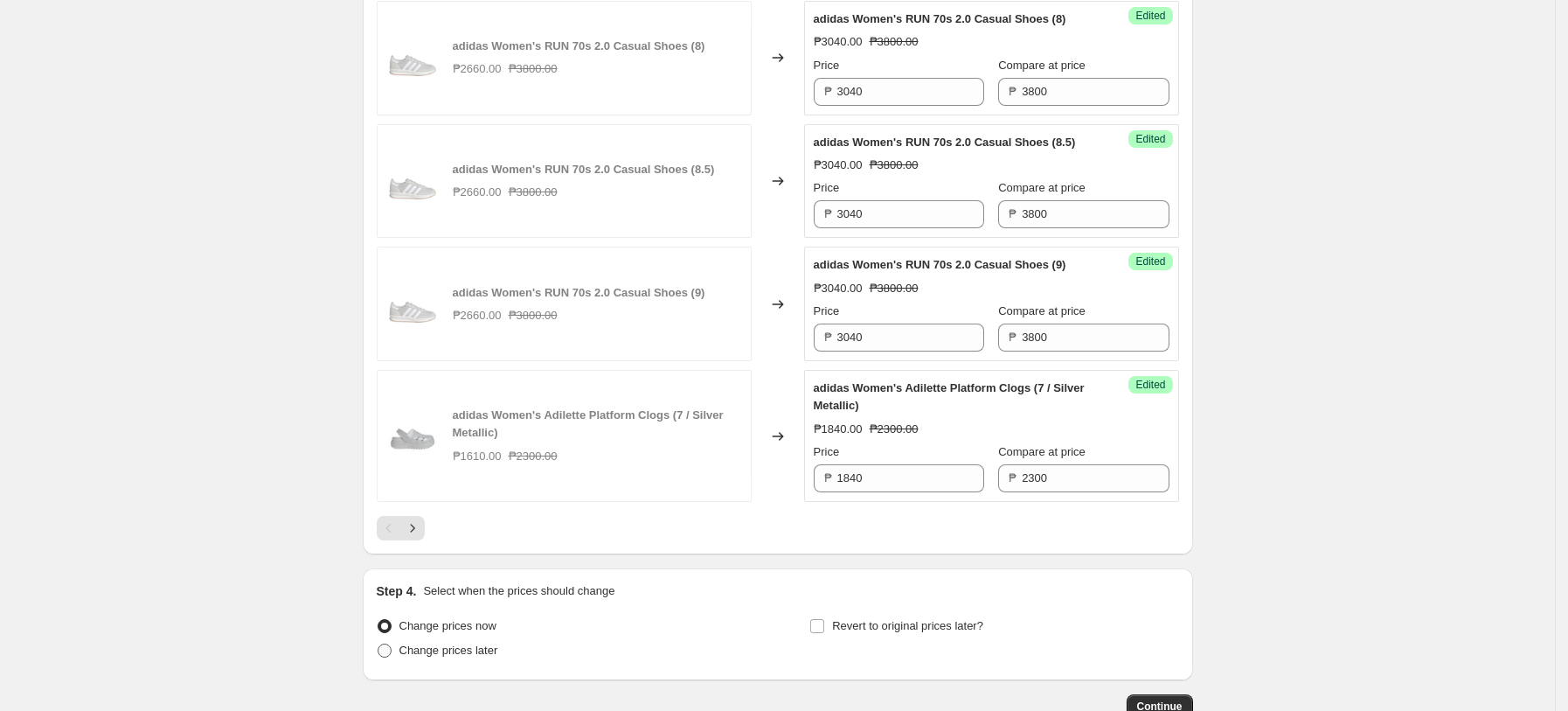 click on "Change prices later" at bounding box center (378, 644) 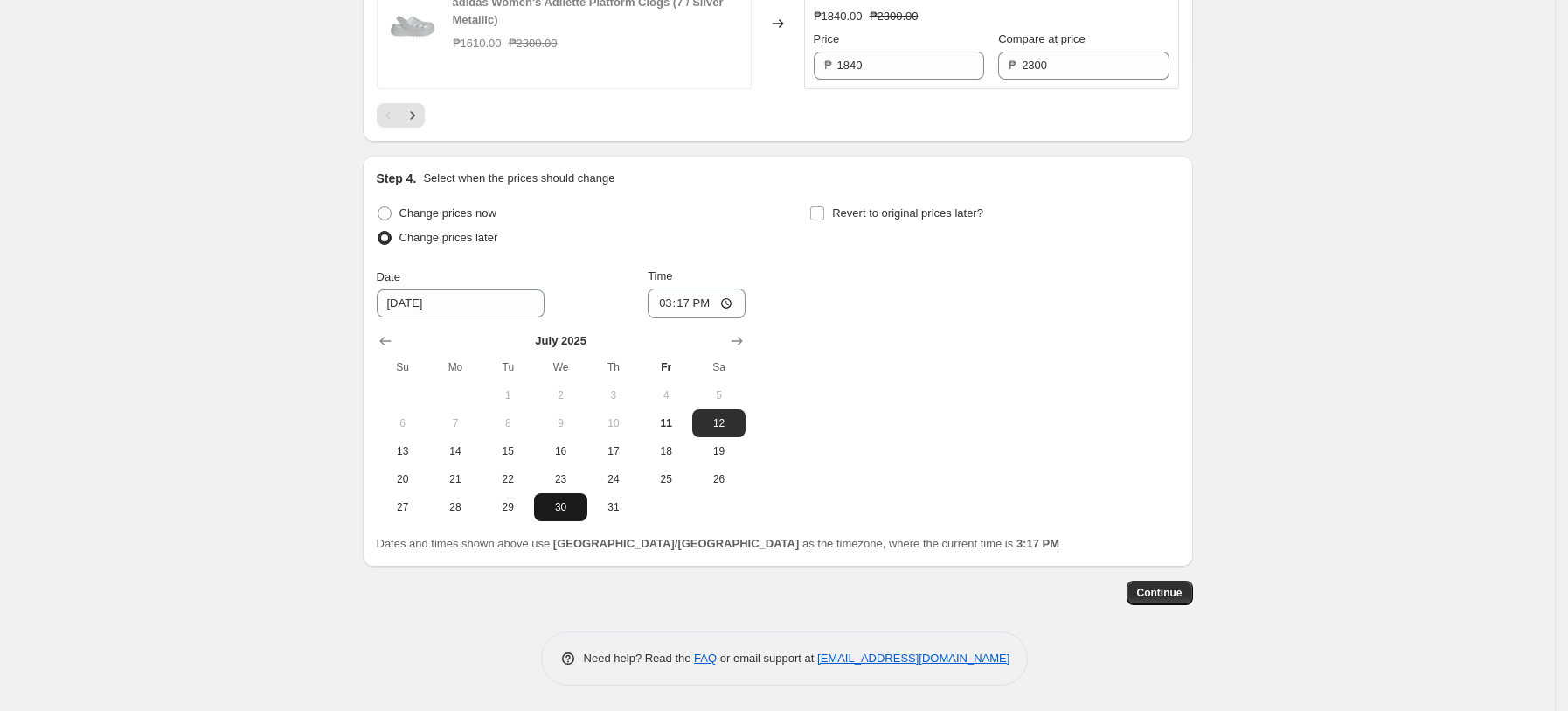 scroll, scrollTop: 3202, scrollLeft: 0, axis: vertical 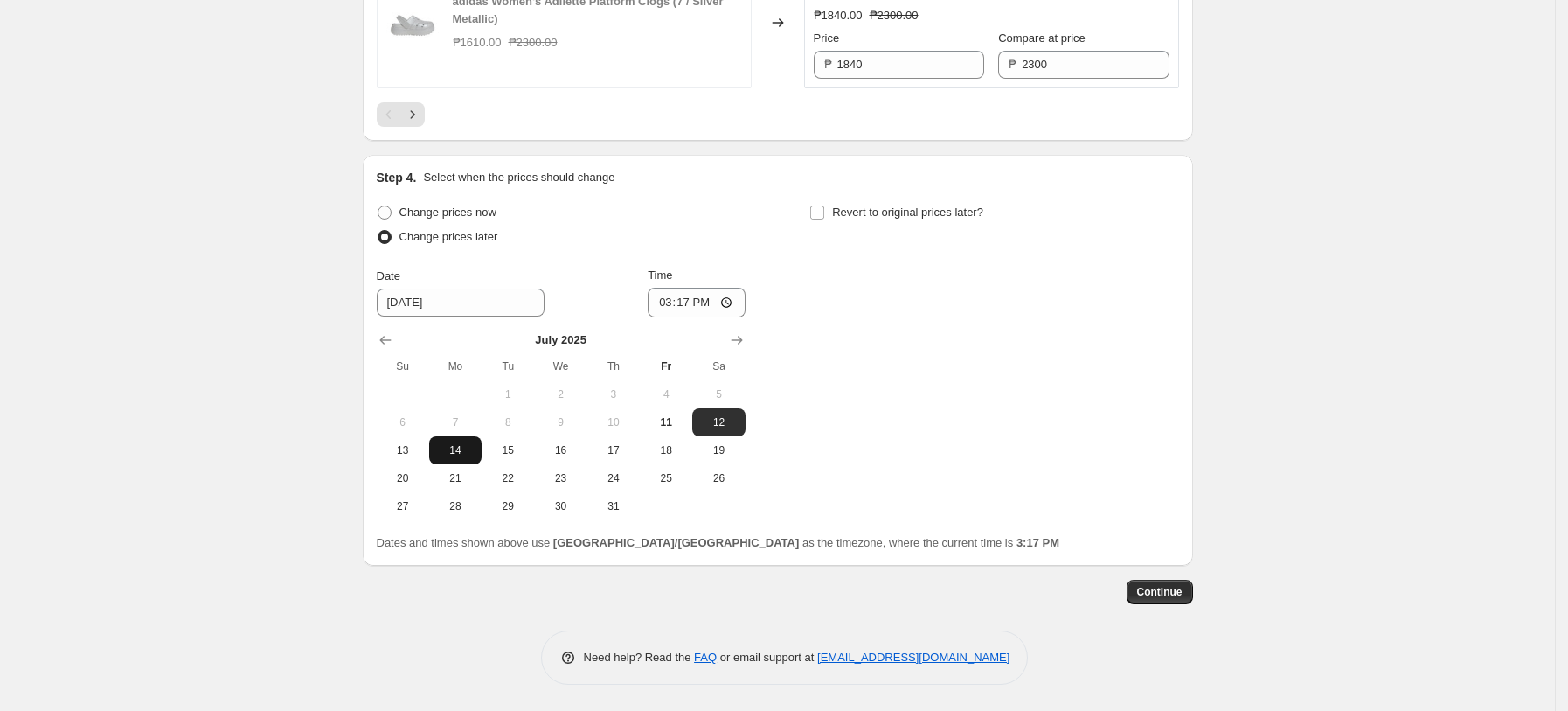 click on "14" at bounding box center (455, 450) 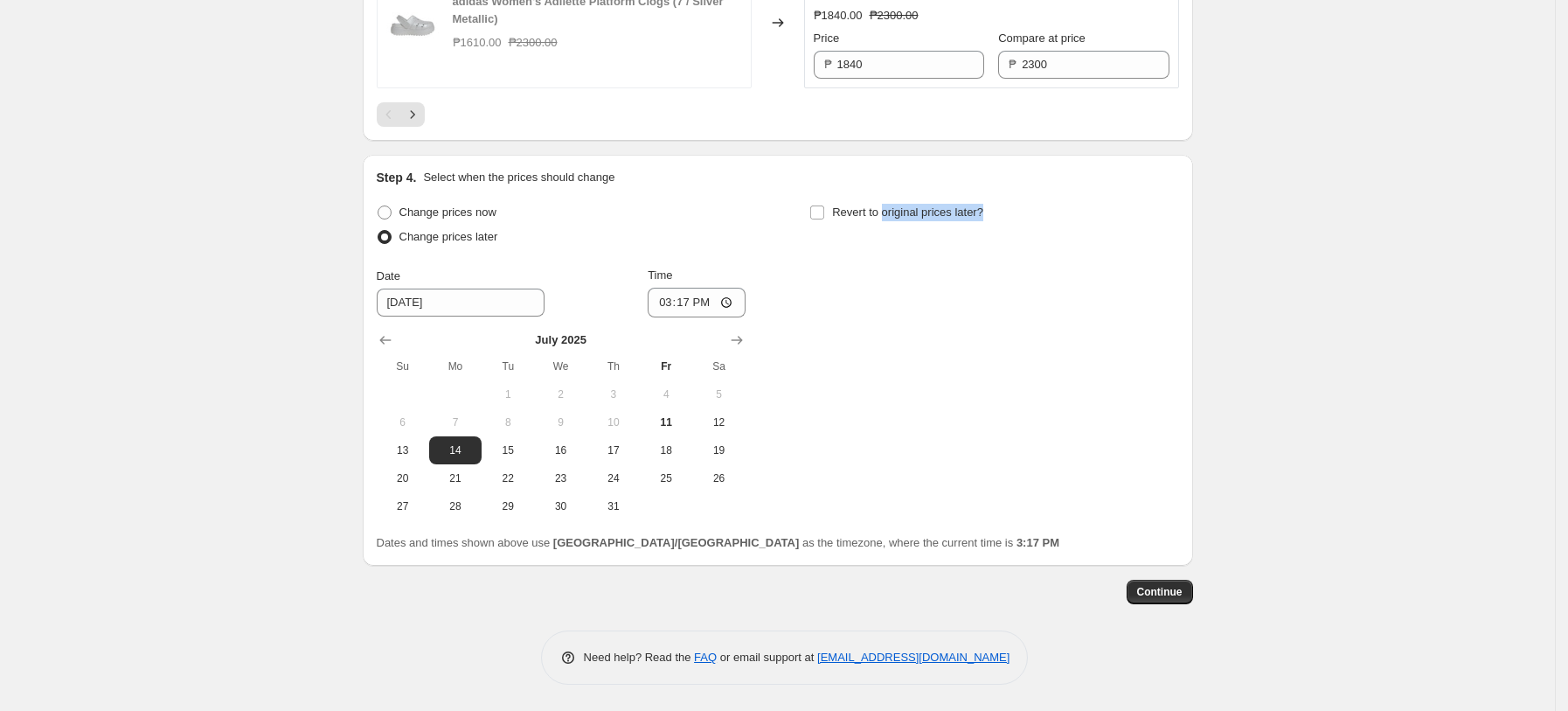 drag, startPoint x: 886, startPoint y: 206, endPoint x: 907, endPoint y: 368, distance: 163.35544 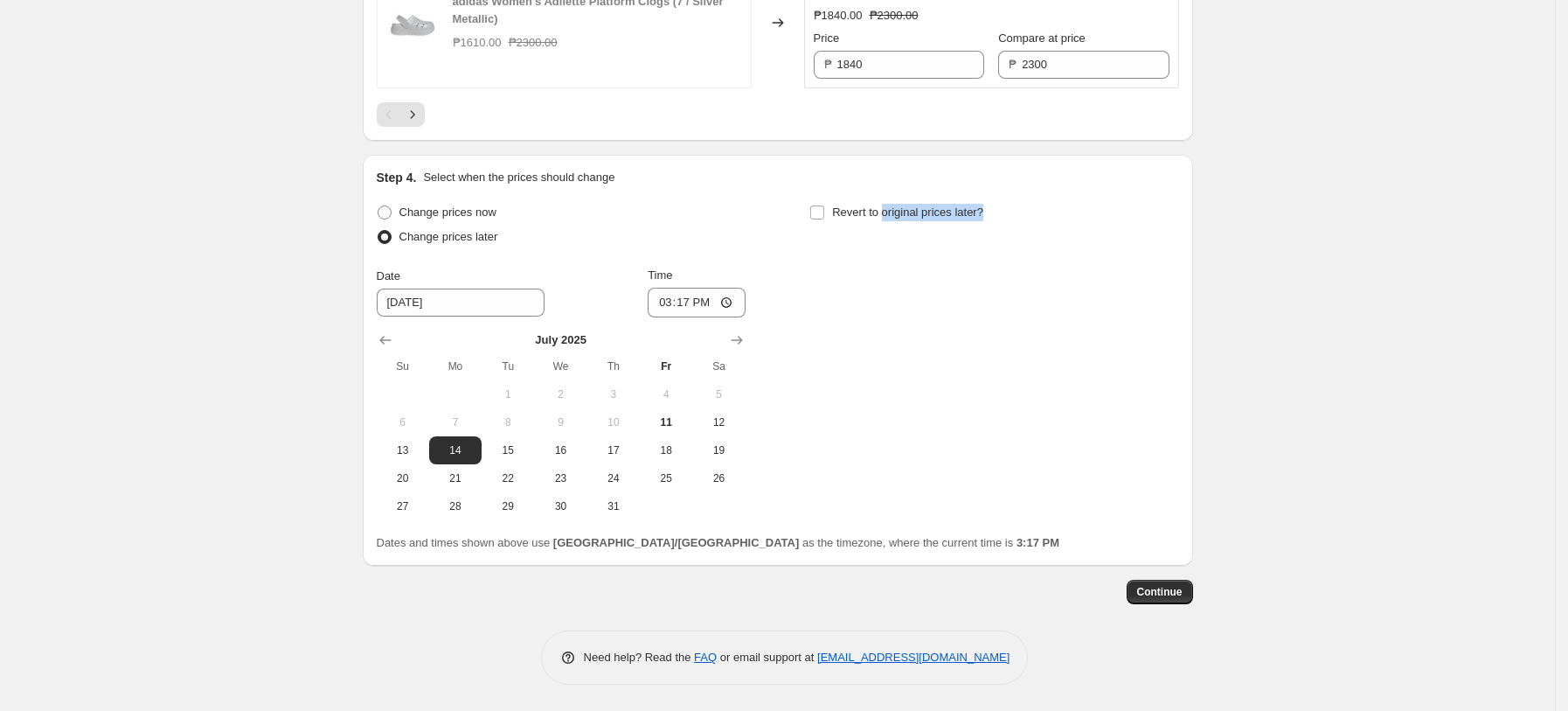 click on "Change prices now Change prices later Date [DATE] Time 15:[DATE] Mo Tu We Th Fr Sa 1 2 3 4 5 6 7 8 9 10 11 12 13 14 15 16 17 18 19 20 21 22 23 24 25 26 27 28 29 30 31 Revert to original prices later?" at bounding box center [778, 360] 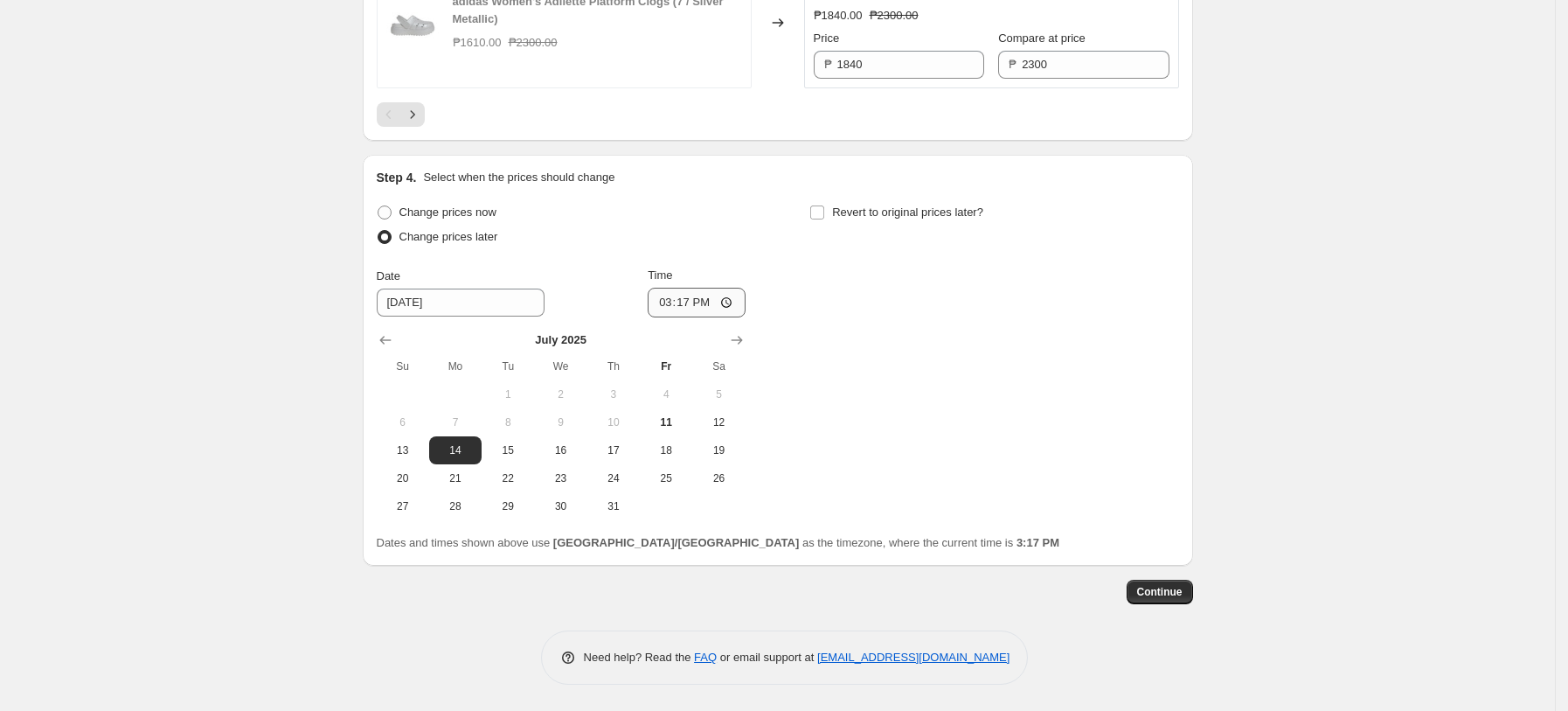drag, startPoint x: 945, startPoint y: 464, endPoint x: 657, endPoint y: 300, distance: 331.42118 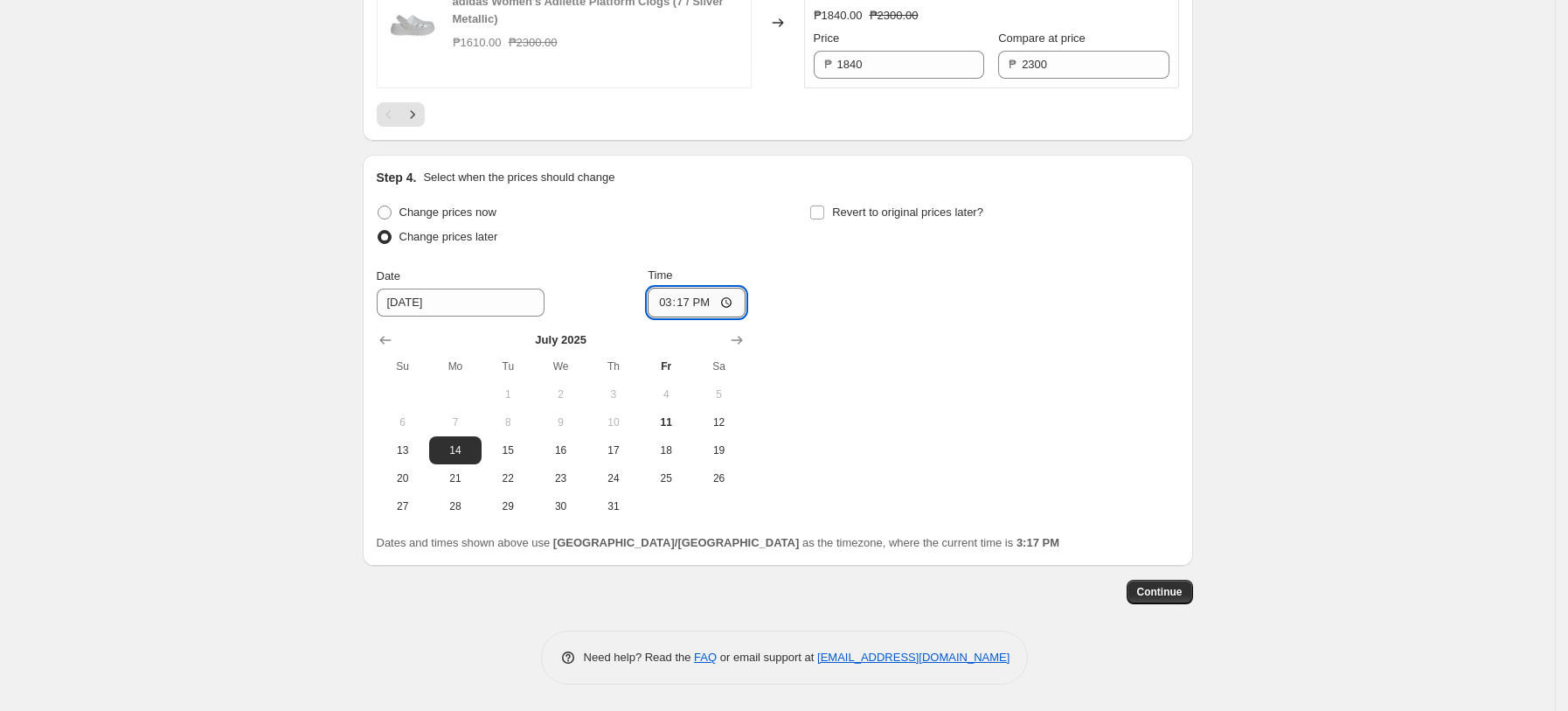 click on "15:17" at bounding box center (697, 303) 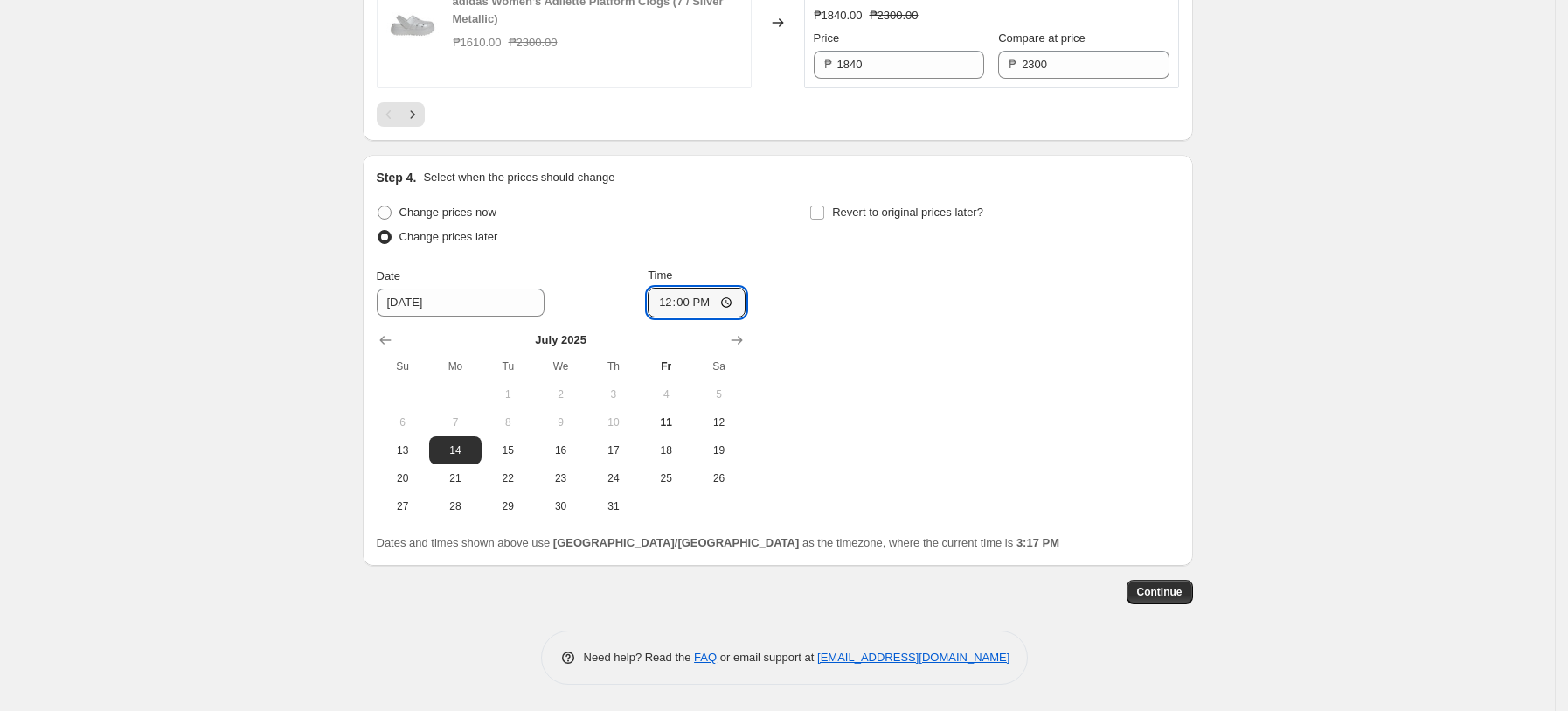 type on "00:00" 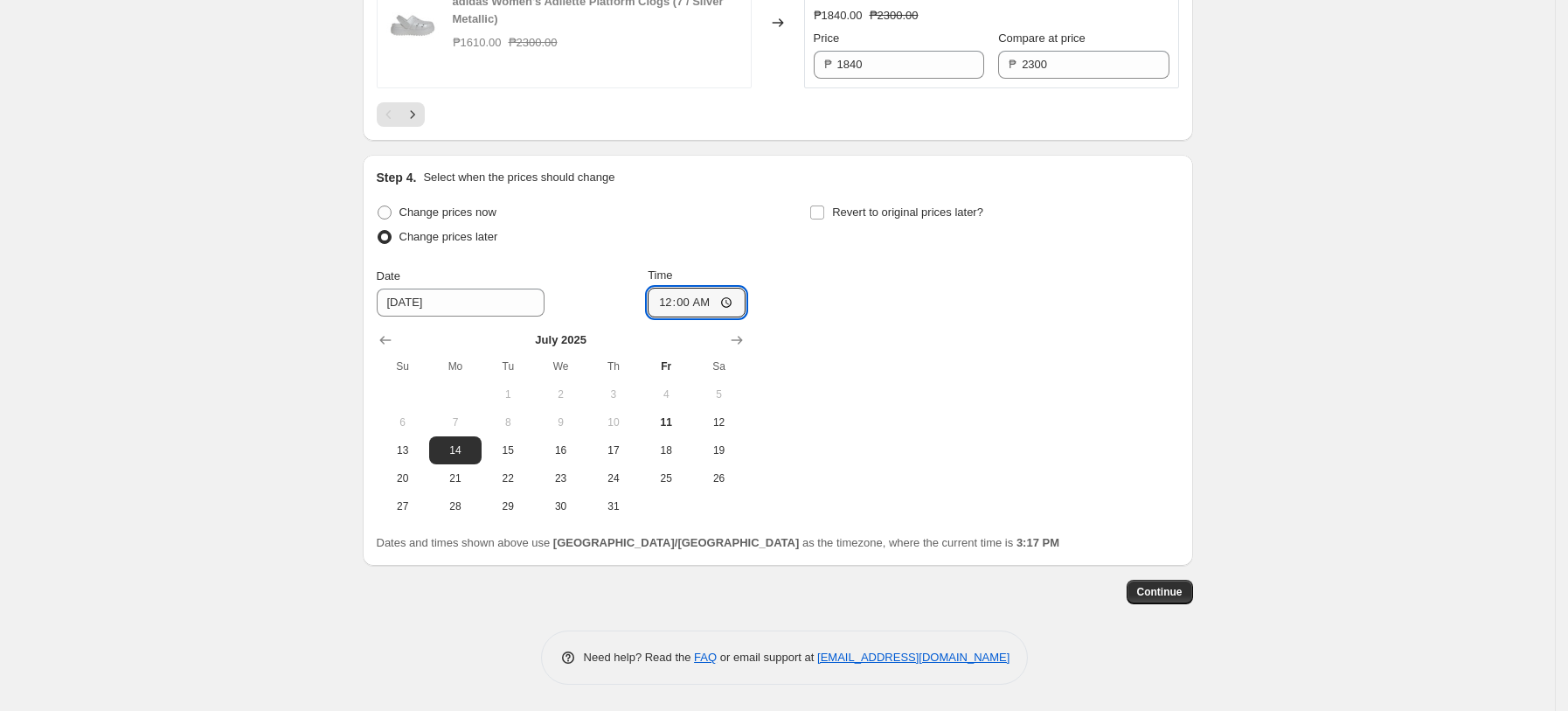 drag, startPoint x: 1290, startPoint y: 378, endPoint x: 1168, endPoint y: 401, distance: 124.1491 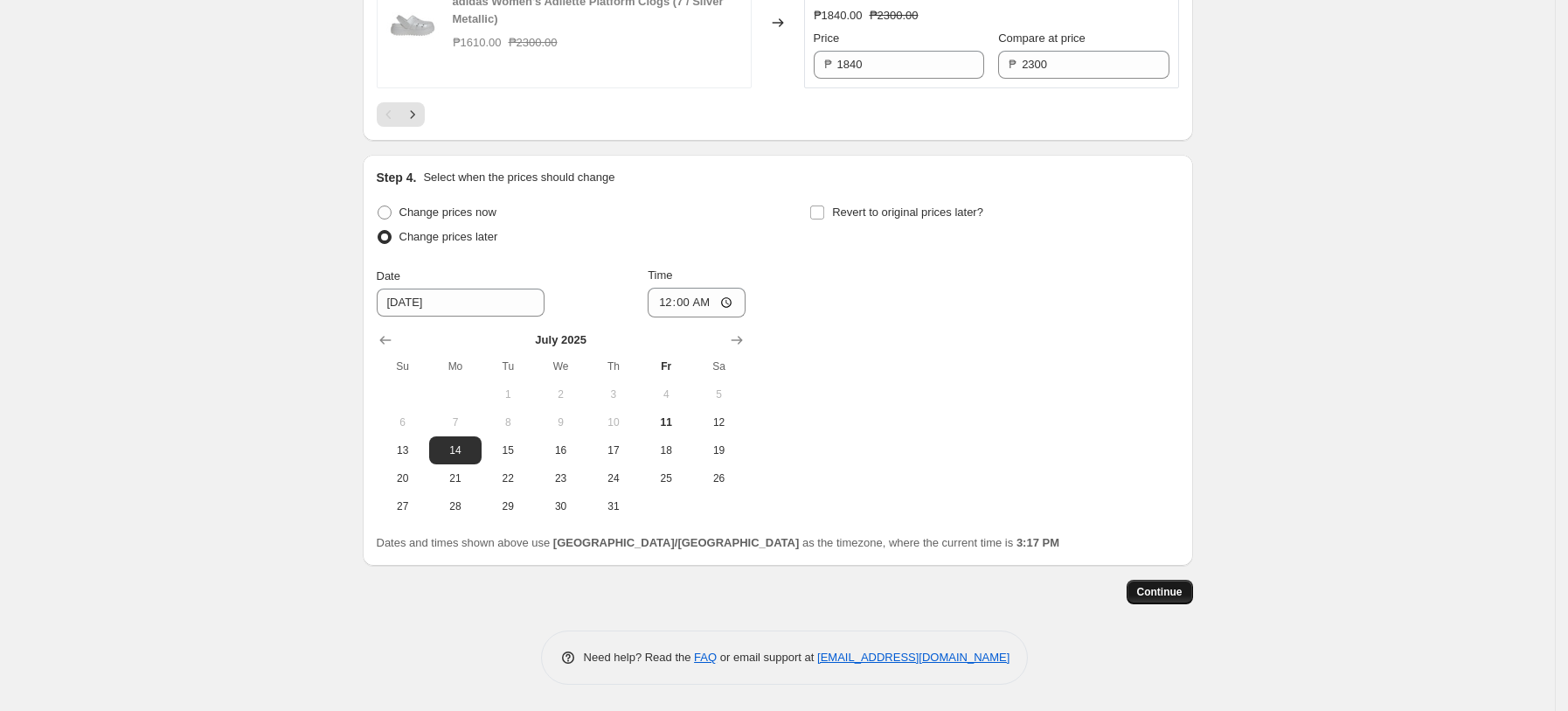 click on "Continue" at bounding box center (1160, 592) 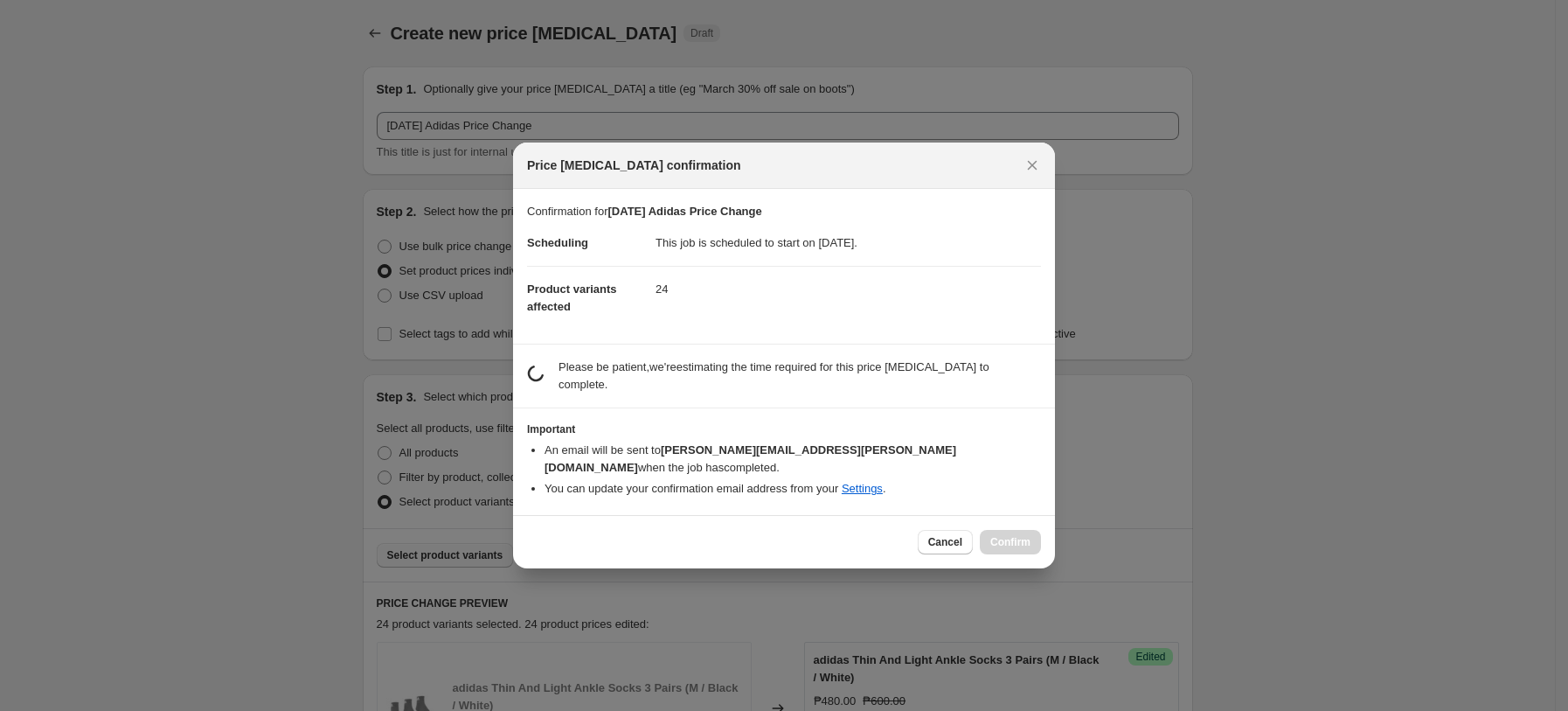 scroll, scrollTop: 3202, scrollLeft: 0, axis: vertical 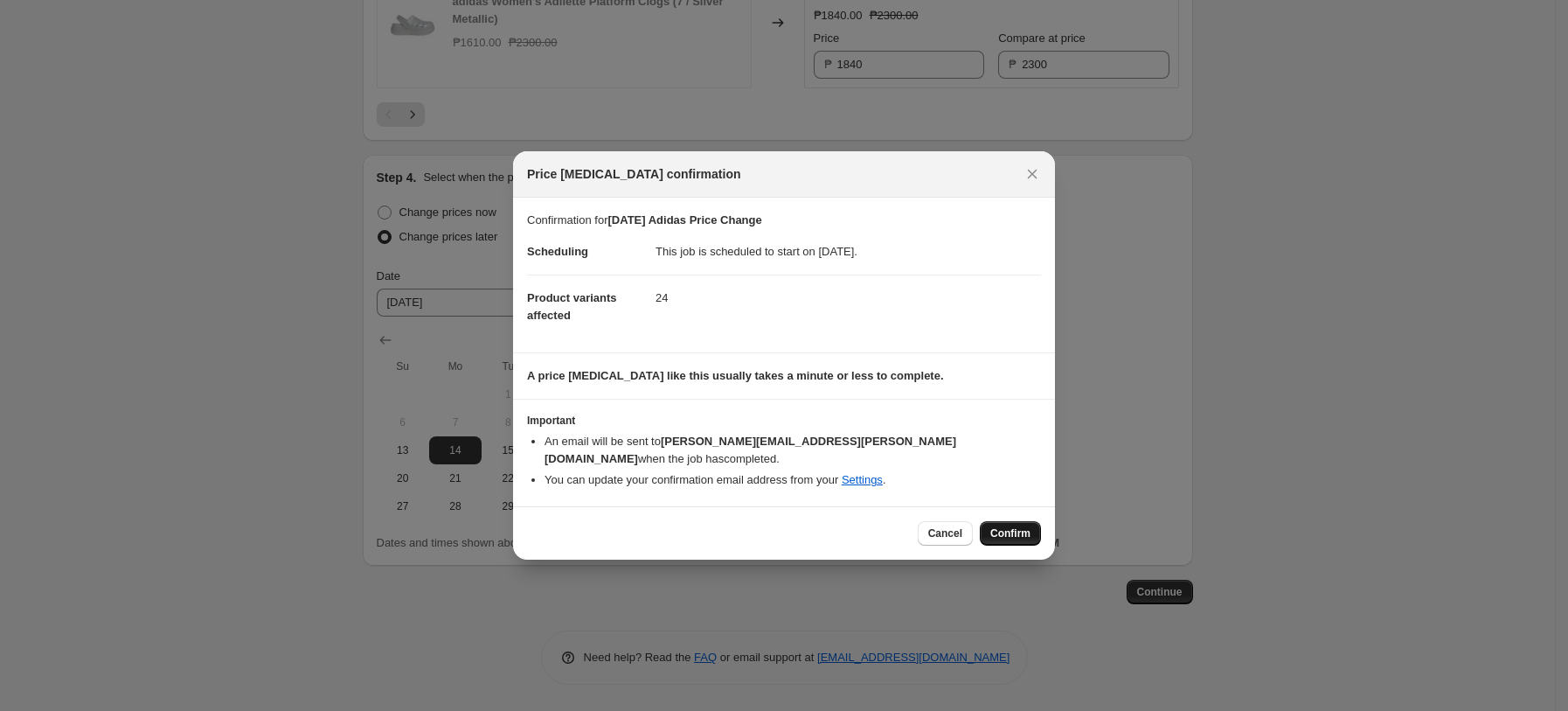 click on "Confirm" at bounding box center [1010, 533] 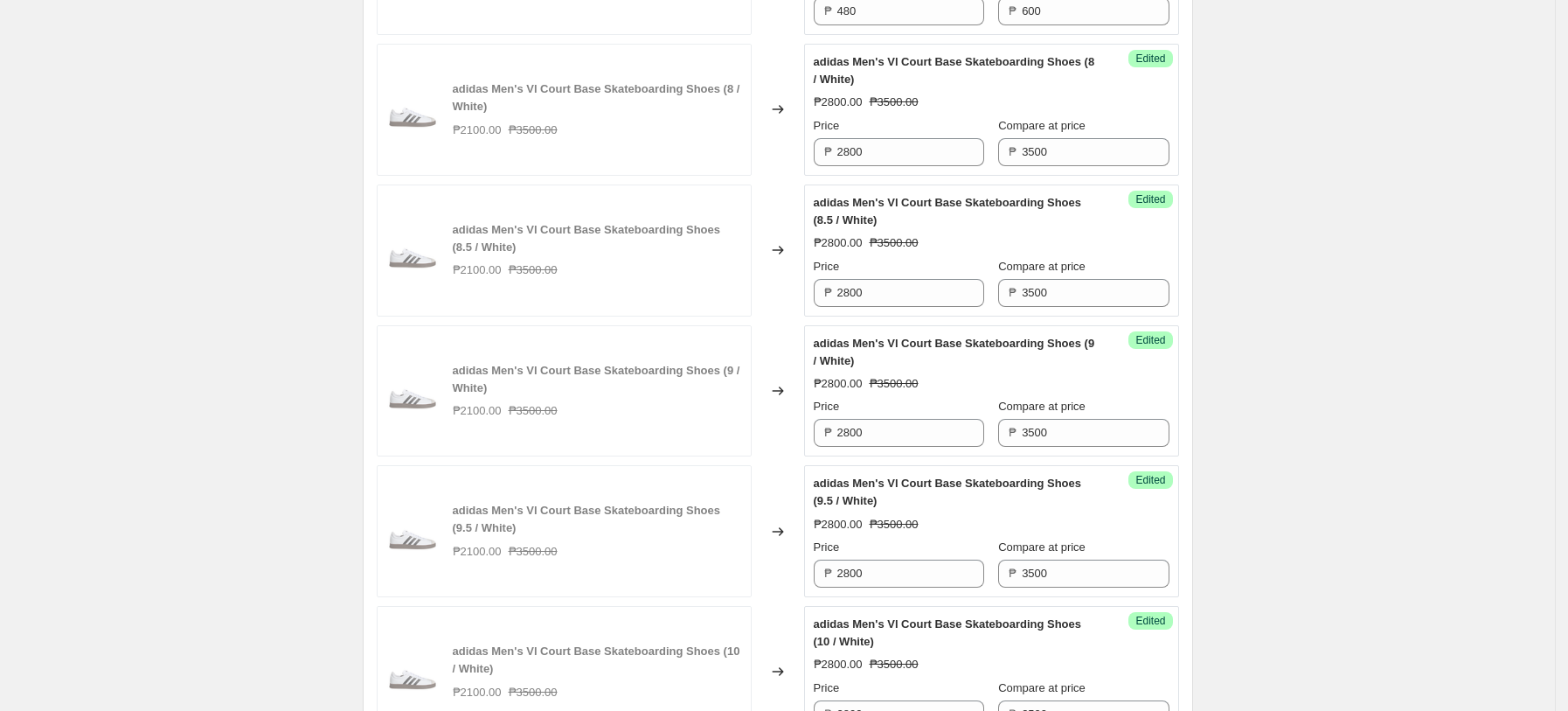 scroll, scrollTop: 0, scrollLeft: 0, axis: both 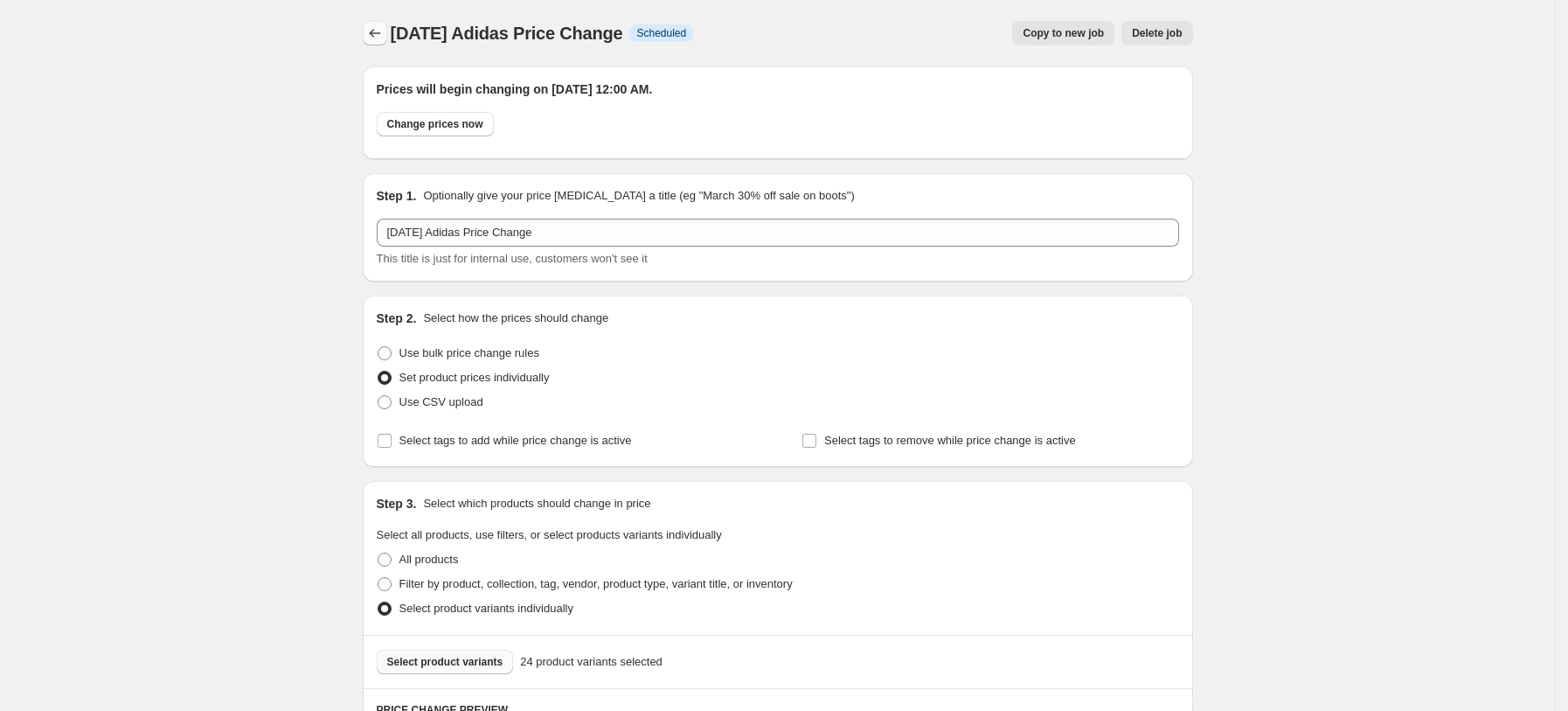 click 